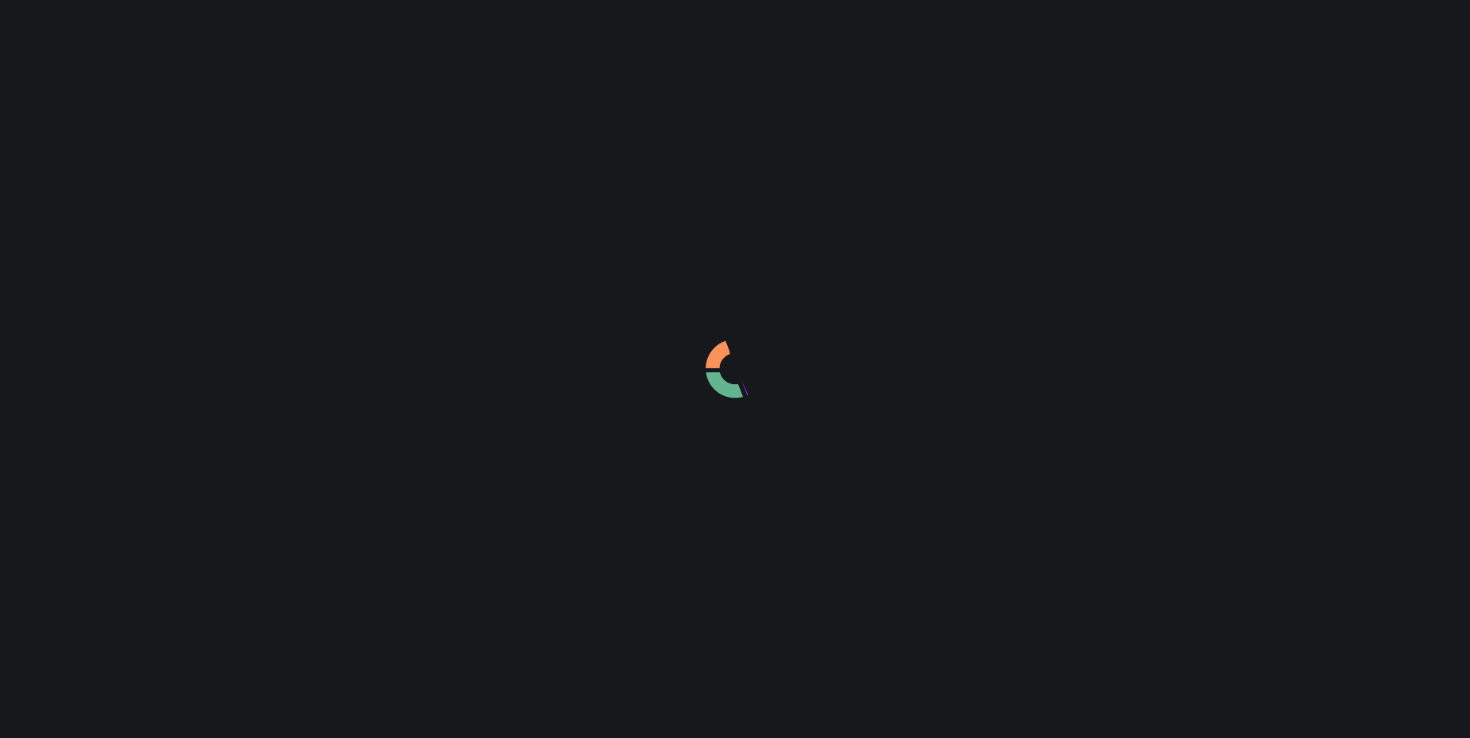 scroll, scrollTop: 0, scrollLeft: 0, axis: both 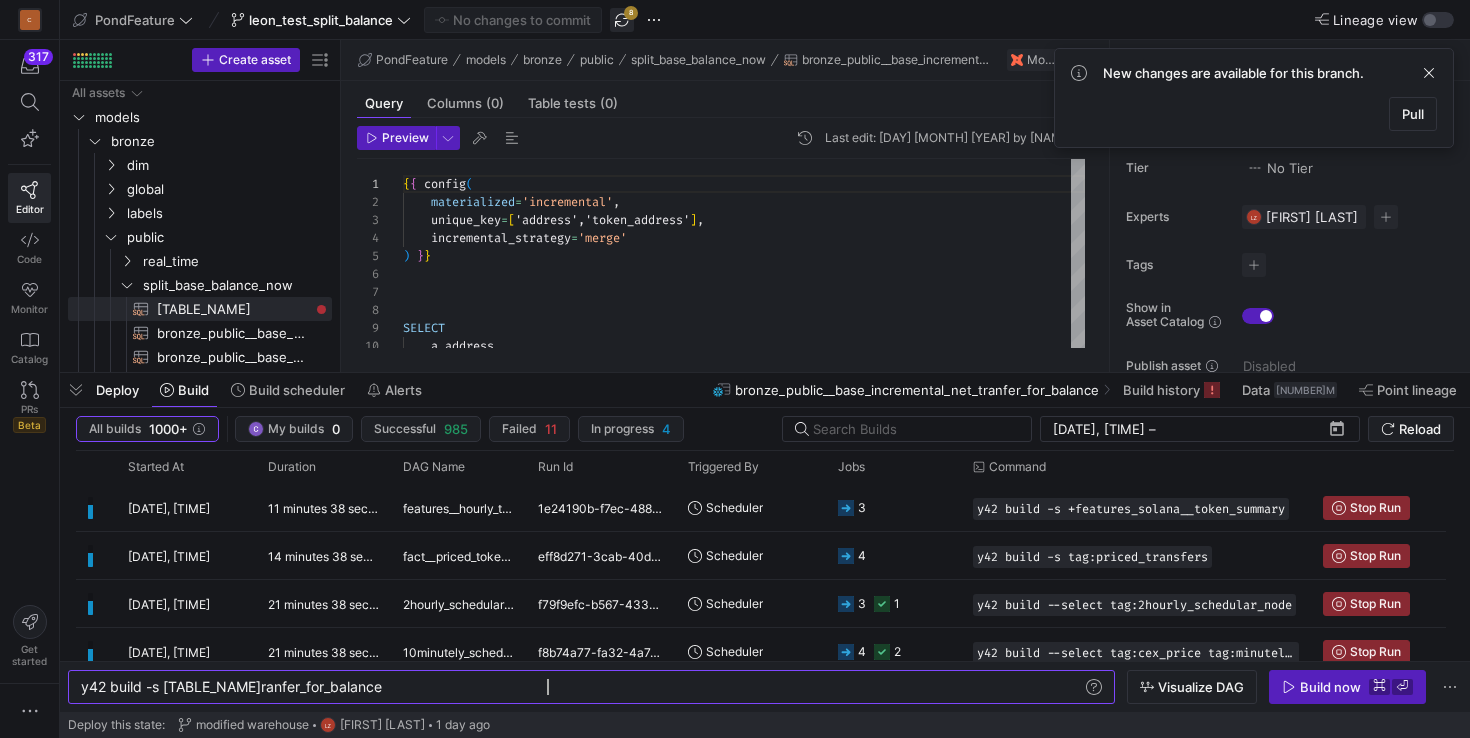 click 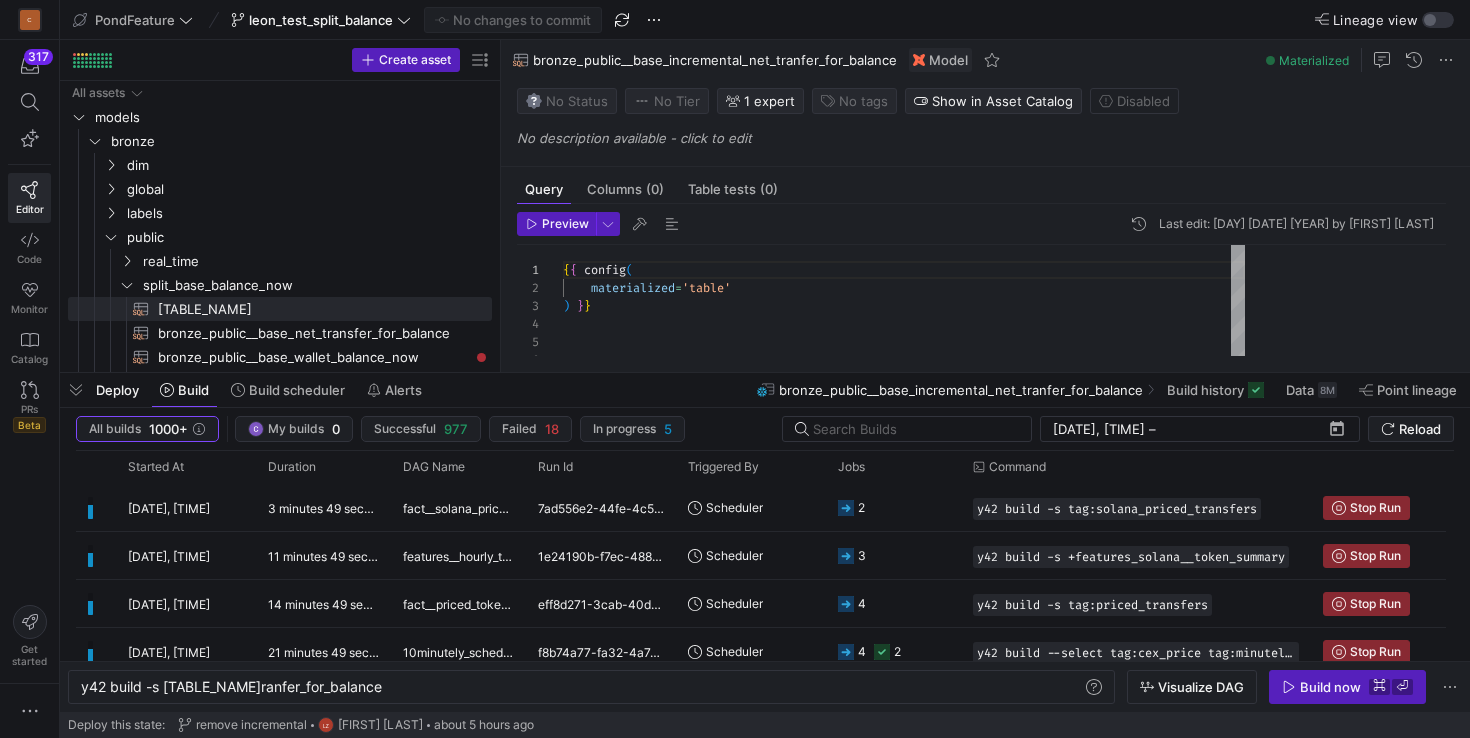 drag, startPoint x: 340, startPoint y: 162, endPoint x: 552, endPoint y: 149, distance: 212.39821 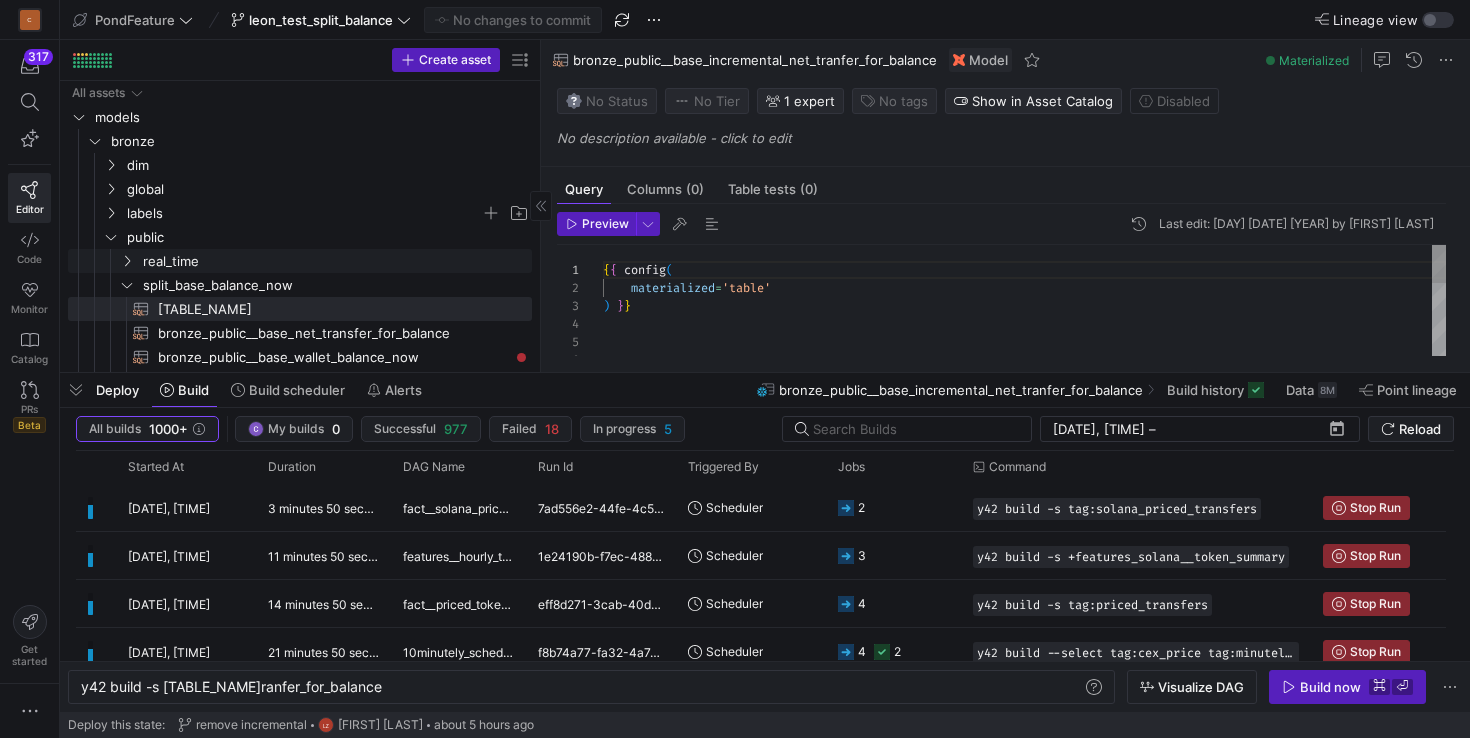 scroll, scrollTop: 85, scrollLeft: 0, axis: vertical 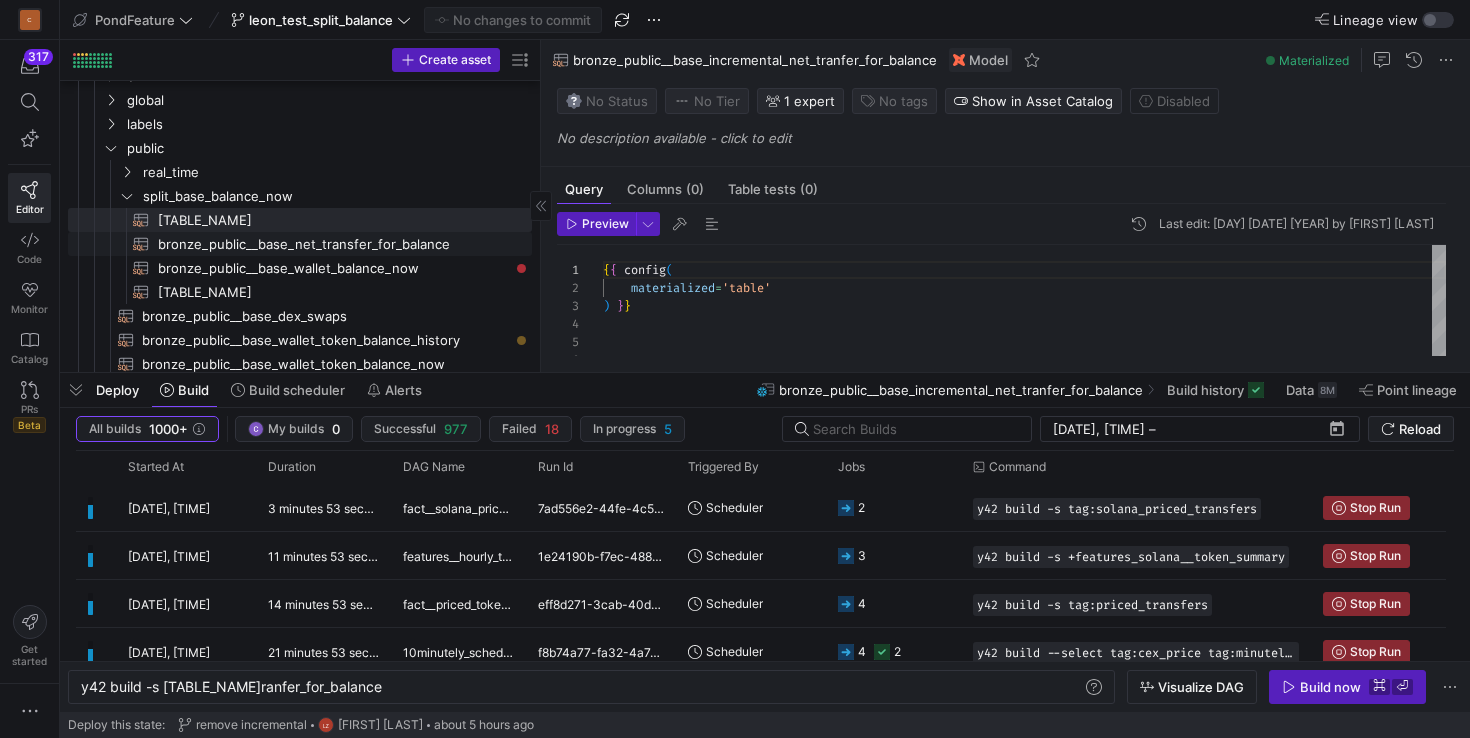 click on "bronze_public__base_net_transfer_for_balance​​​​​​​​​​" 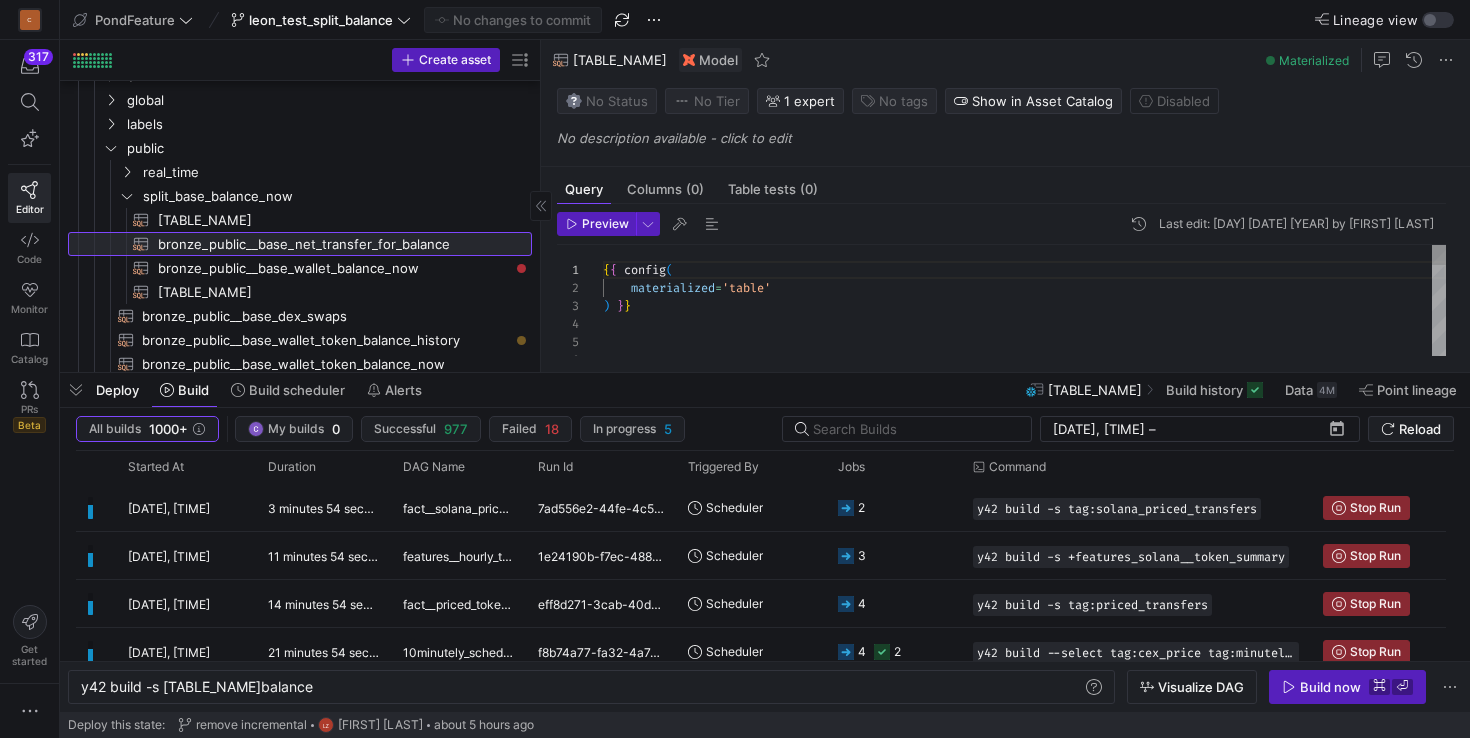 scroll, scrollTop: 0, scrollLeft: 0, axis: both 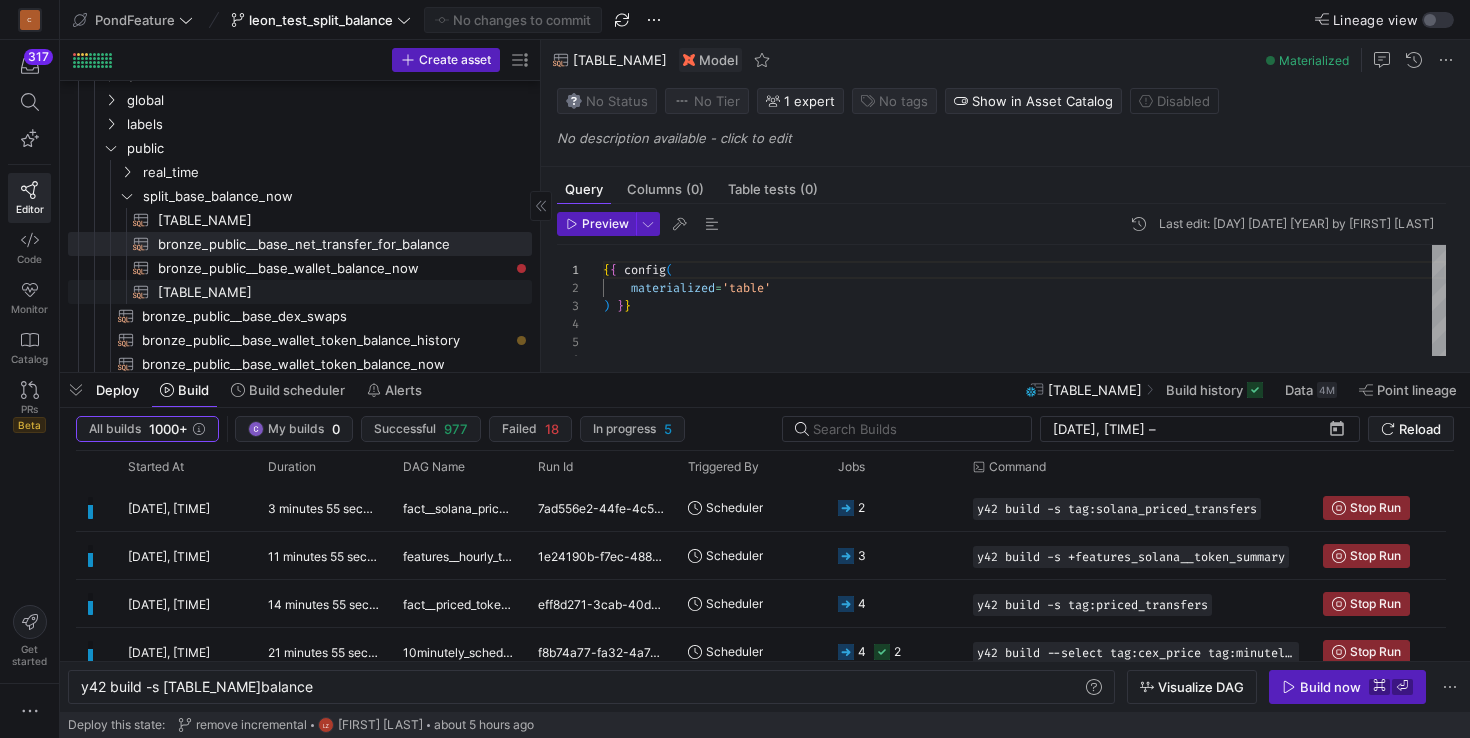click on "[TABLE_NAME]" 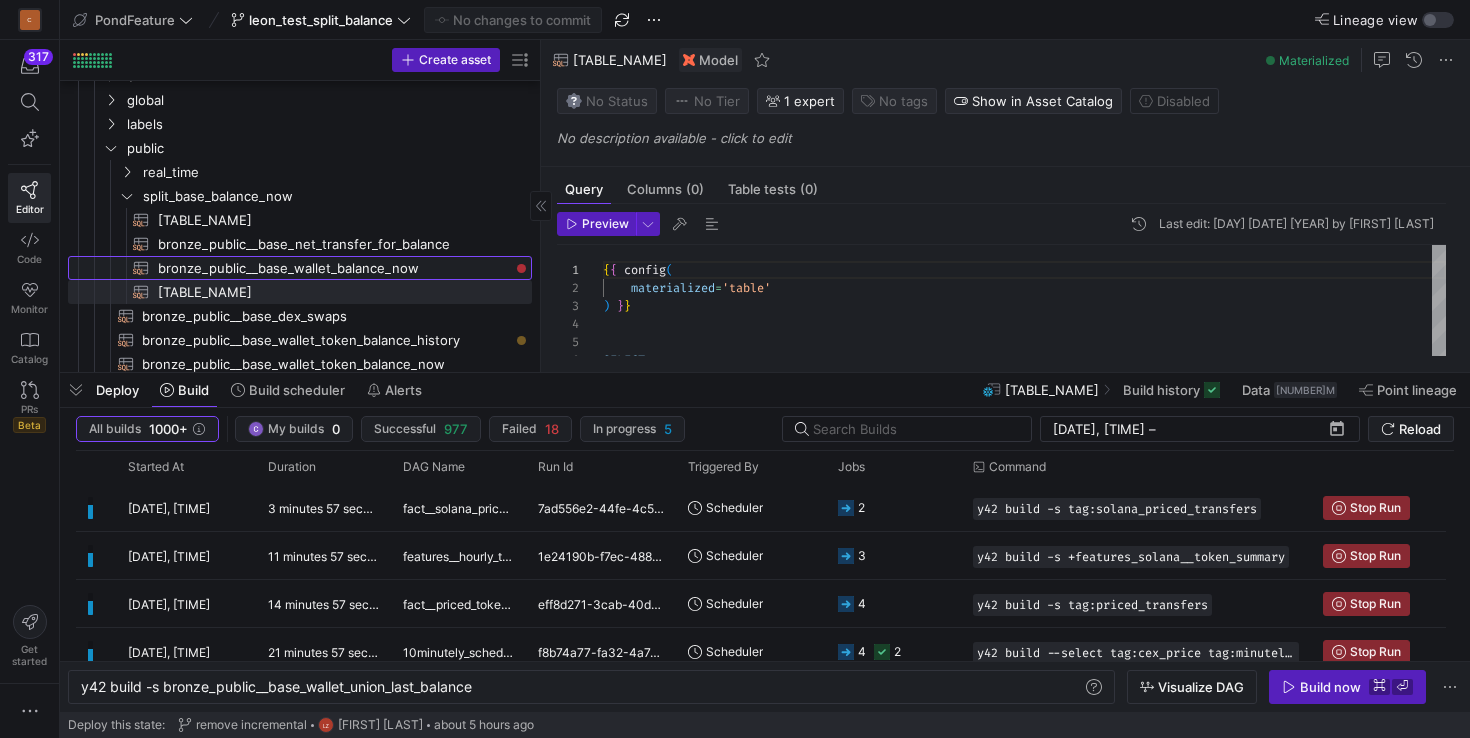 click on "bronze_public__base_wallet_balance_now​​​​​​​​​​" 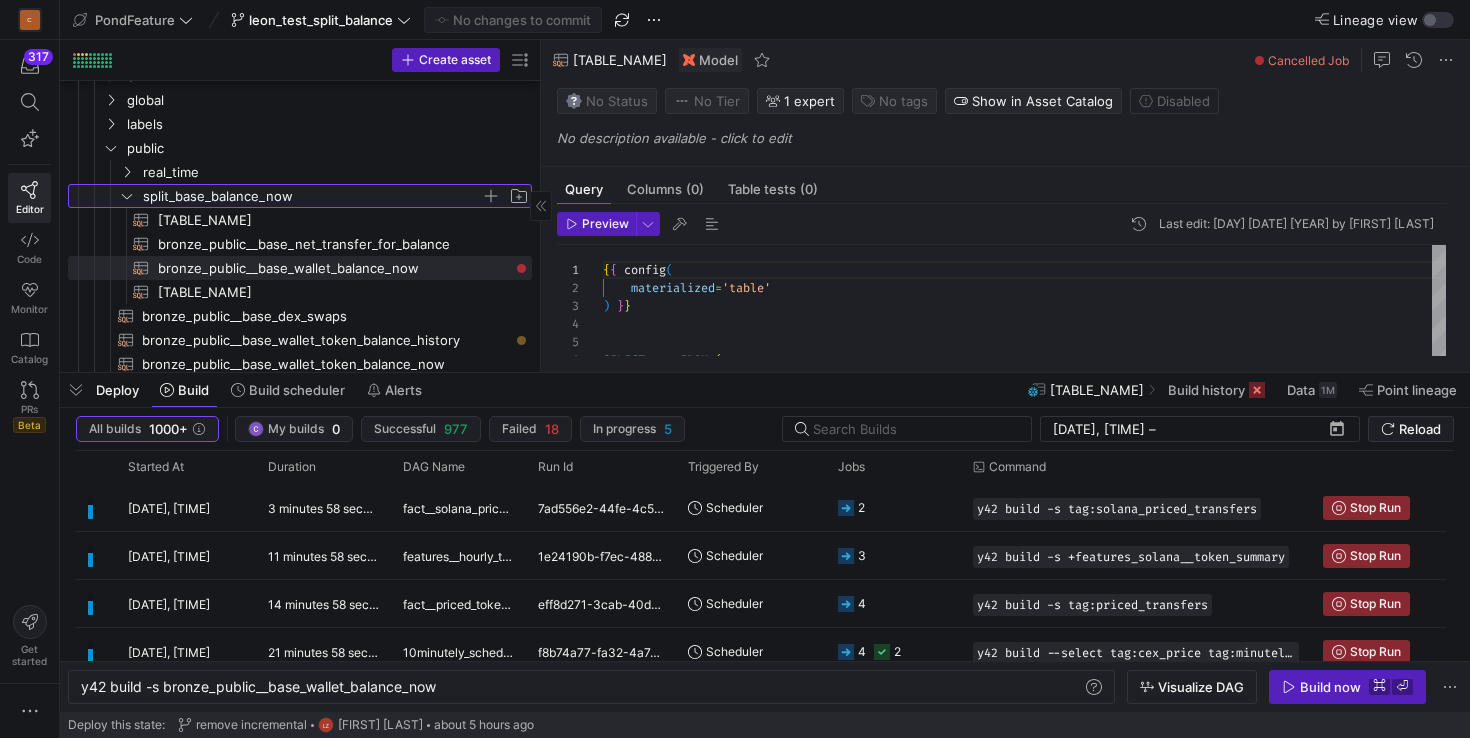 click on "split_base_balance_now" 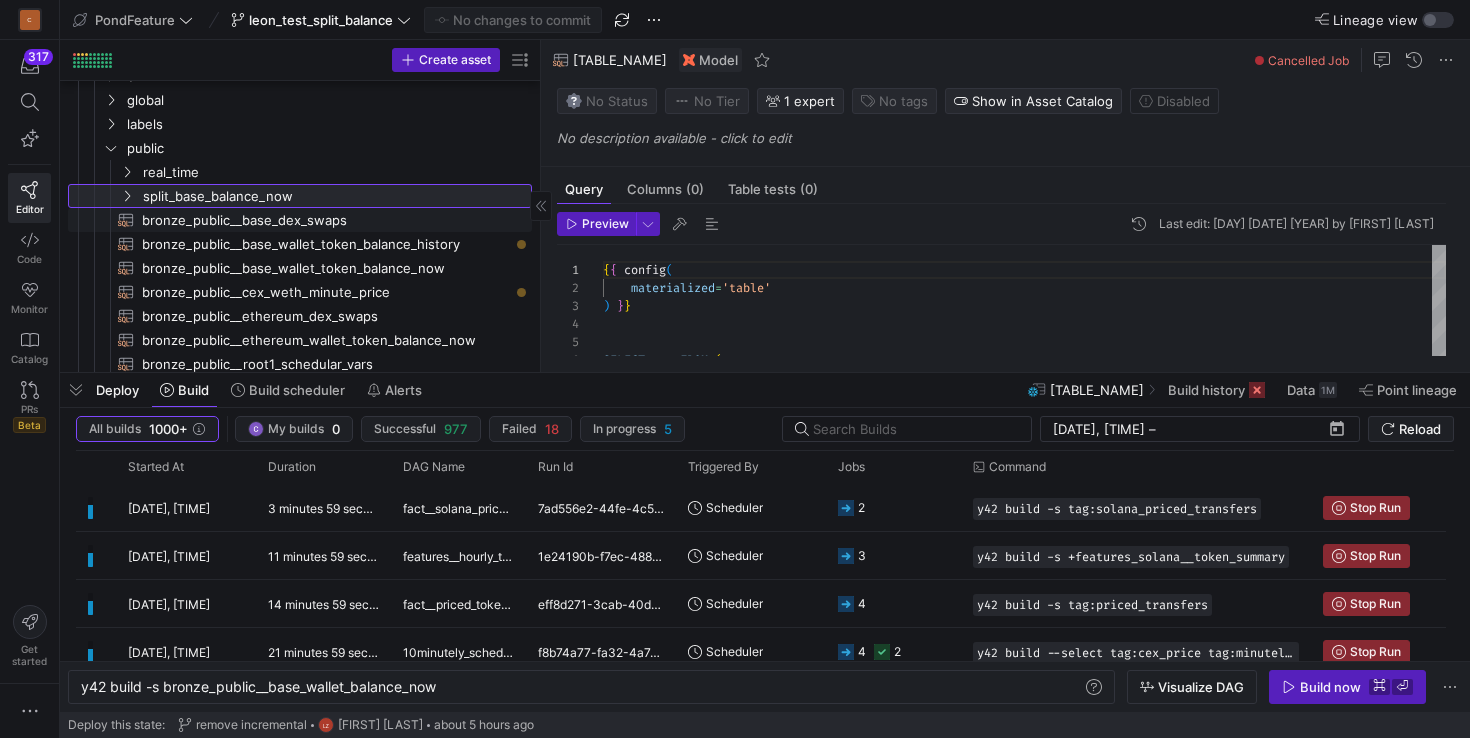 scroll, scrollTop: 117, scrollLeft: 0, axis: vertical 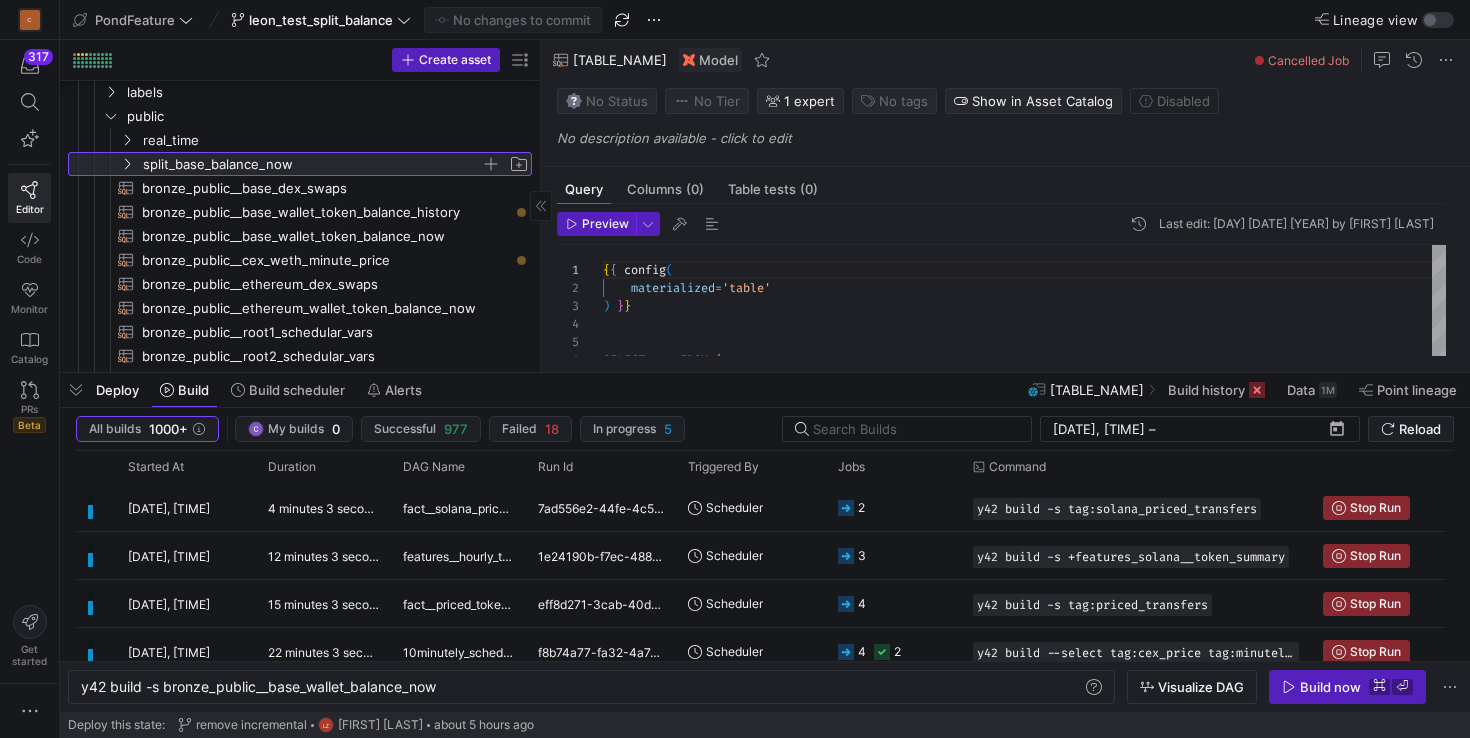 click on "split_base_balance_now" 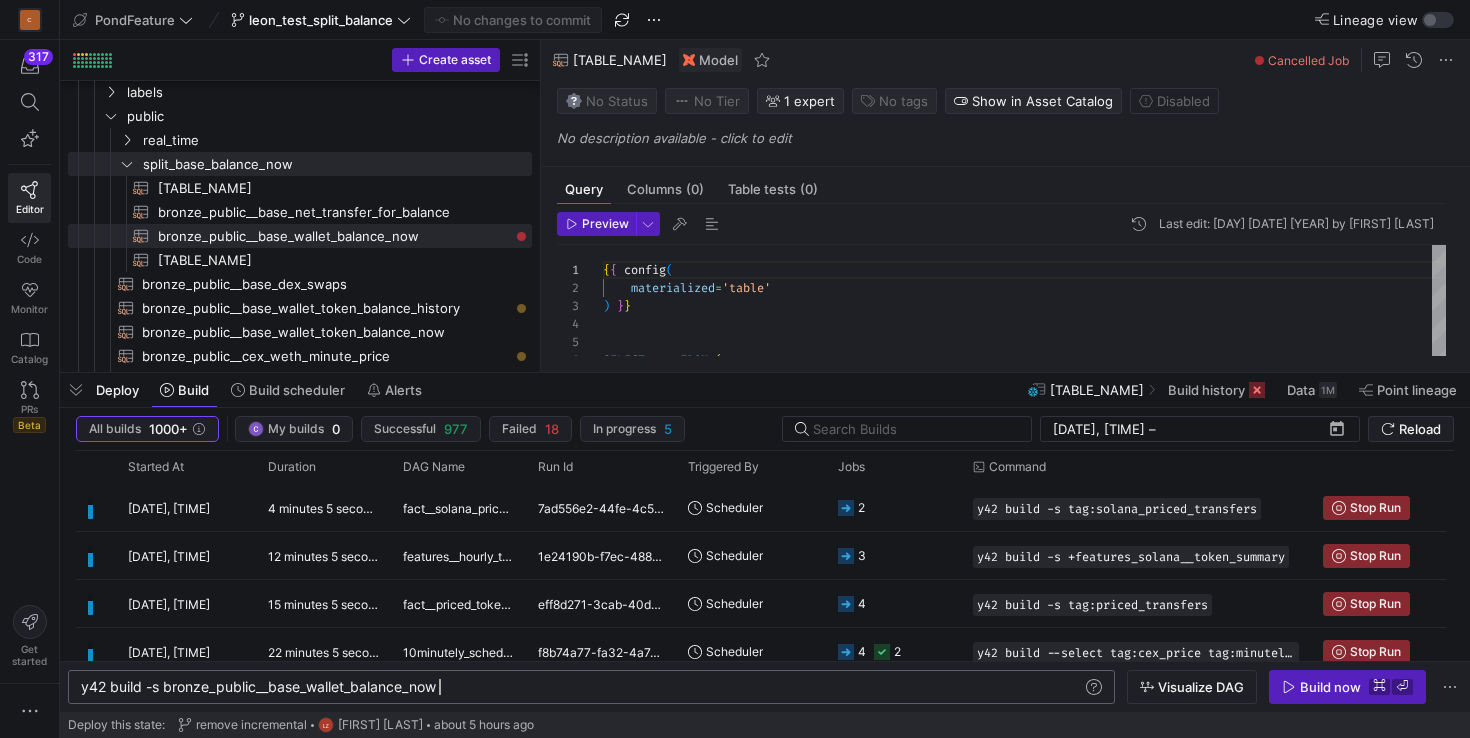 click on "y42 build -s bronze_public__base_wallet_balance_no w" 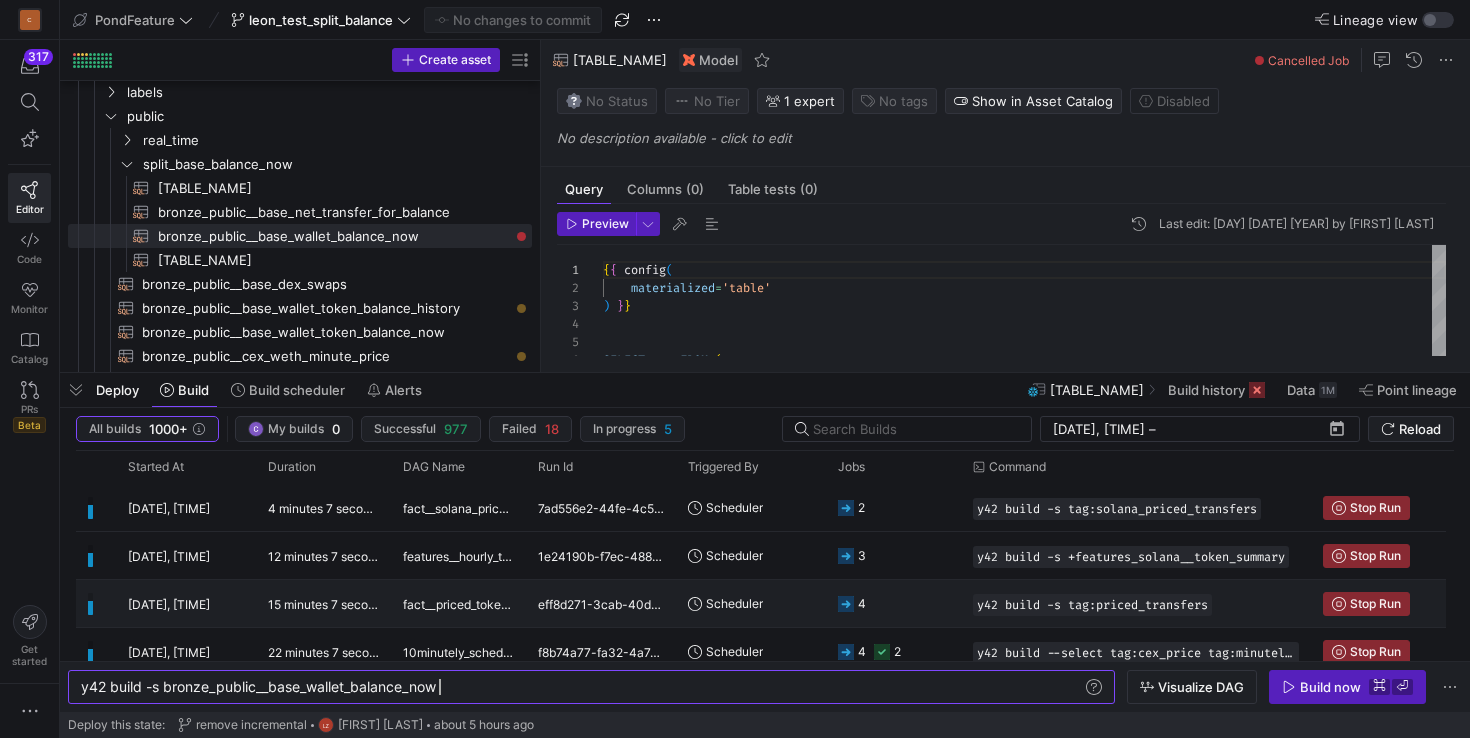 scroll, scrollTop: 8, scrollLeft: 0, axis: vertical 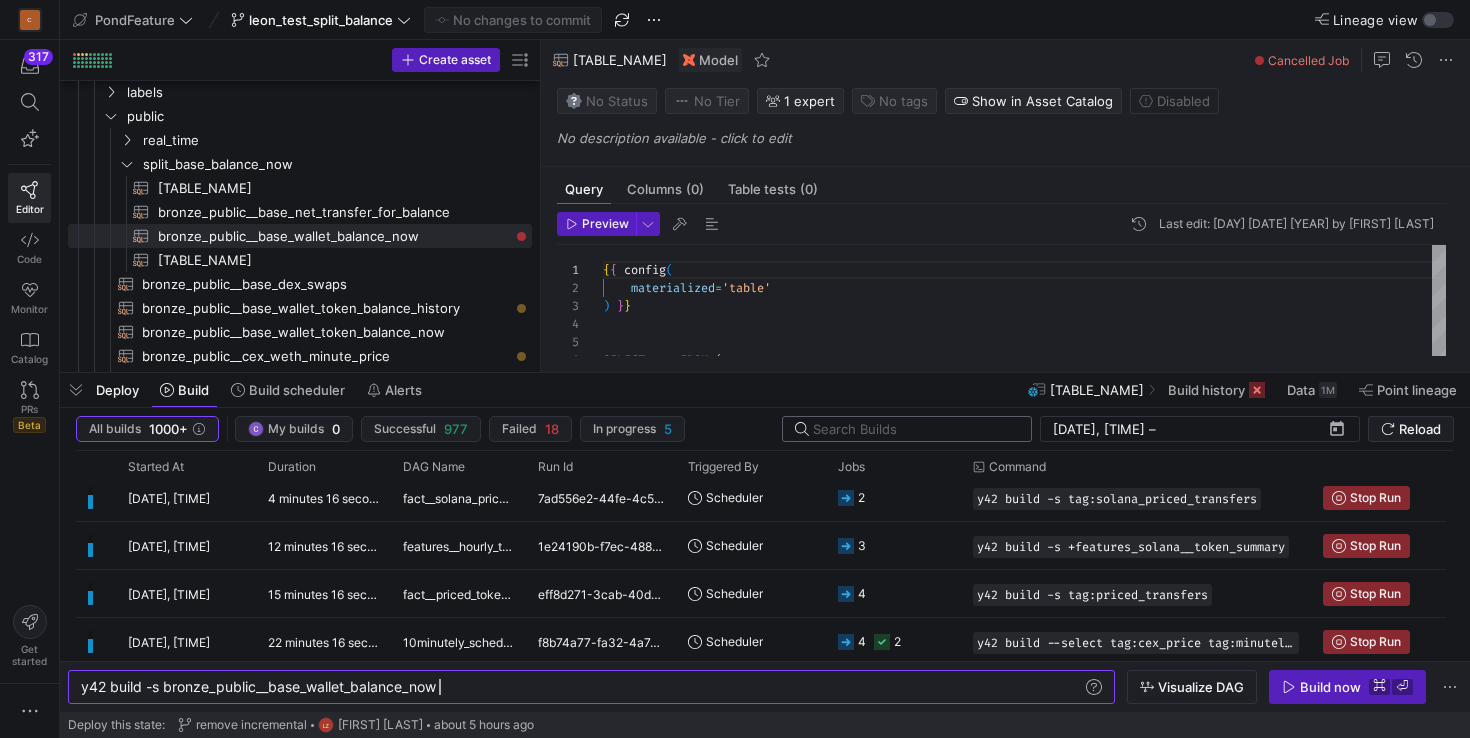 click 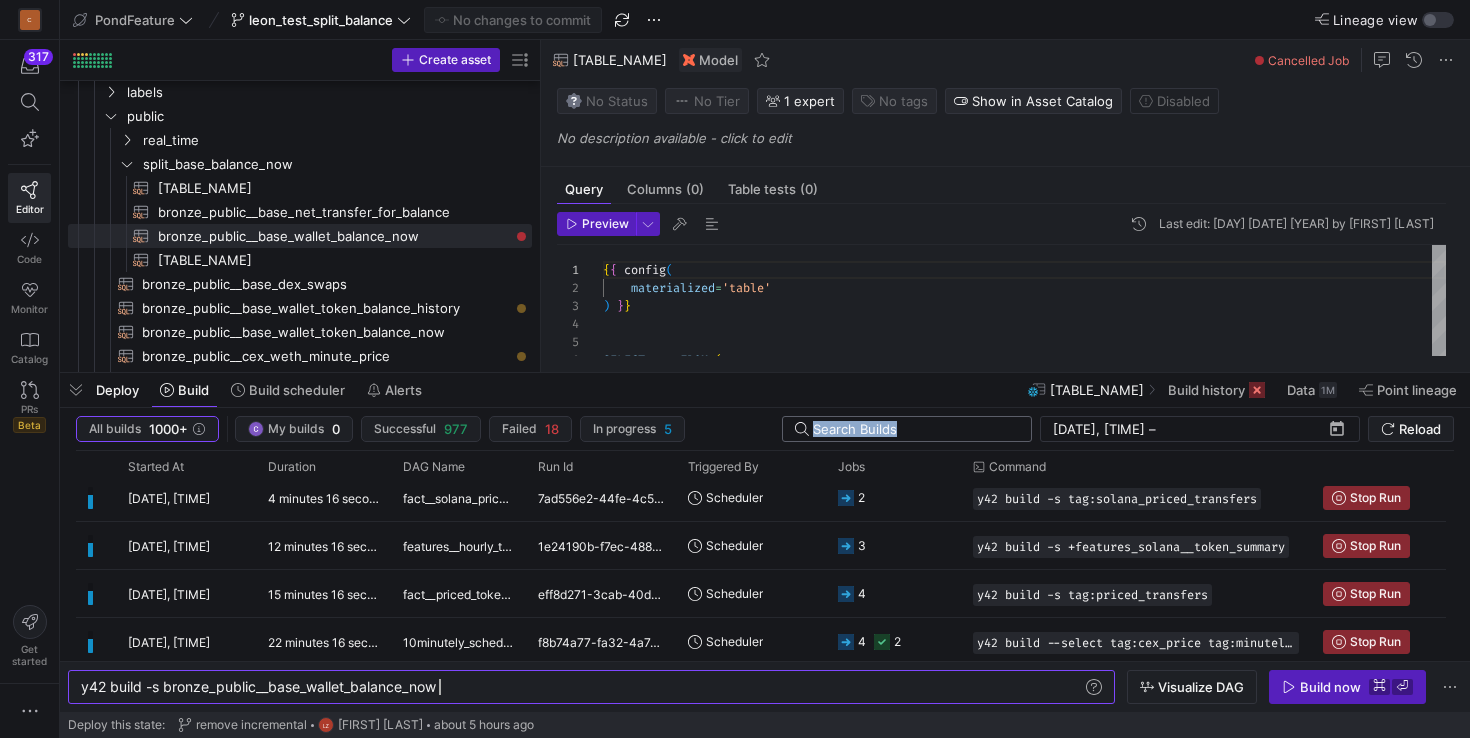 click 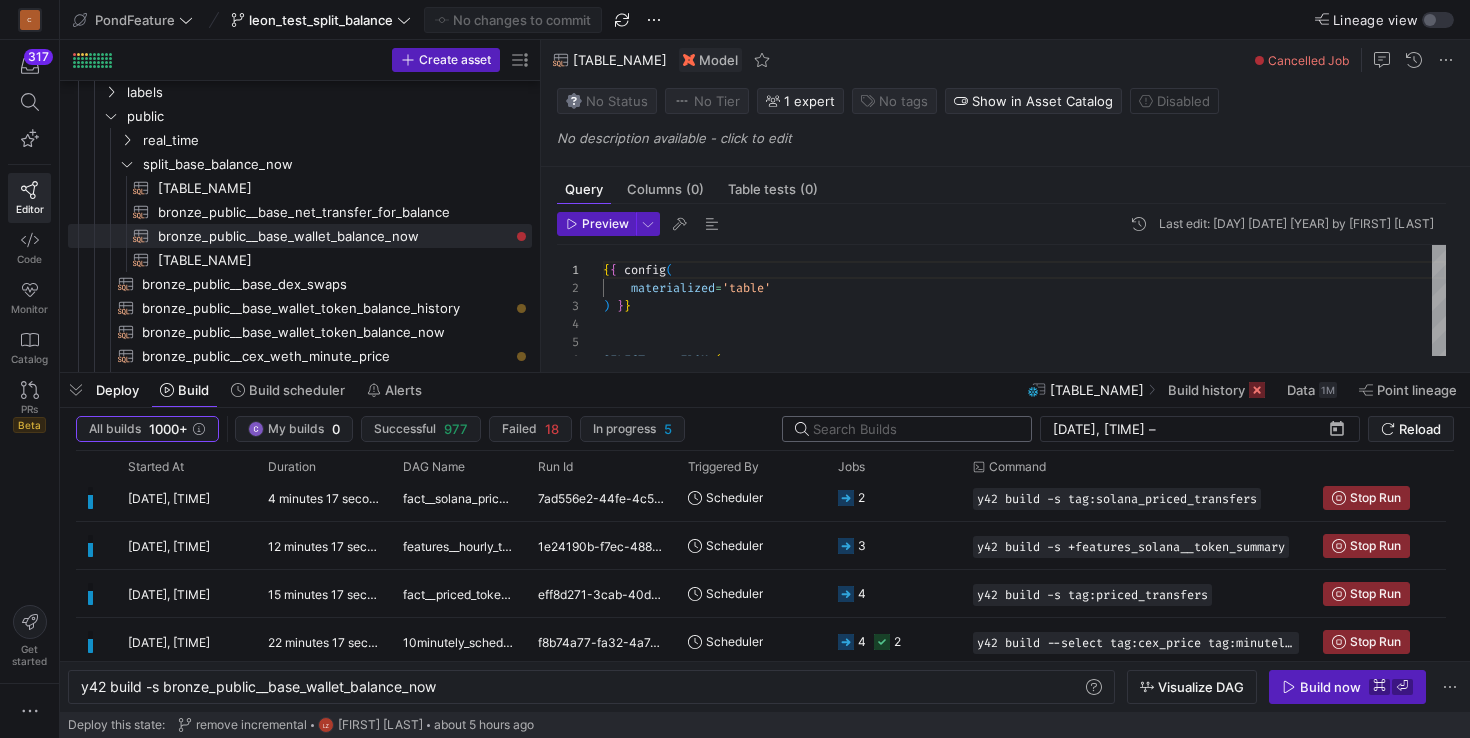 paste on "[UUID]." 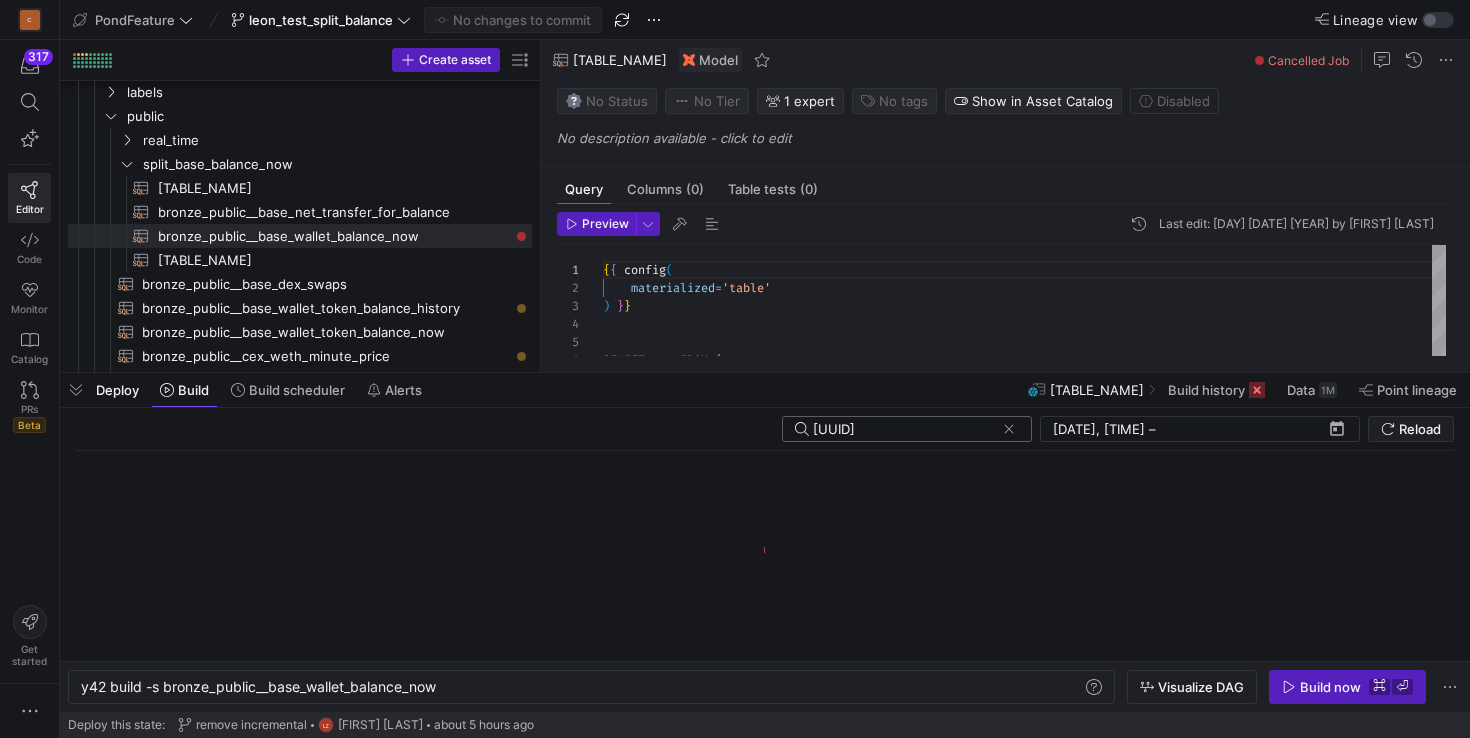 scroll, scrollTop: 0, scrollLeft: 76, axis: horizontal 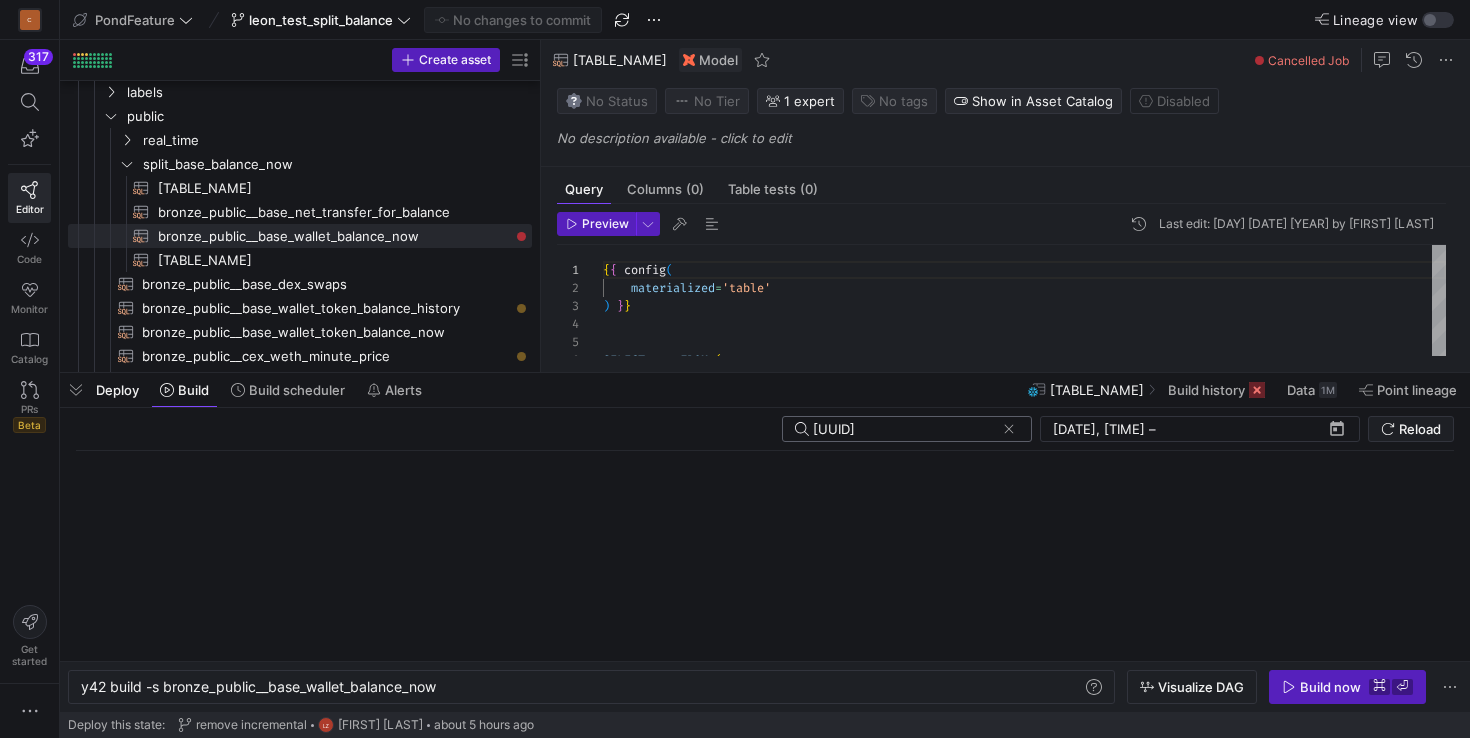 type on "[UUID]" 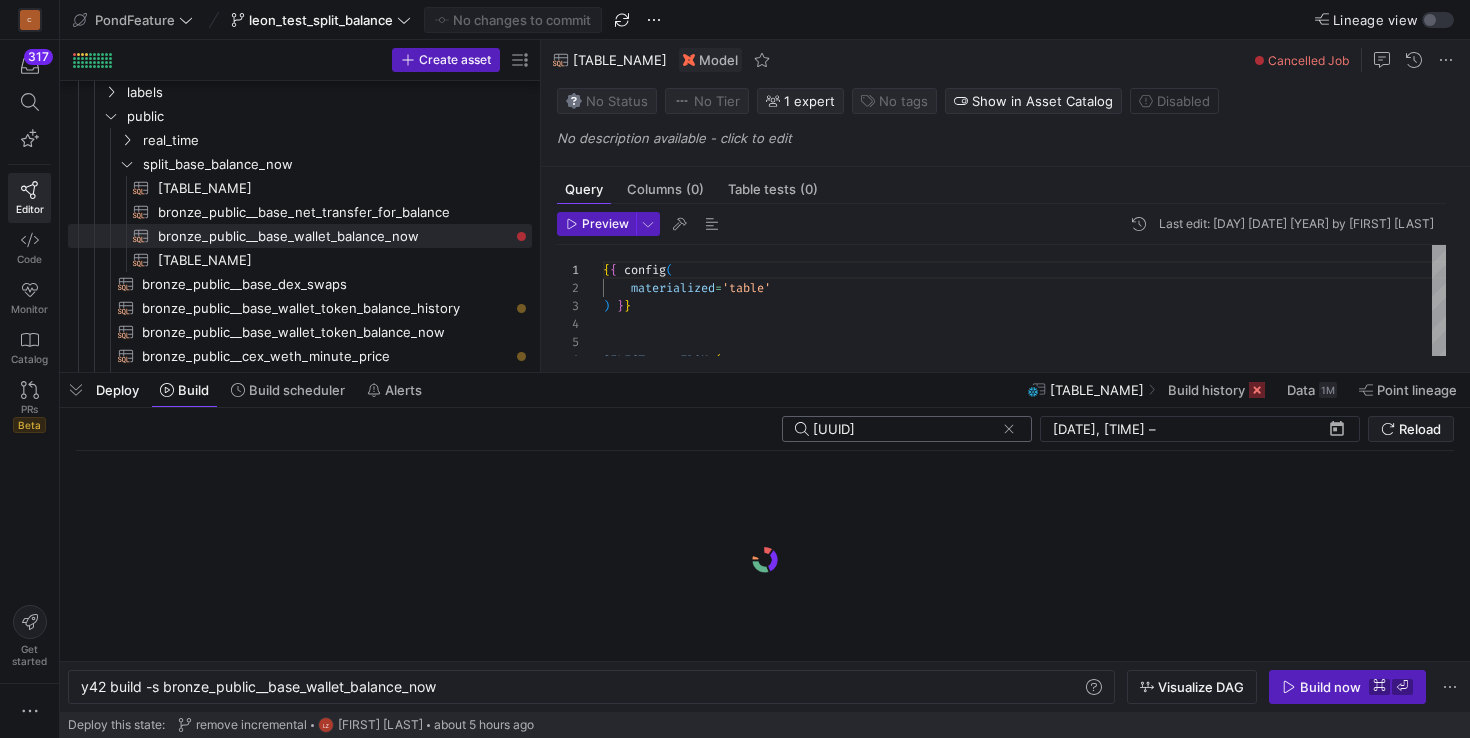 click 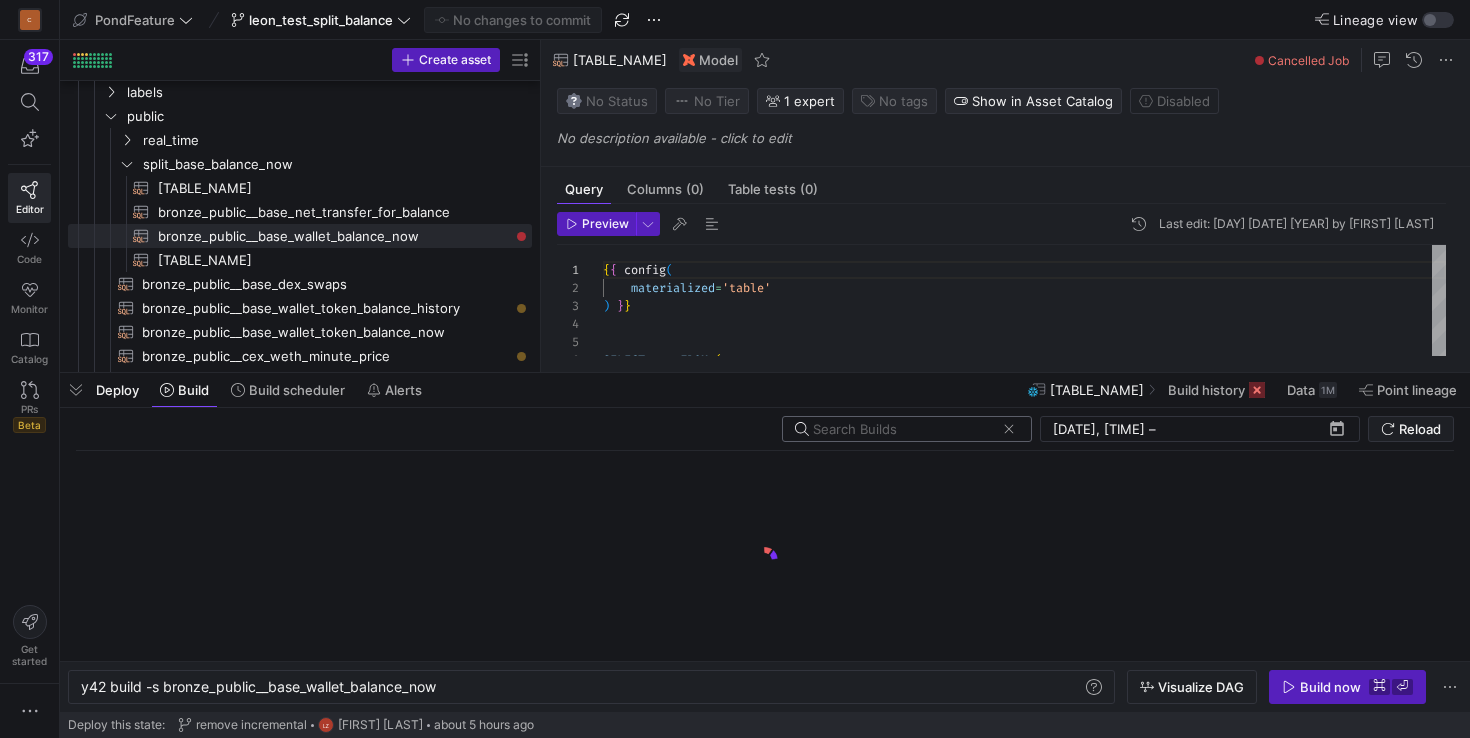 scroll, scrollTop: 0, scrollLeft: 0, axis: both 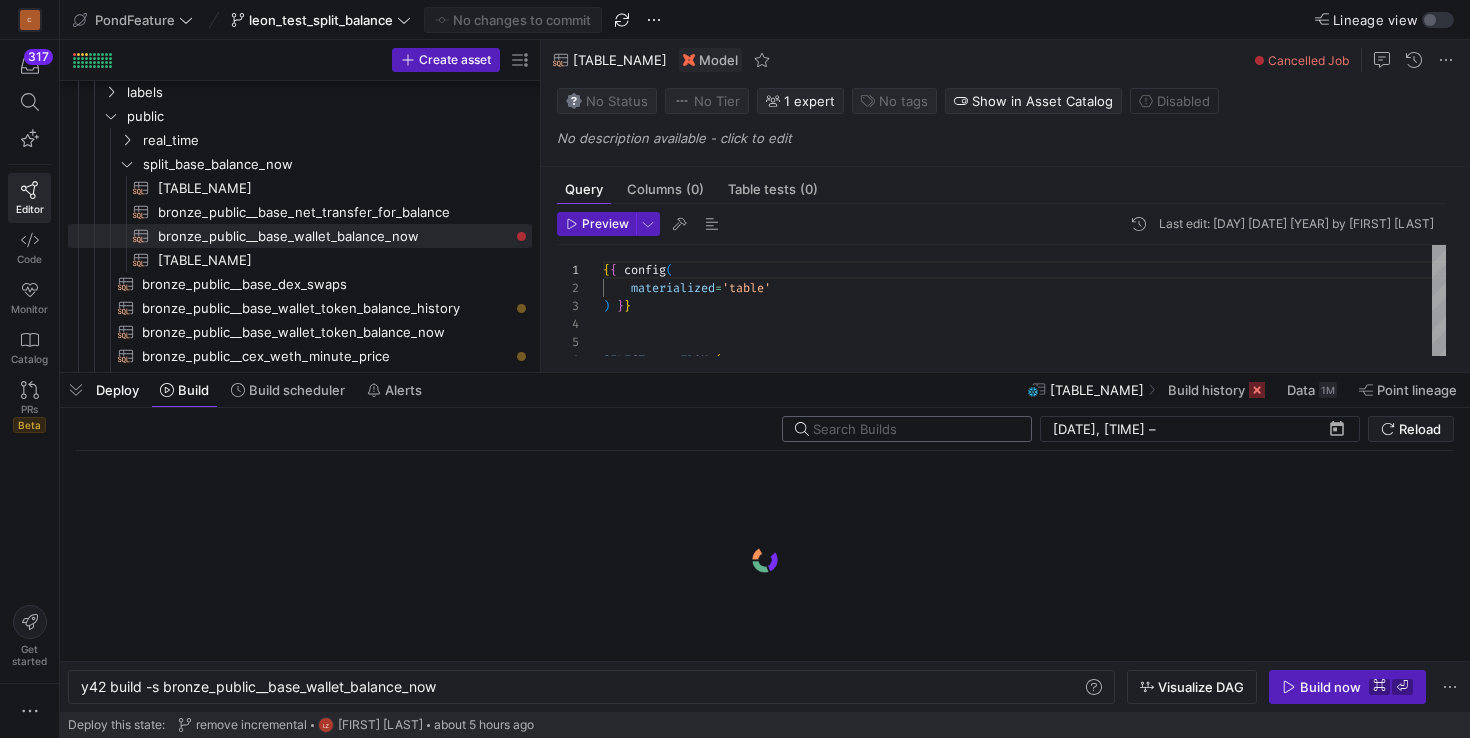 click at bounding box center (914, 429) 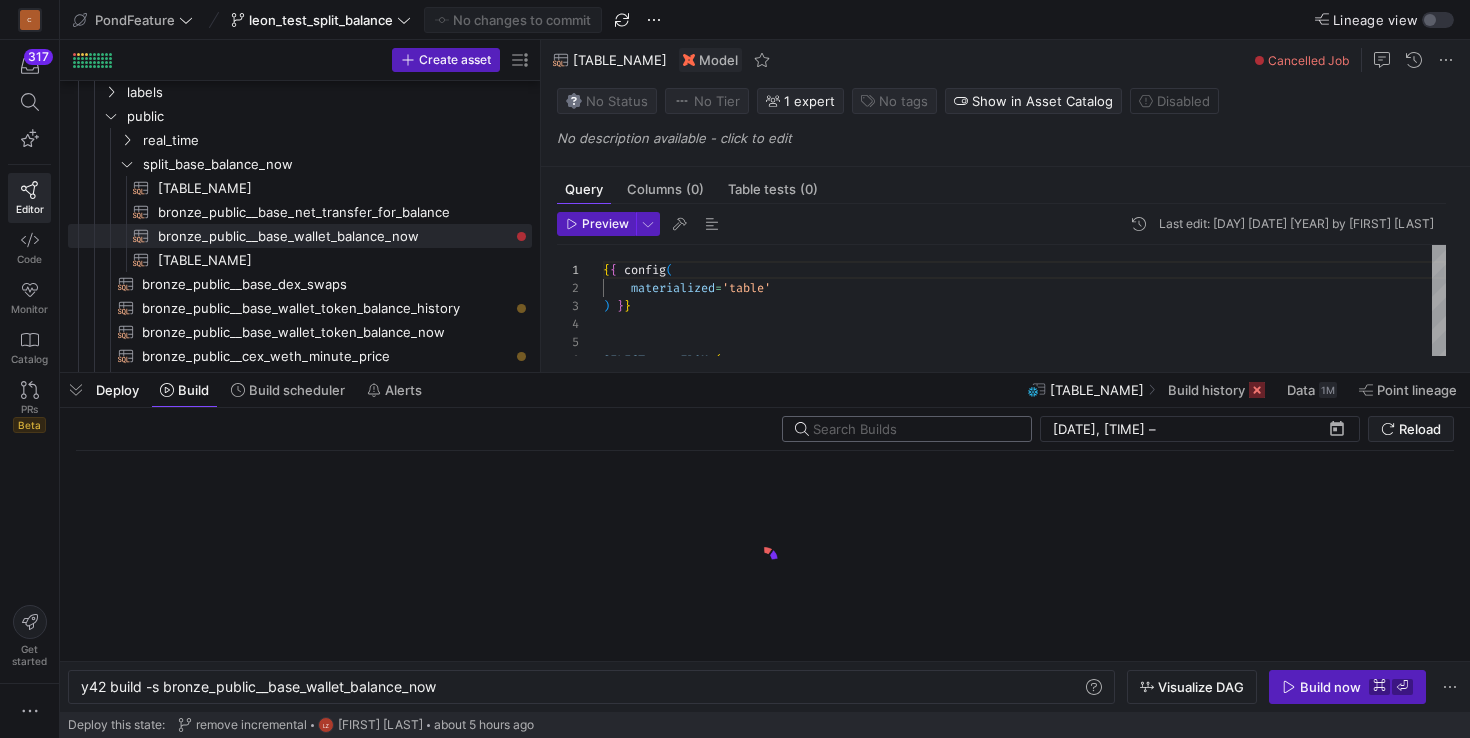 paste on "[UUID]." 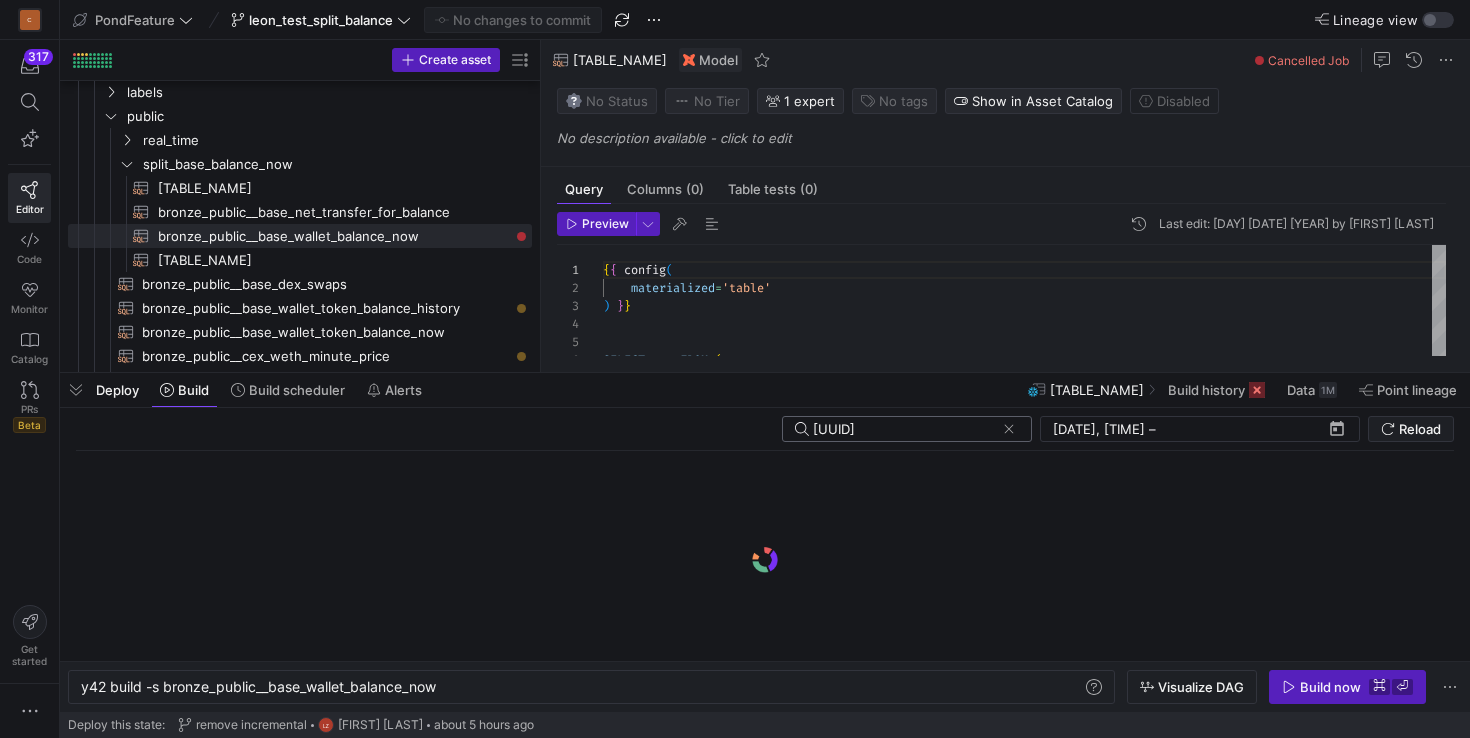 scroll, scrollTop: 0, scrollLeft: 76, axis: horizontal 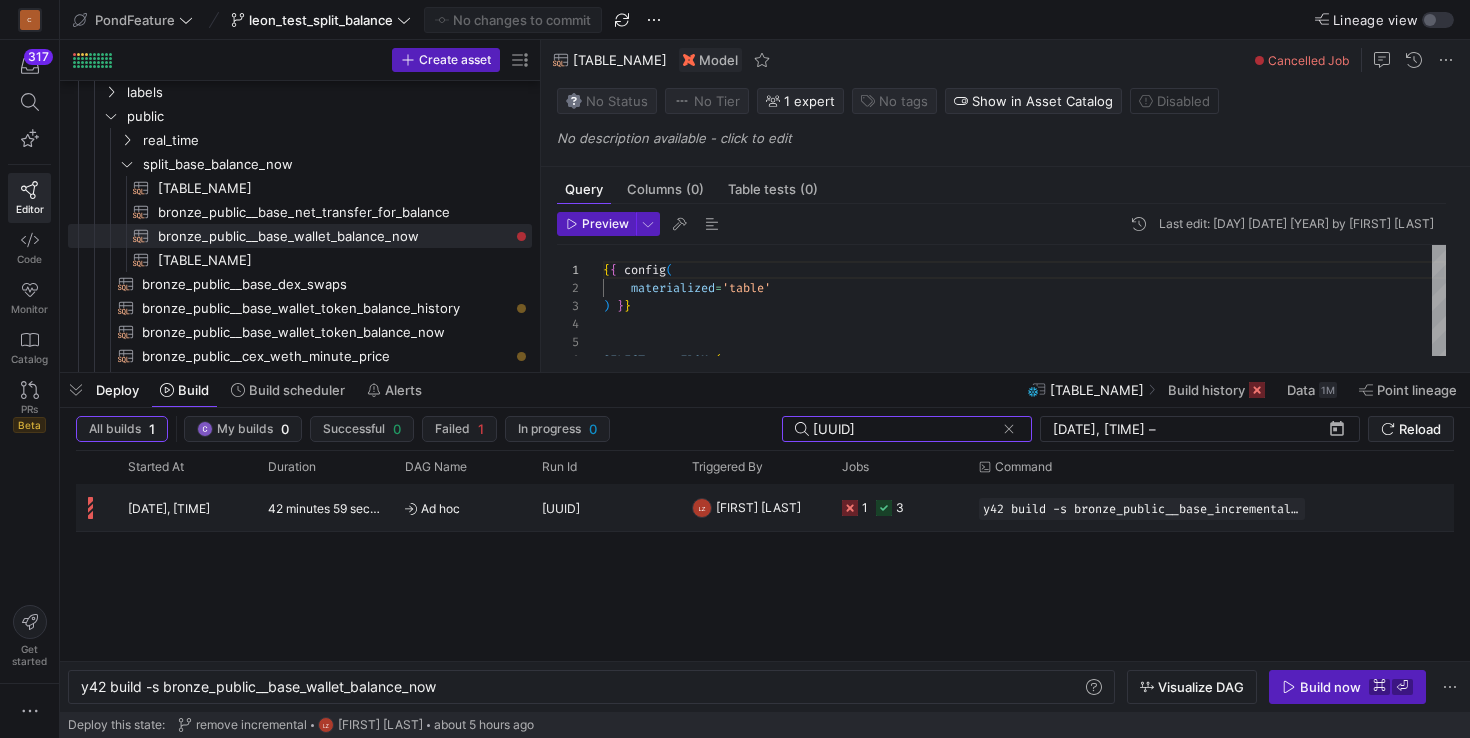 type on "[UUID]" 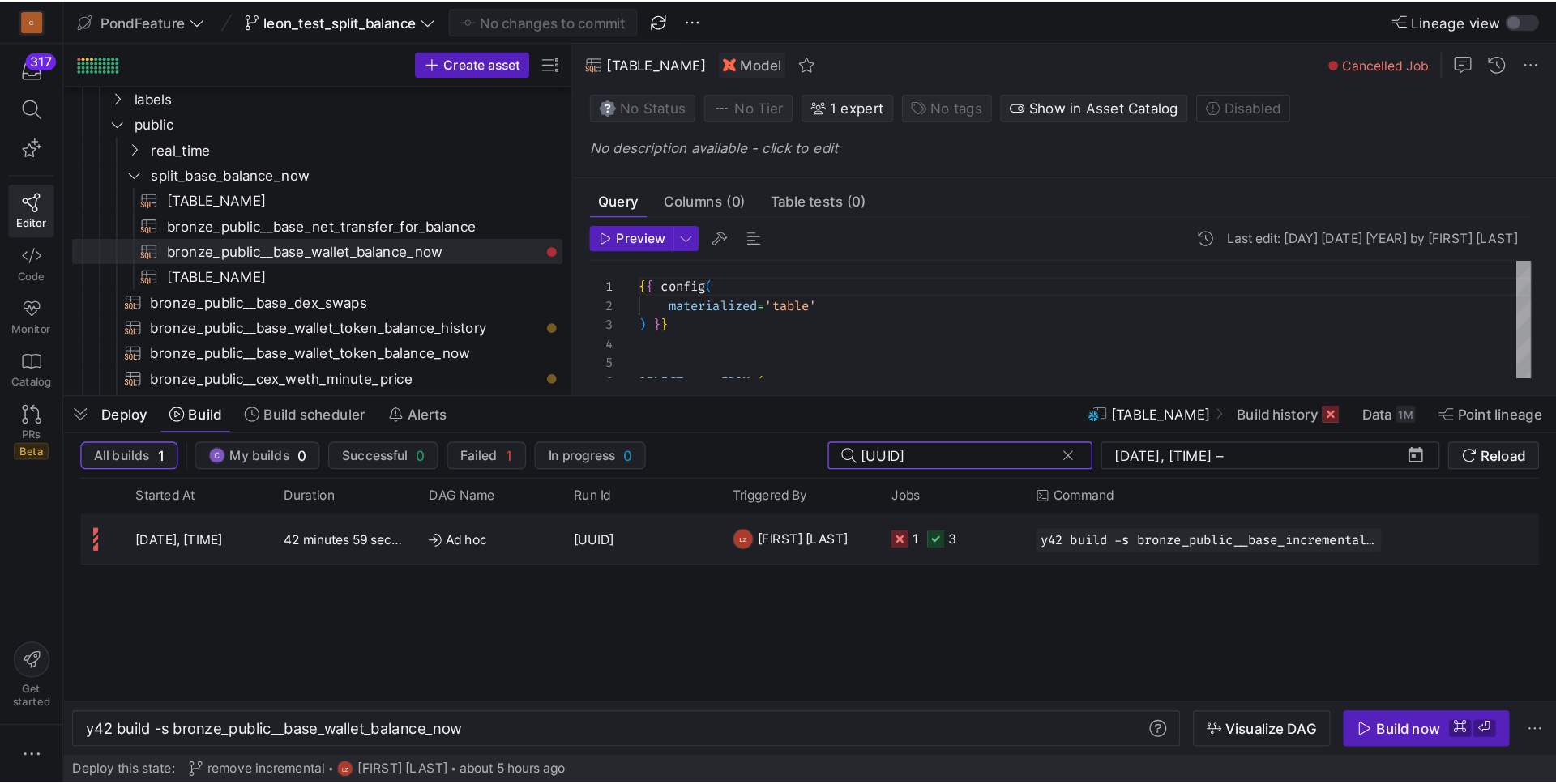 scroll, scrollTop: 0, scrollLeft: 0, axis: both 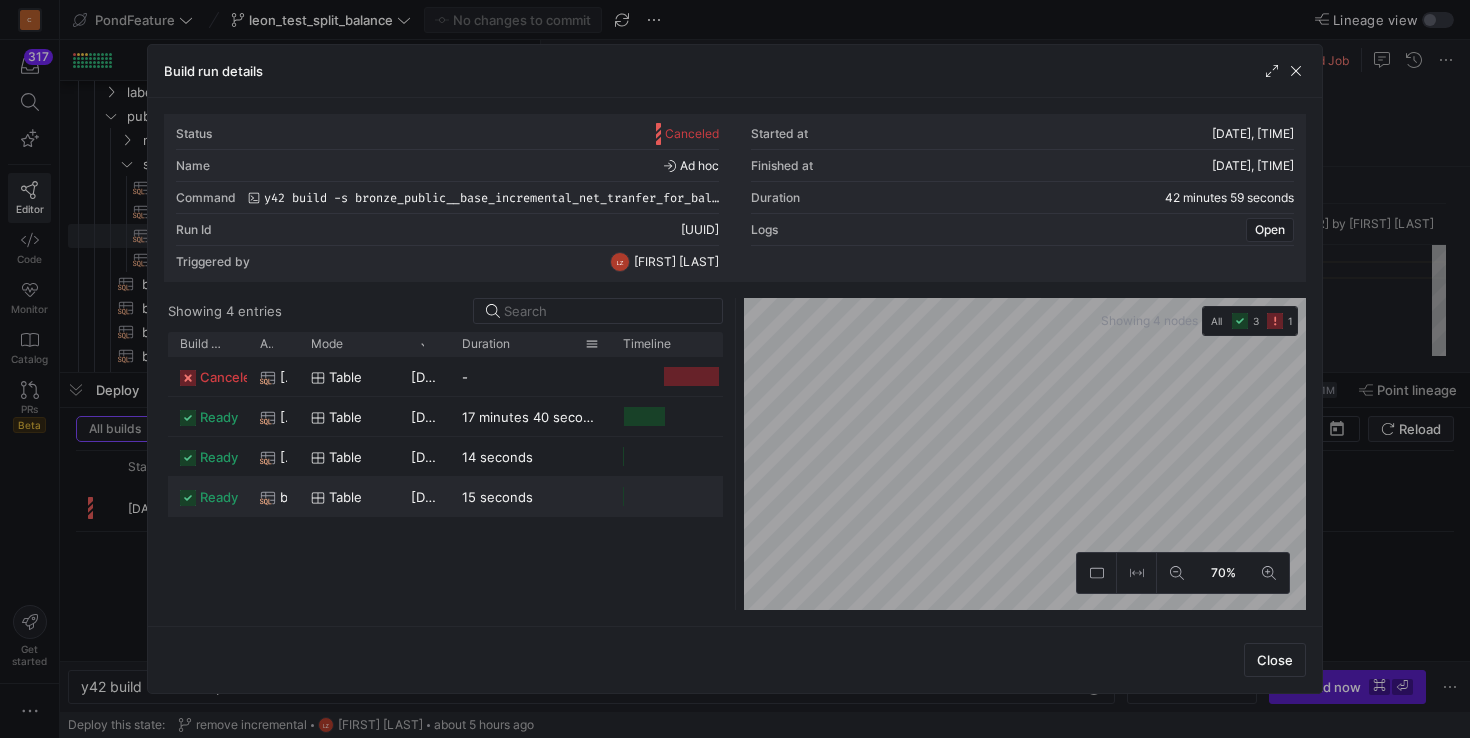 drag, startPoint x: 499, startPoint y: 346, endPoint x: 609, endPoint y: 333, distance: 110.76552 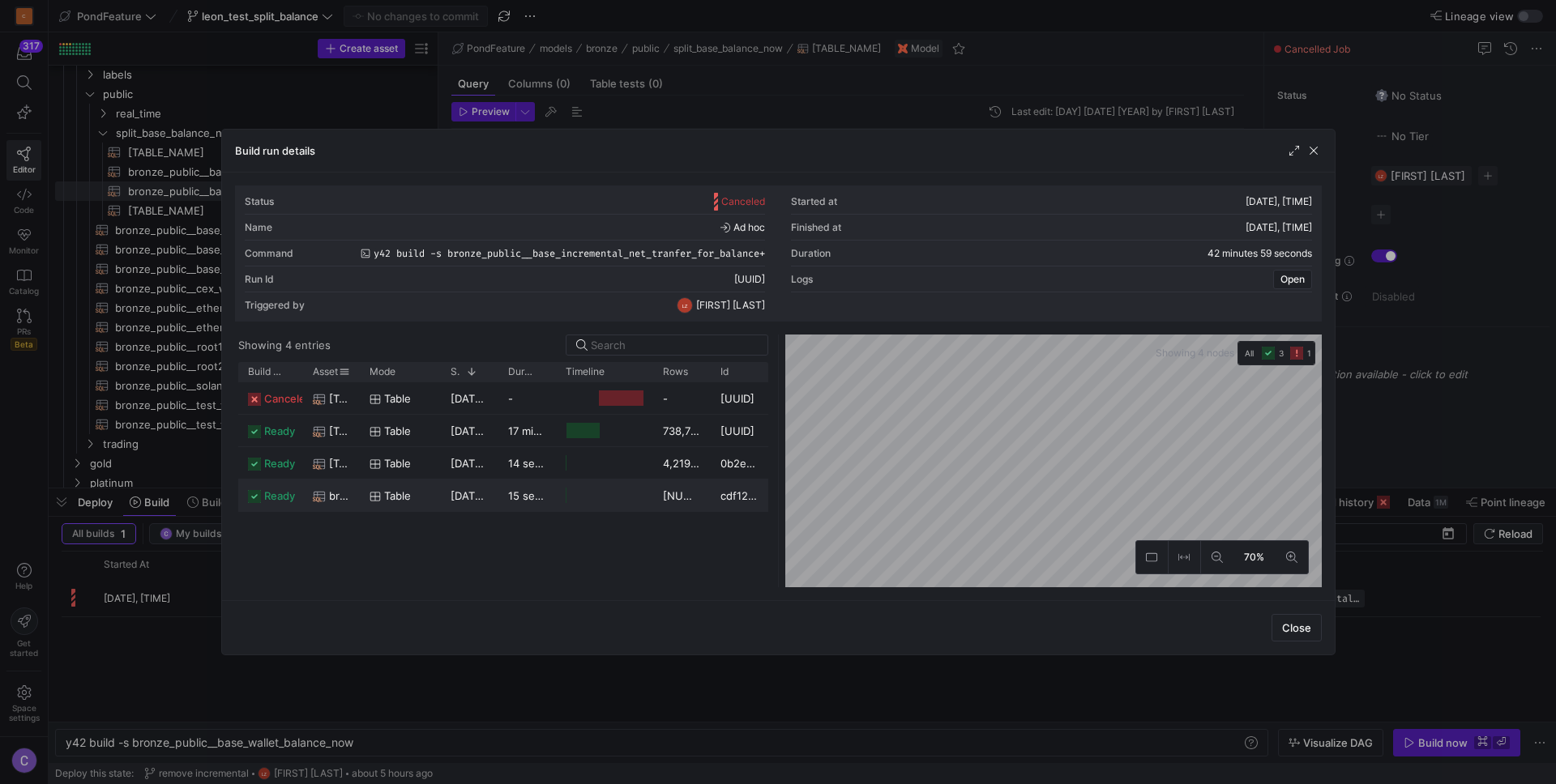 click 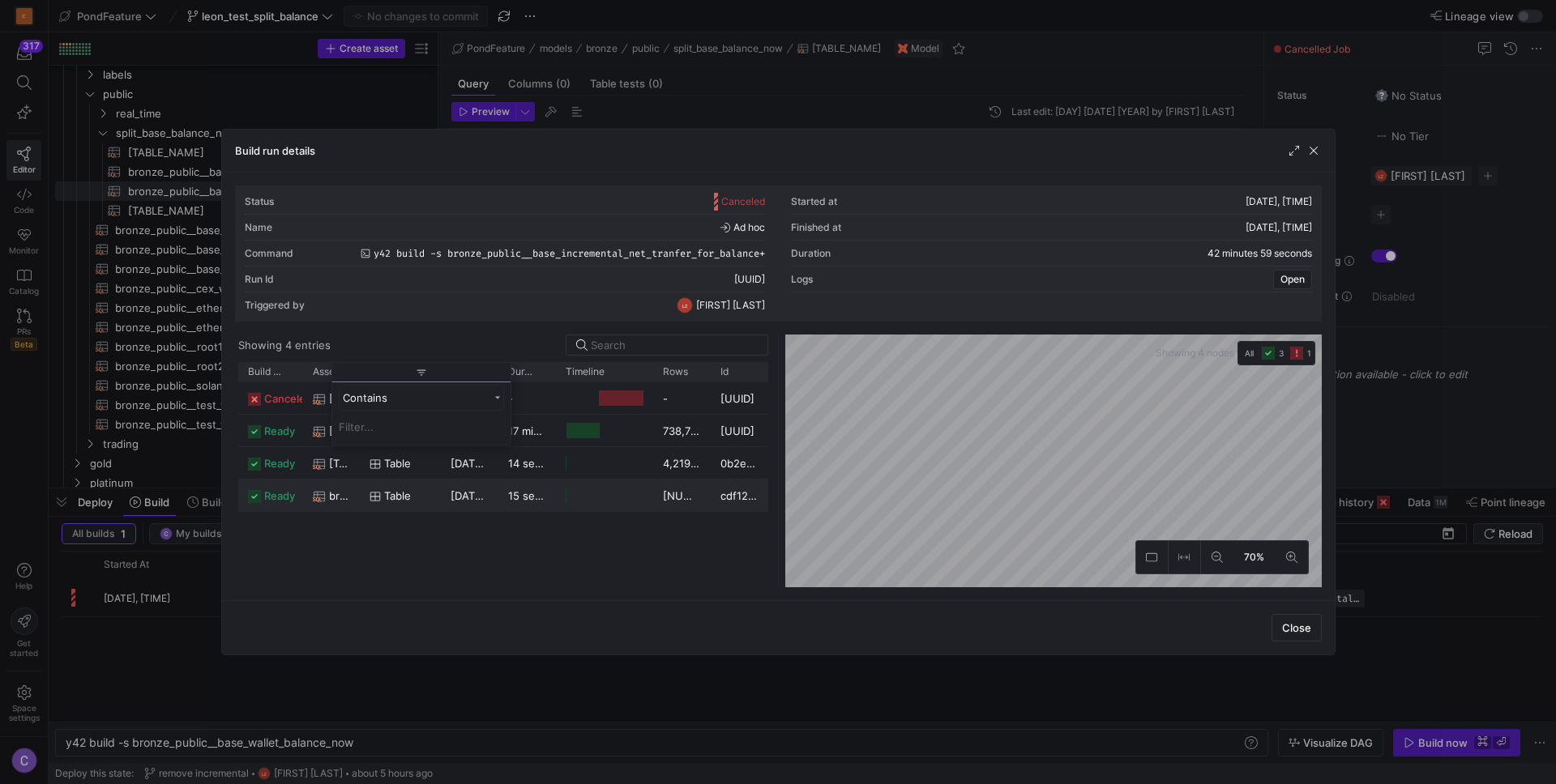 click on "Showing 4 entries" at bounding box center (503, 345) 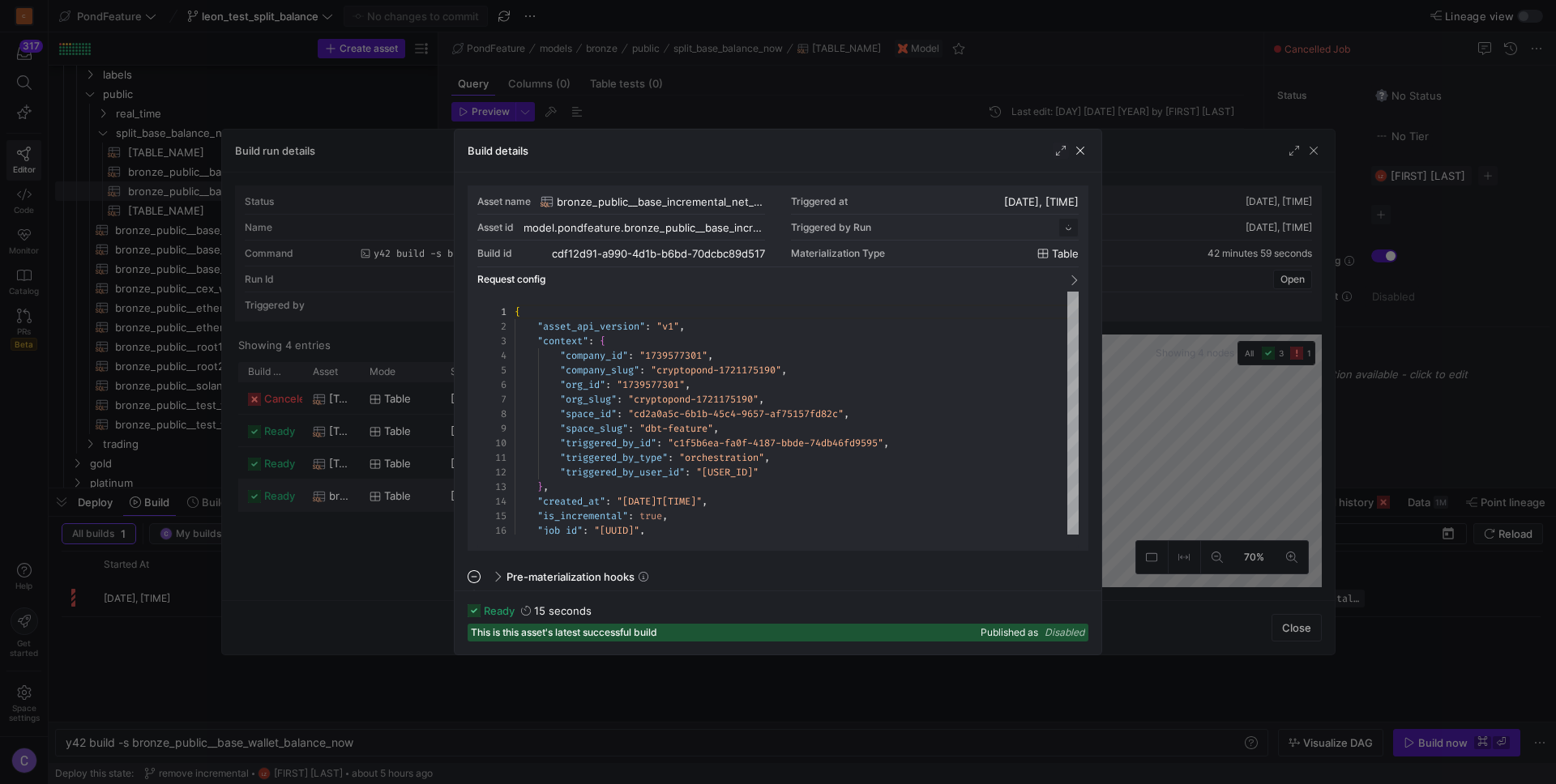 scroll, scrollTop: 146, scrollLeft: 0, axis: vertical 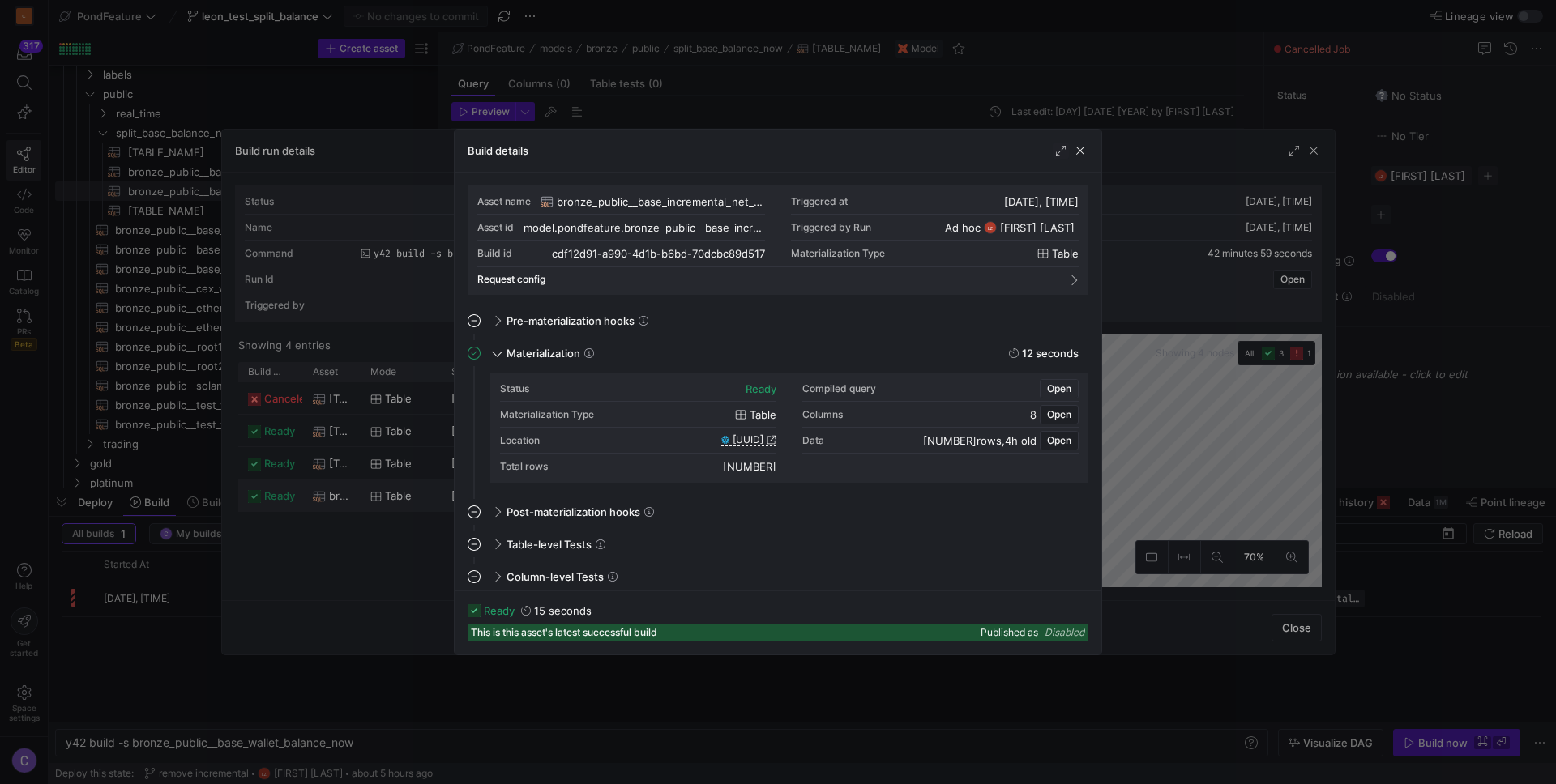 click at bounding box center [1059, 389] 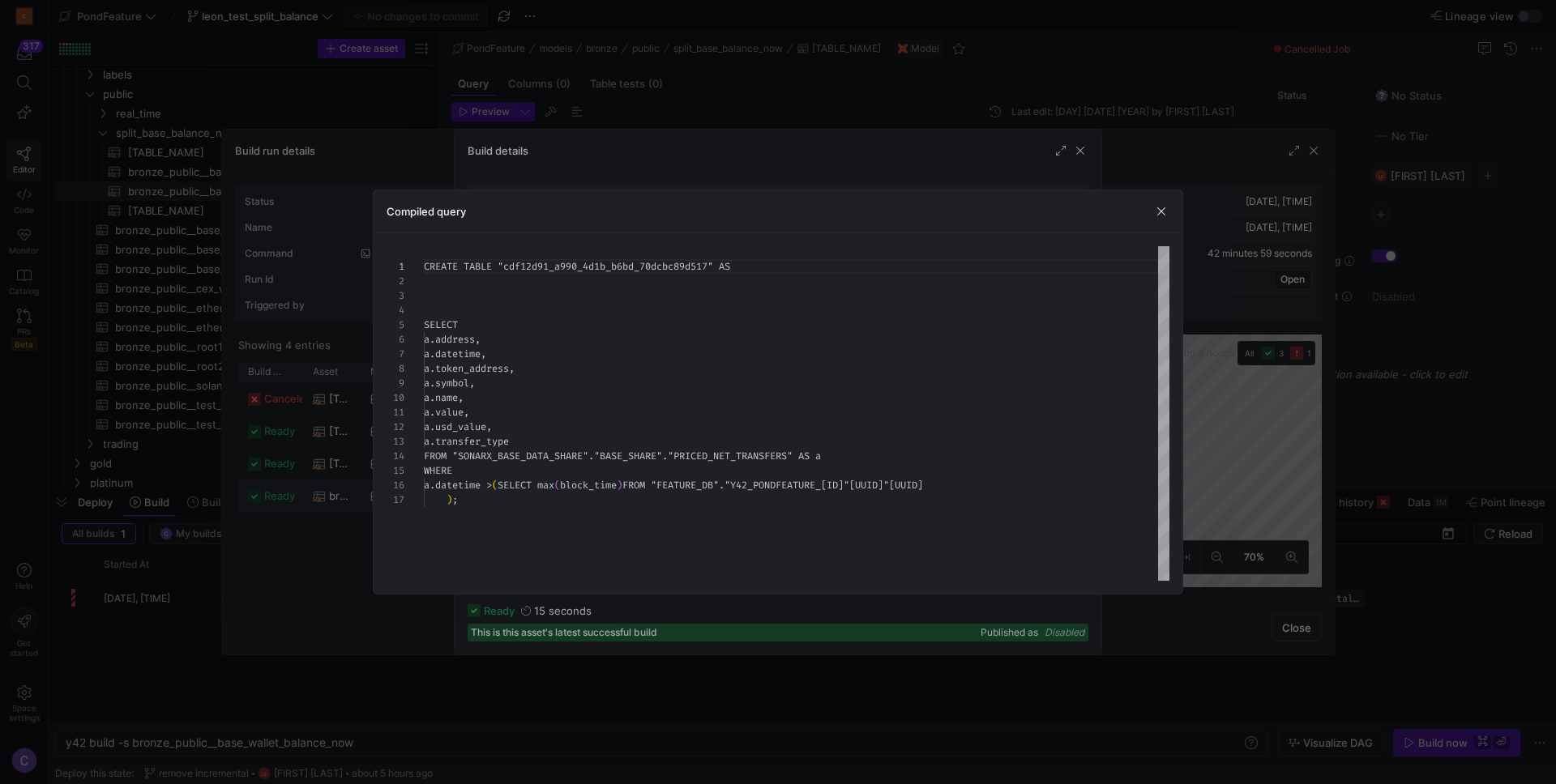 scroll, scrollTop: 146, scrollLeft: 0, axis: vertical 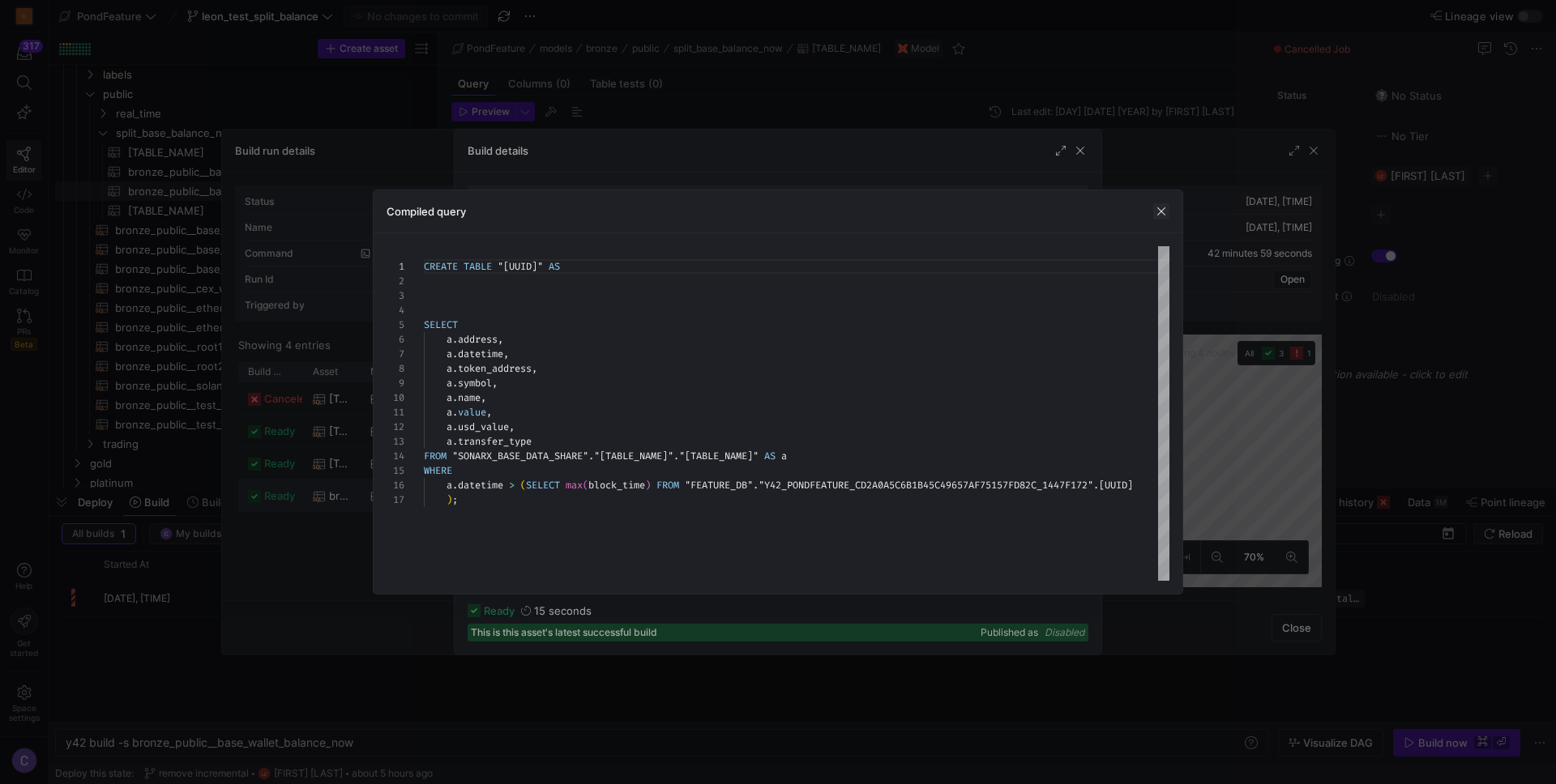 click at bounding box center (1161, 211) 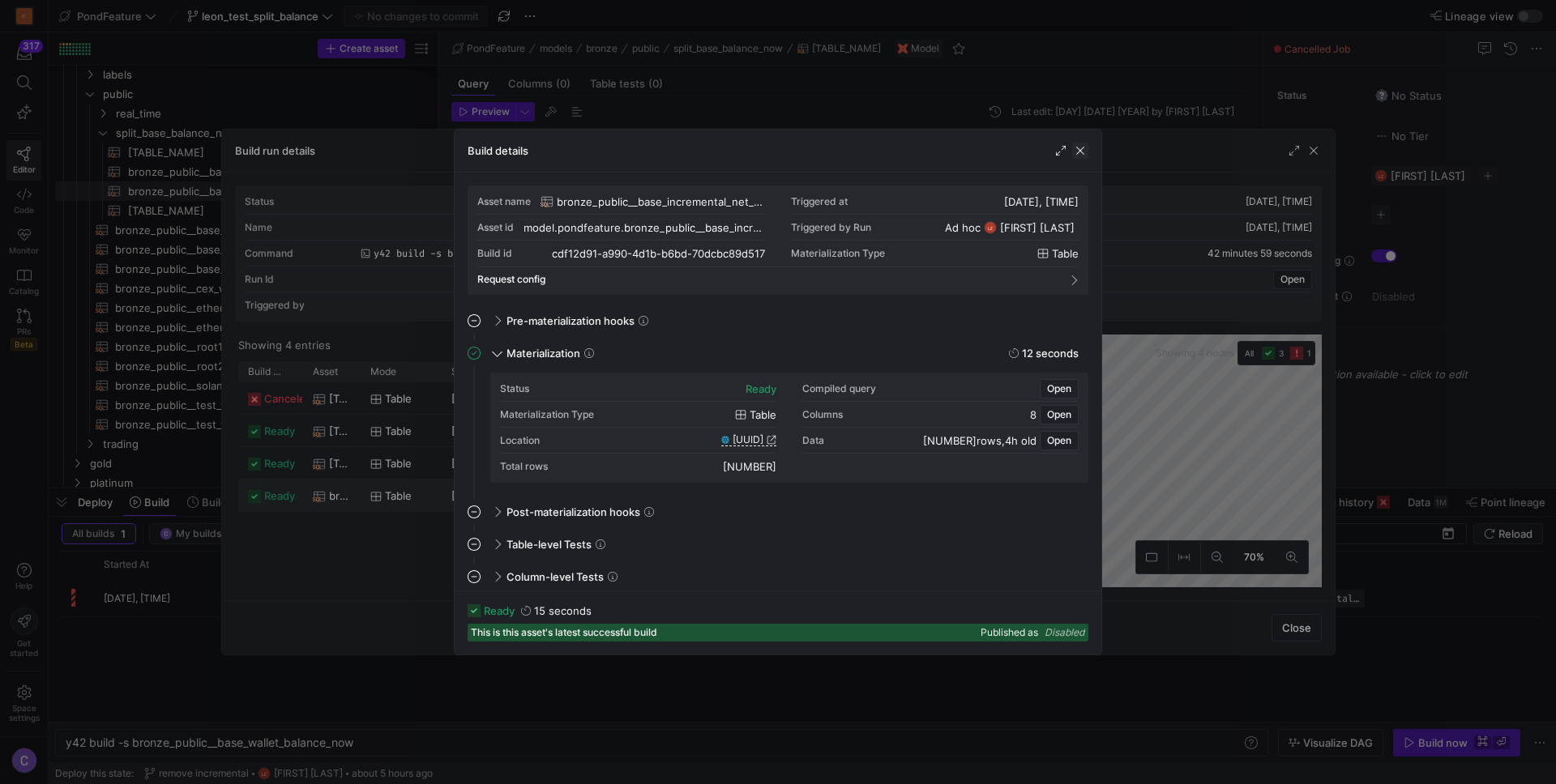 click 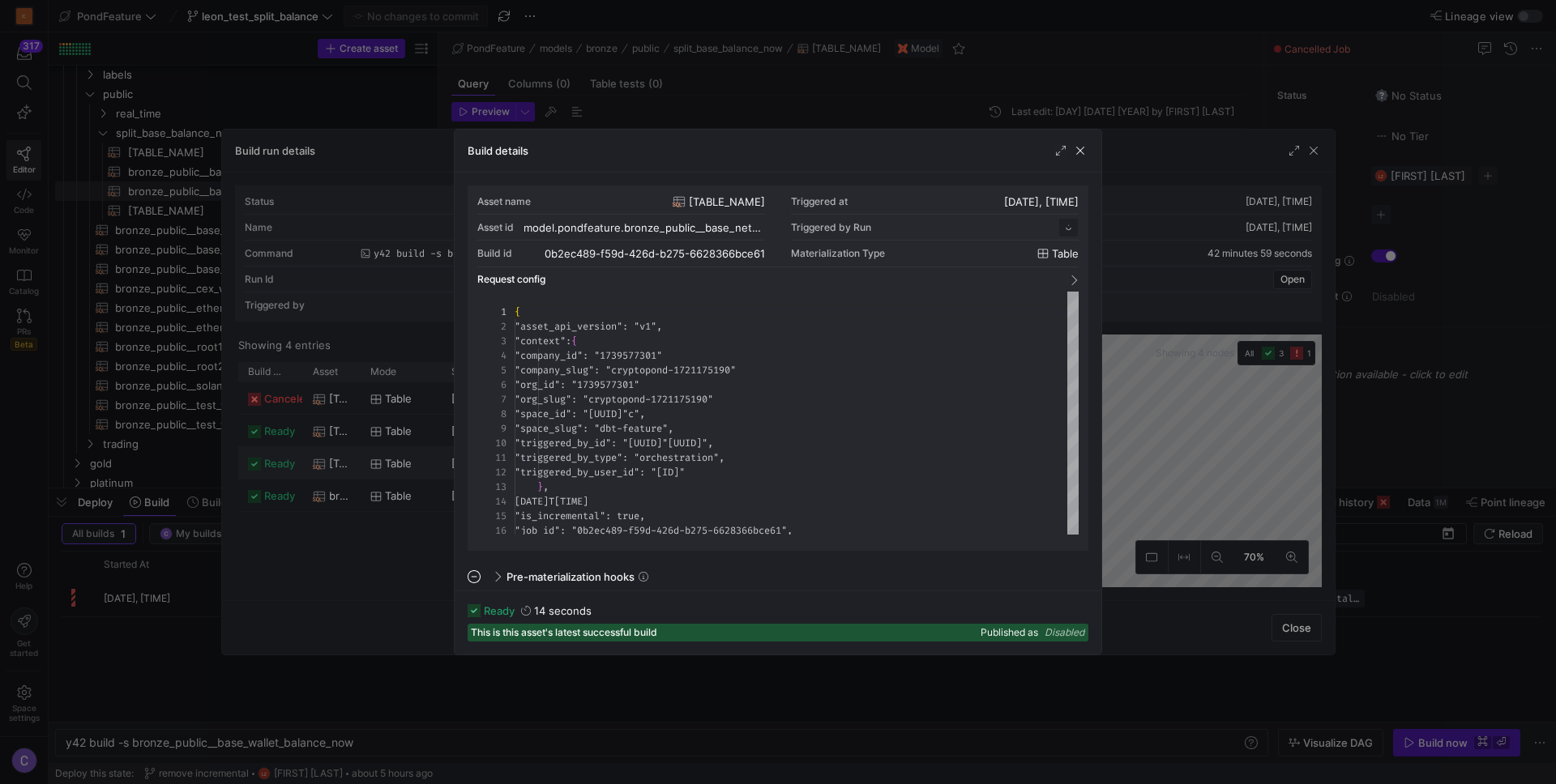 scroll, scrollTop: 146, scrollLeft: 0, axis: vertical 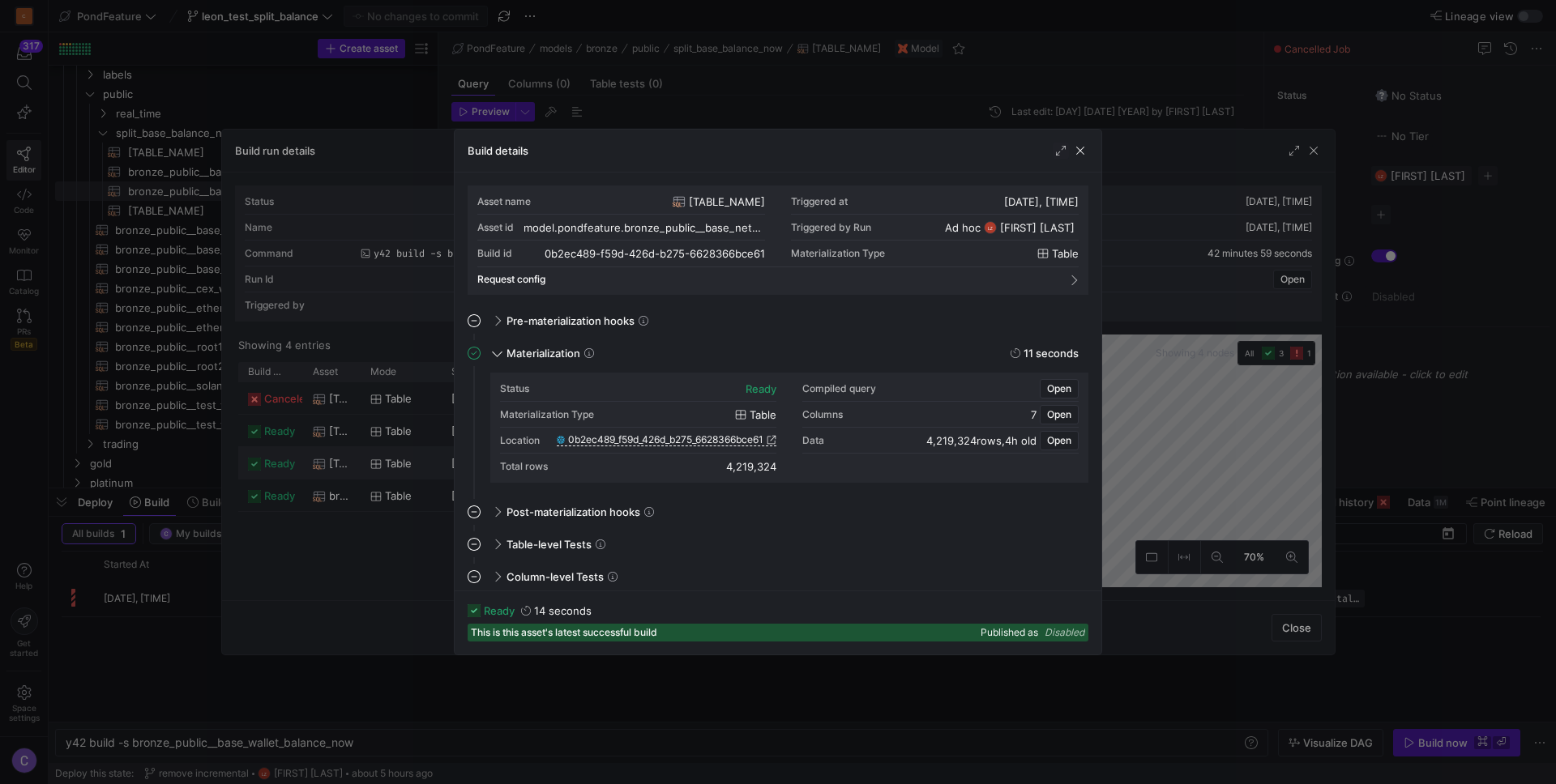 click on "Build details" at bounding box center [778, 151] 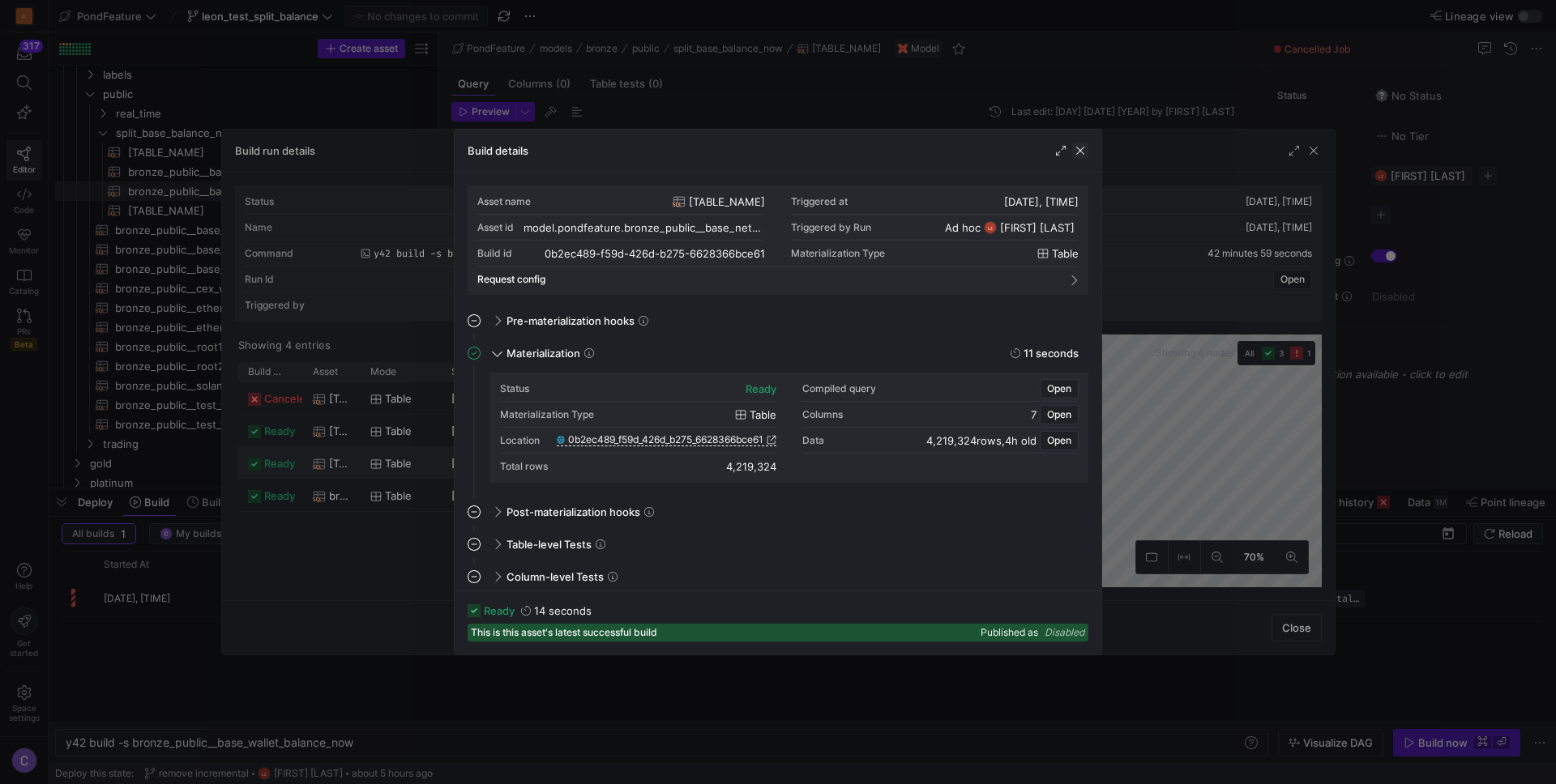 click 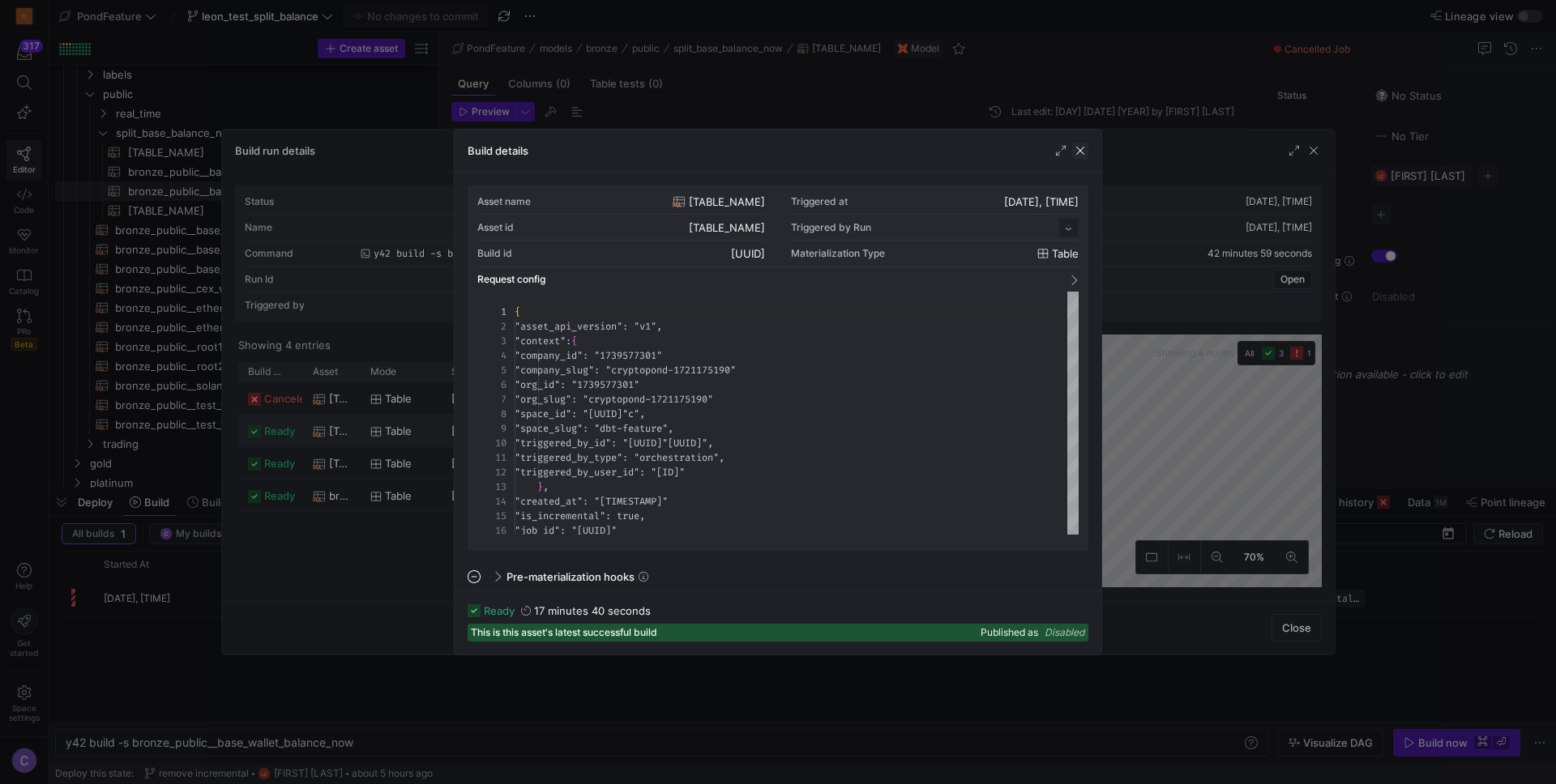 scroll, scrollTop: 146, scrollLeft: 0, axis: vertical 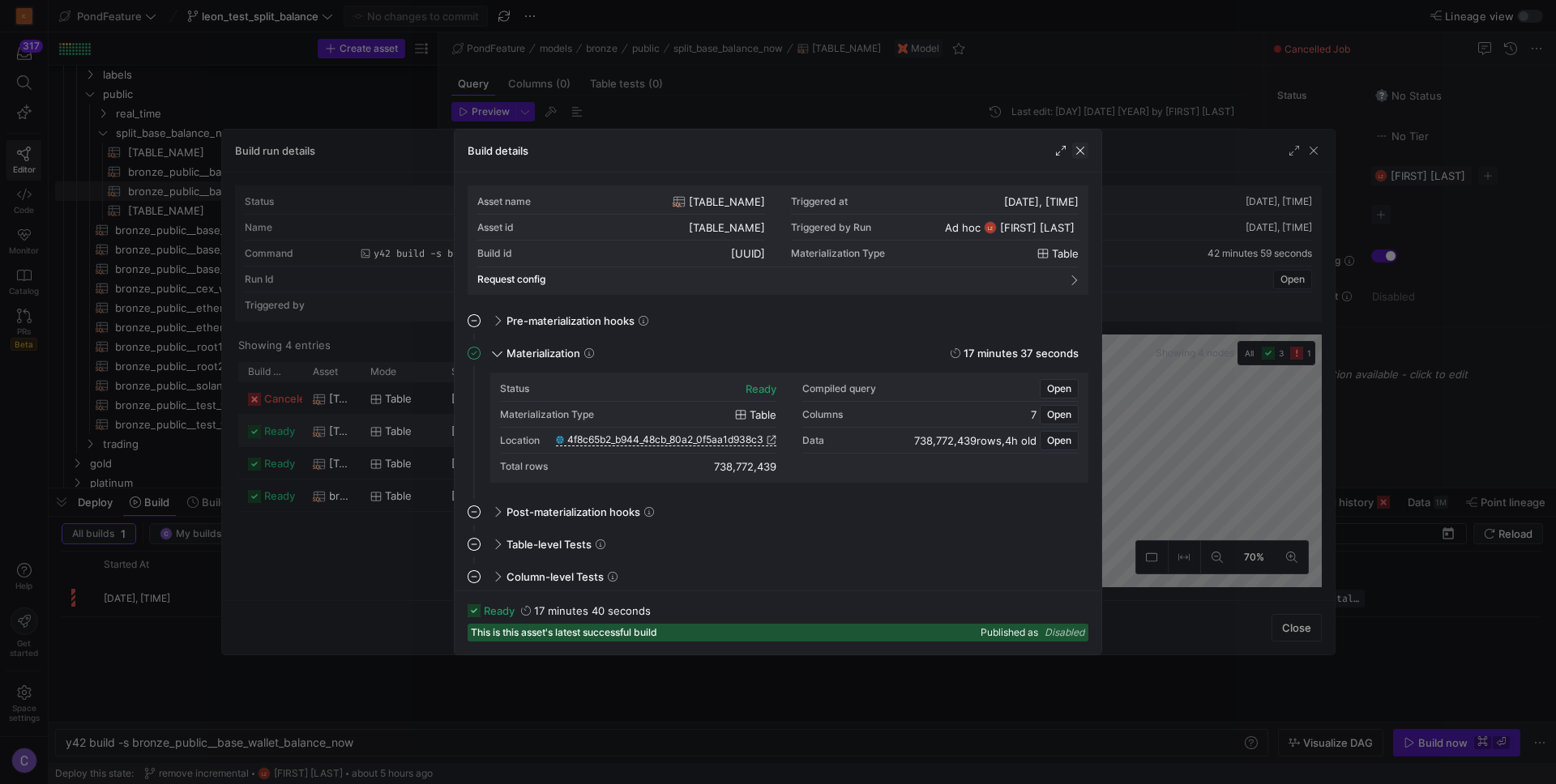 click 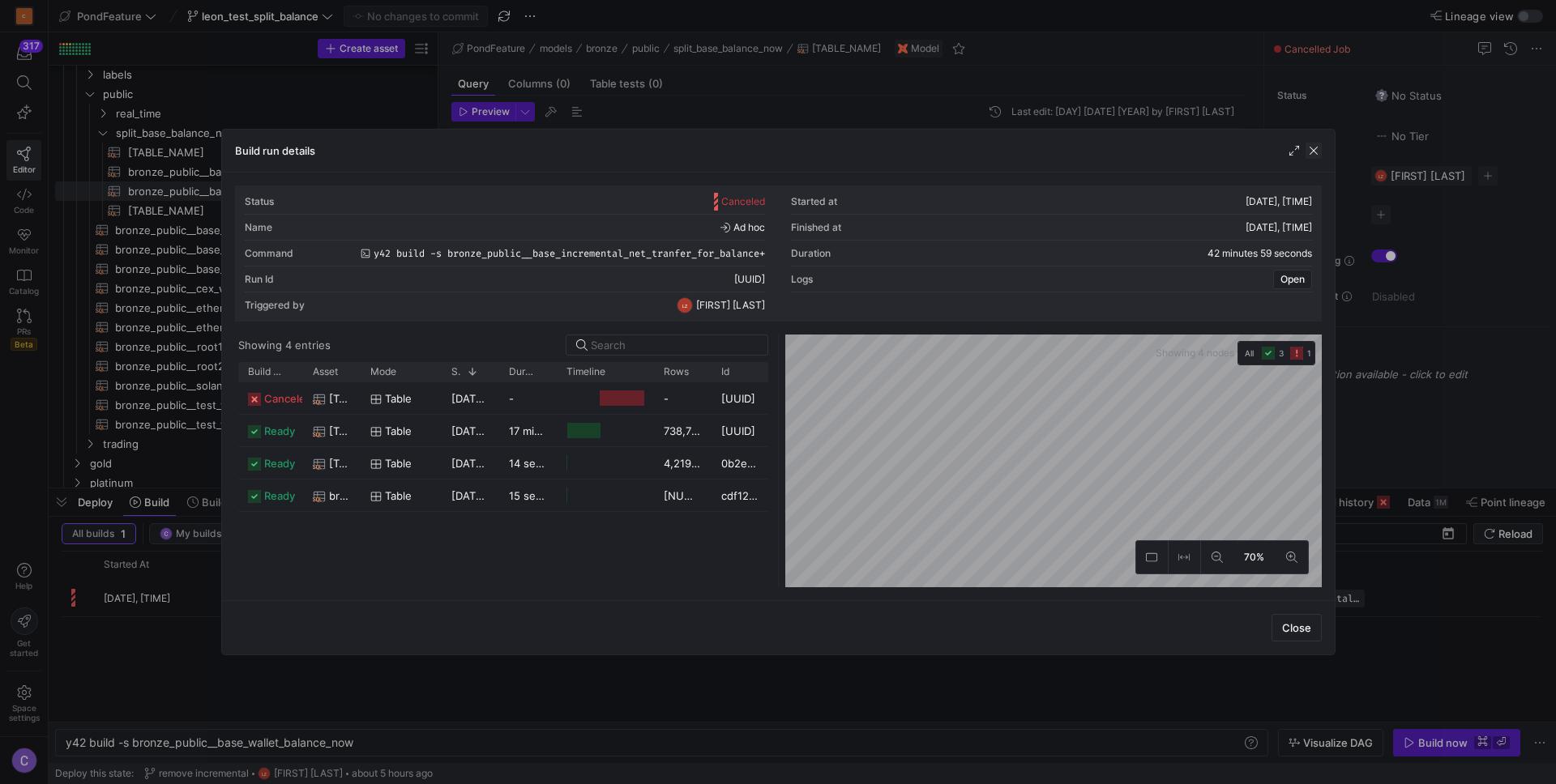click 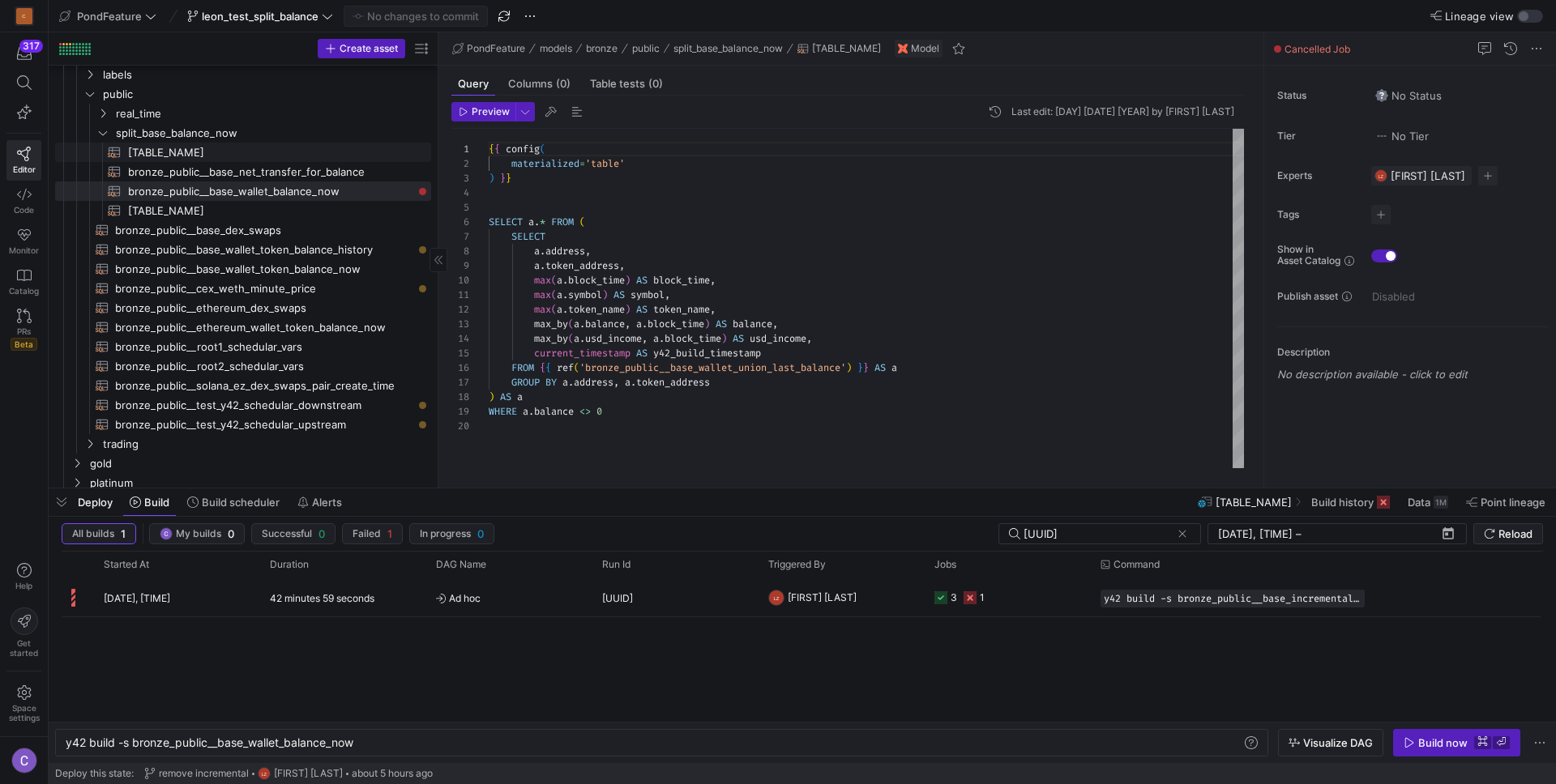 click on "[TABLE_NAME]" 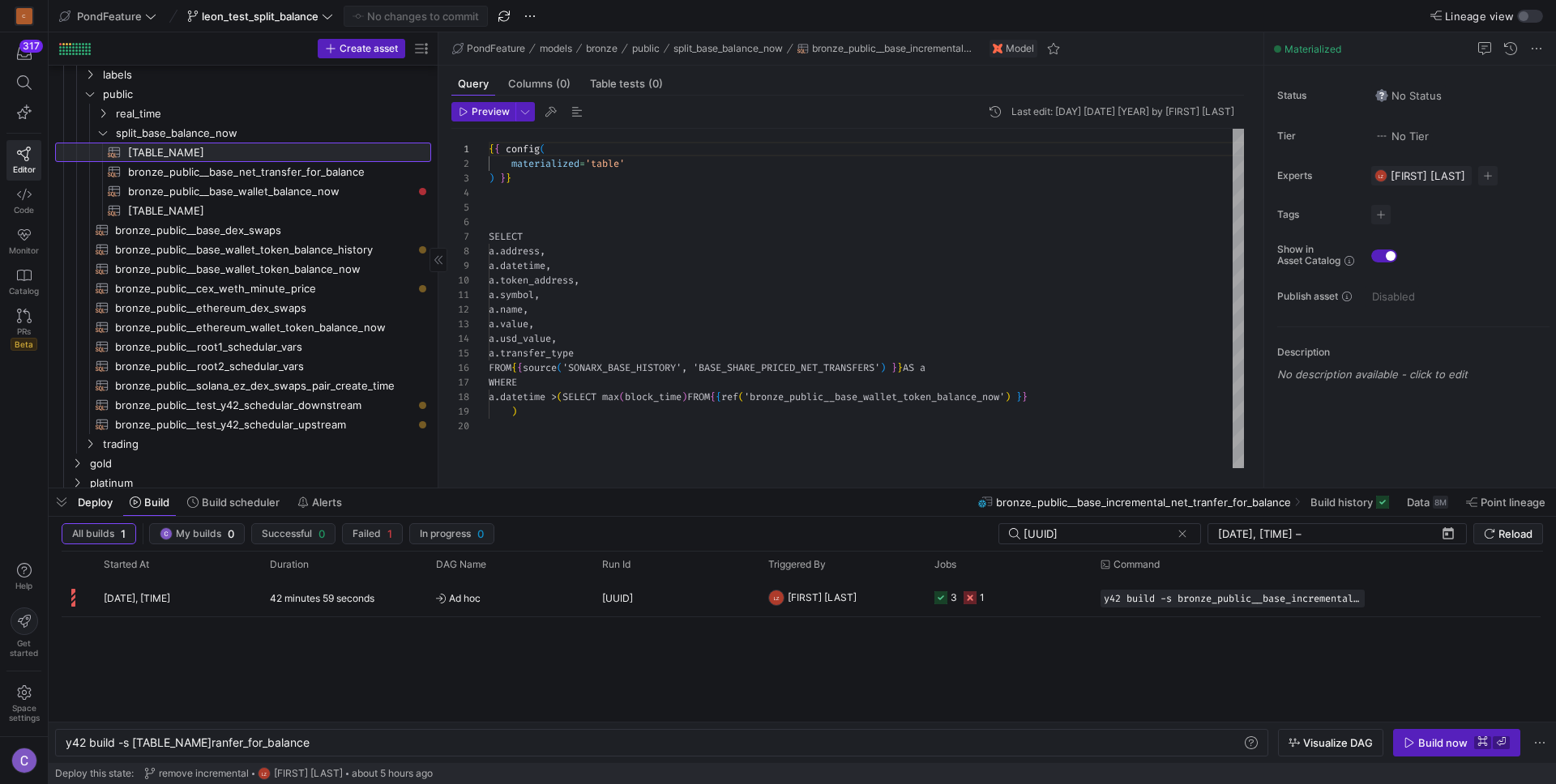 scroll, scrollTop: 0, scrollLeft: 0, axis: both 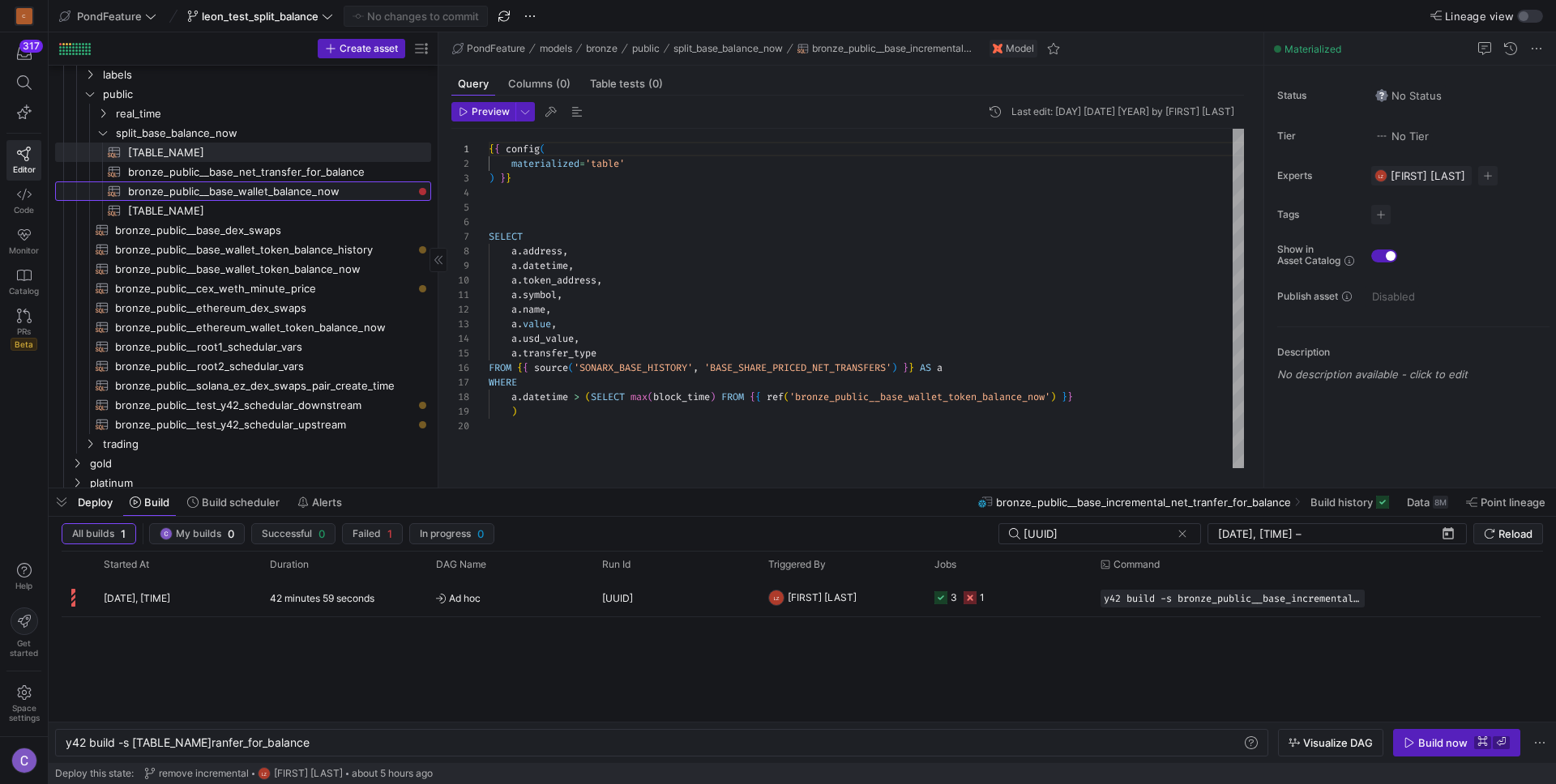 click on "bronze_public__base_wallet_balance_now​​​​​​​​​​" 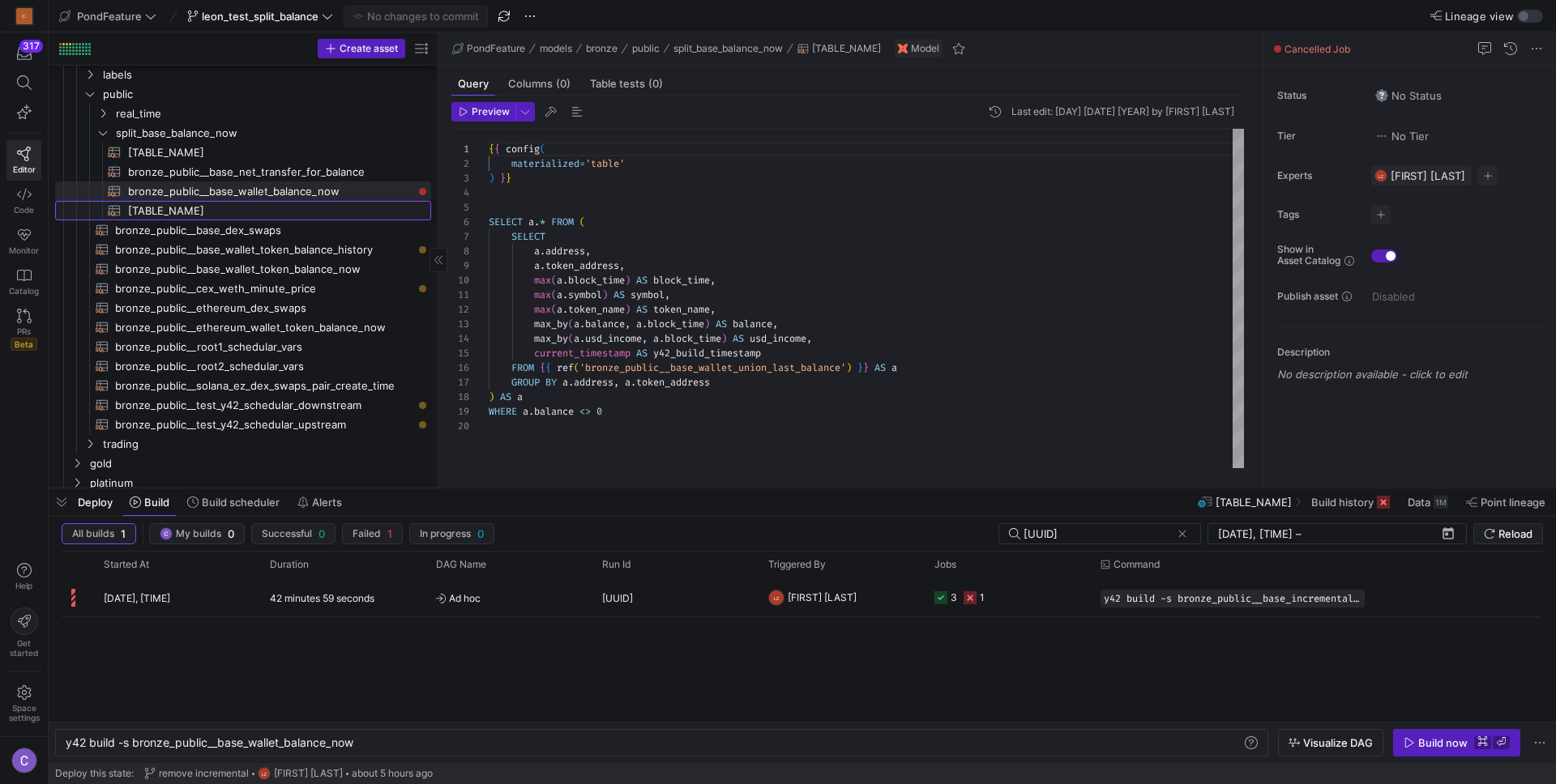 click on "[TABLE_NAME]" 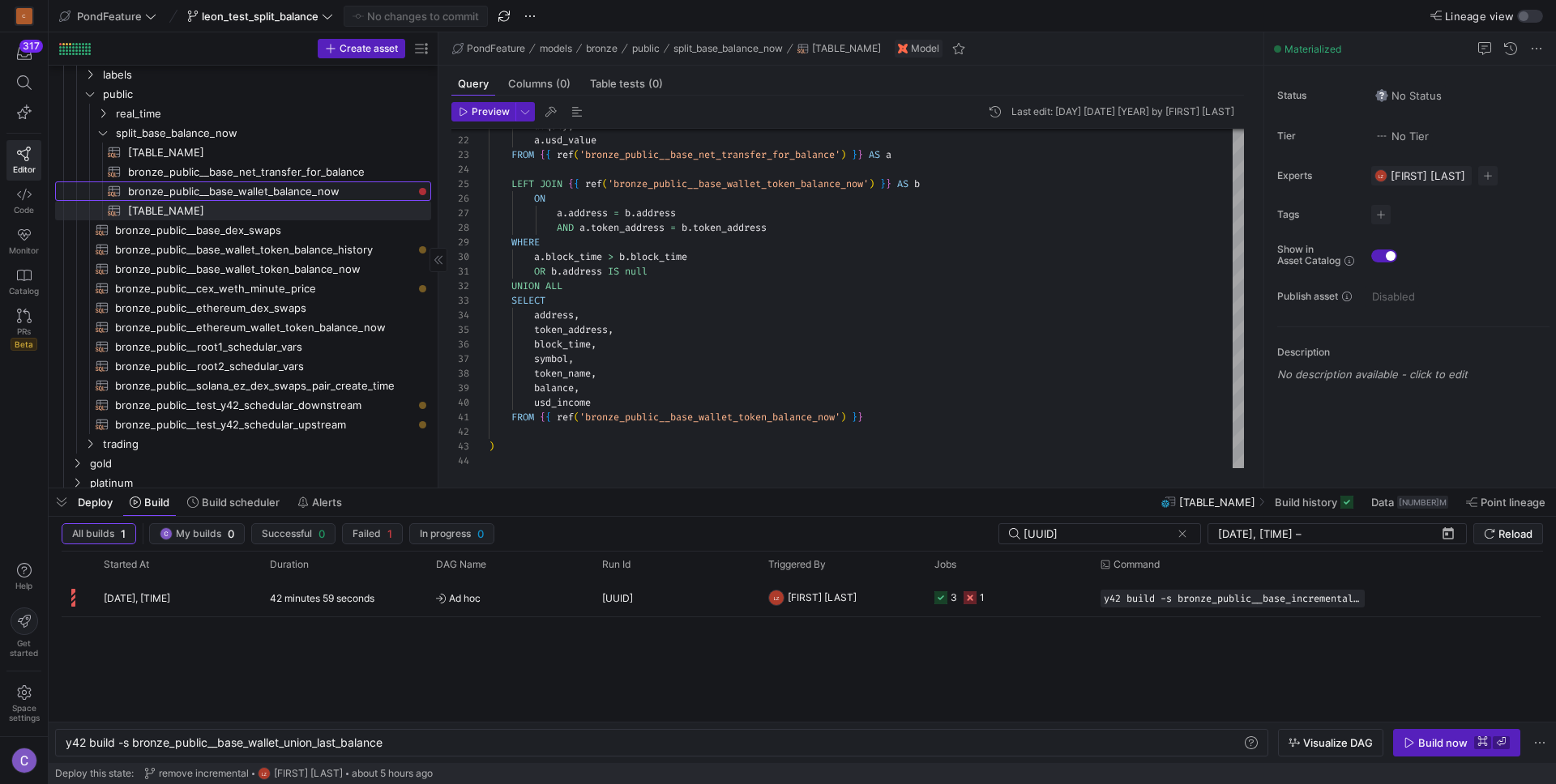 click on "bronze_public__base_wallet_balance_now​​​​​​​​​​" 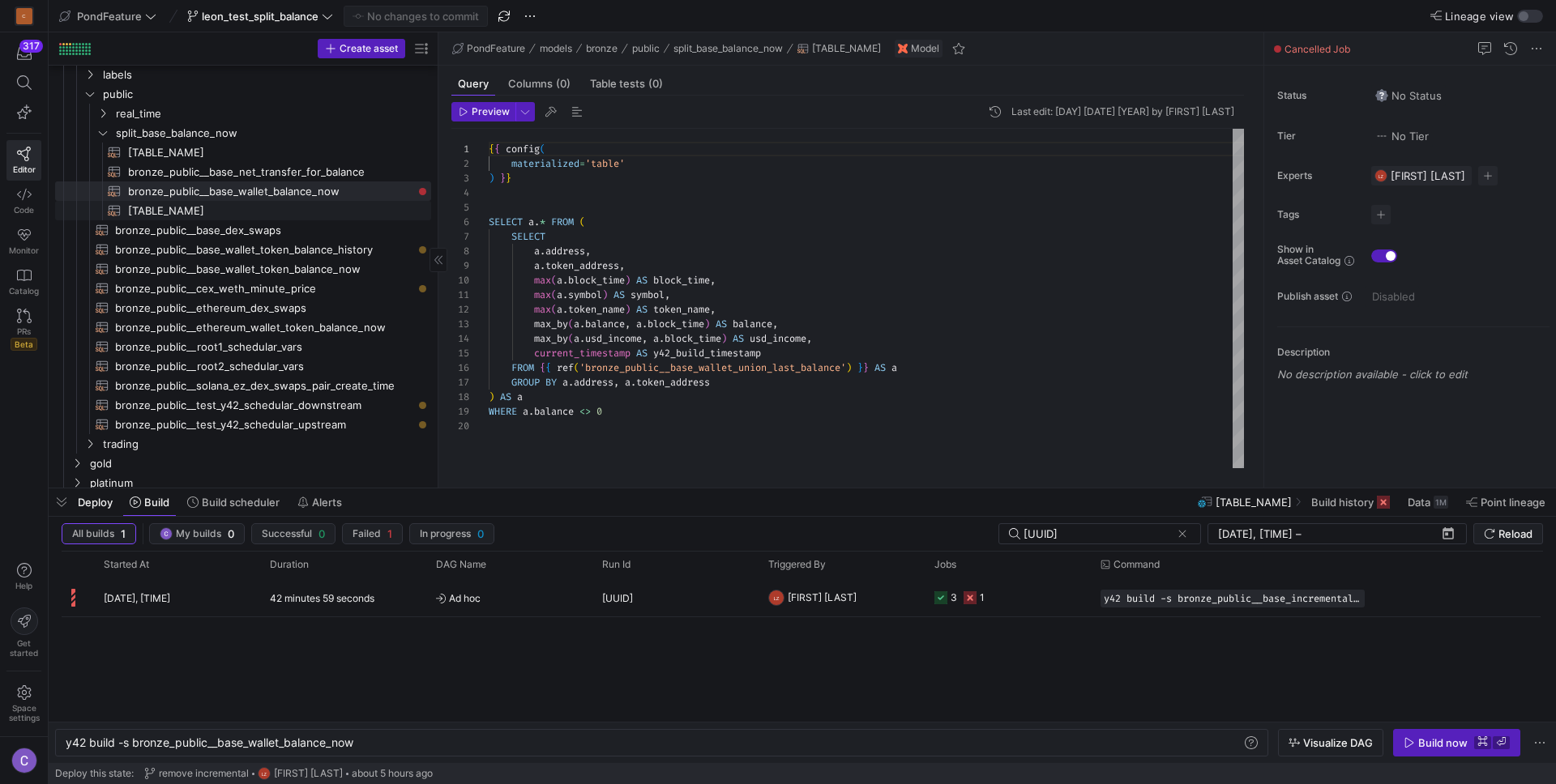 click on "[TABLE_NAME]" 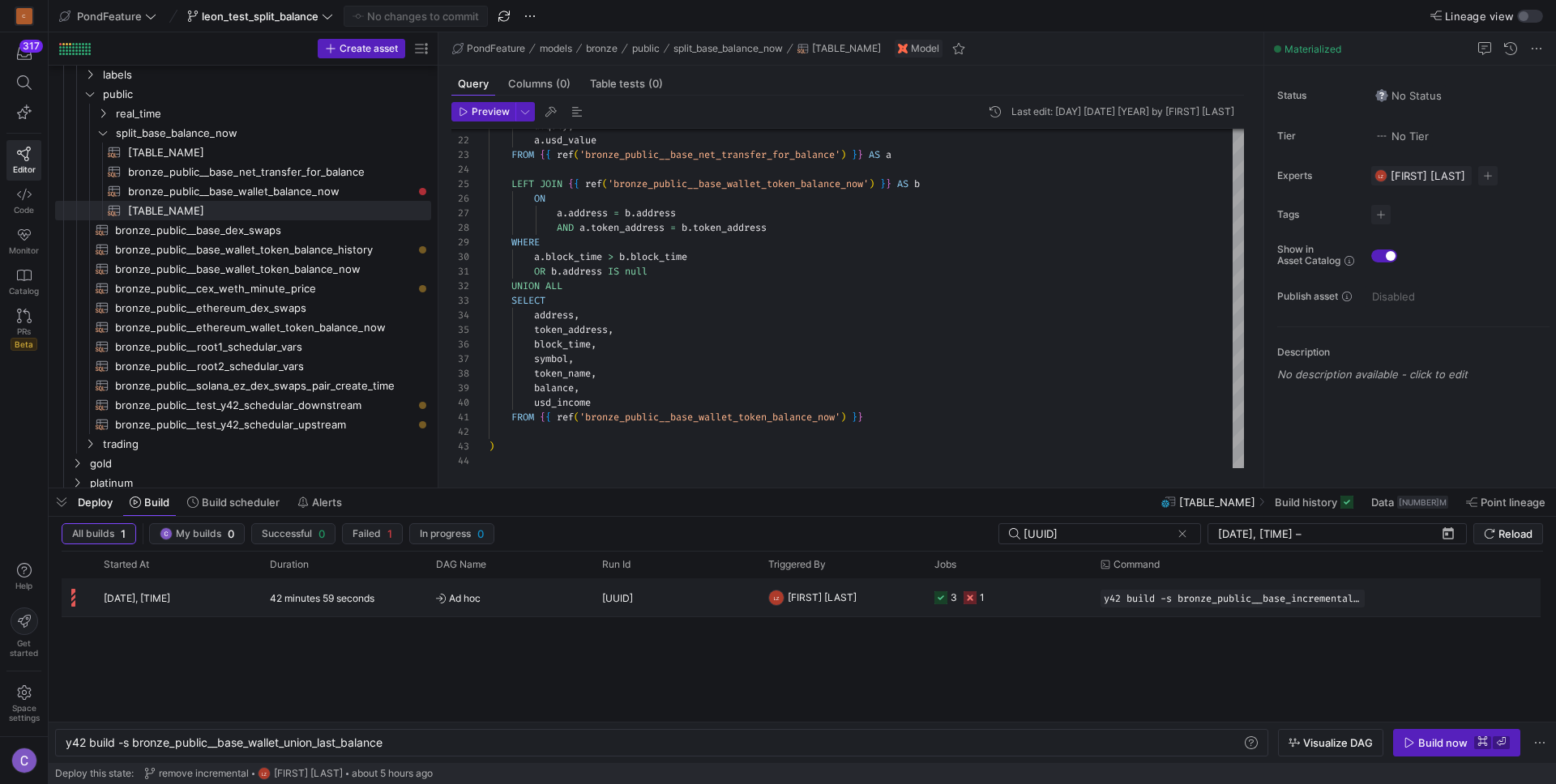 click on "Ad hoc" 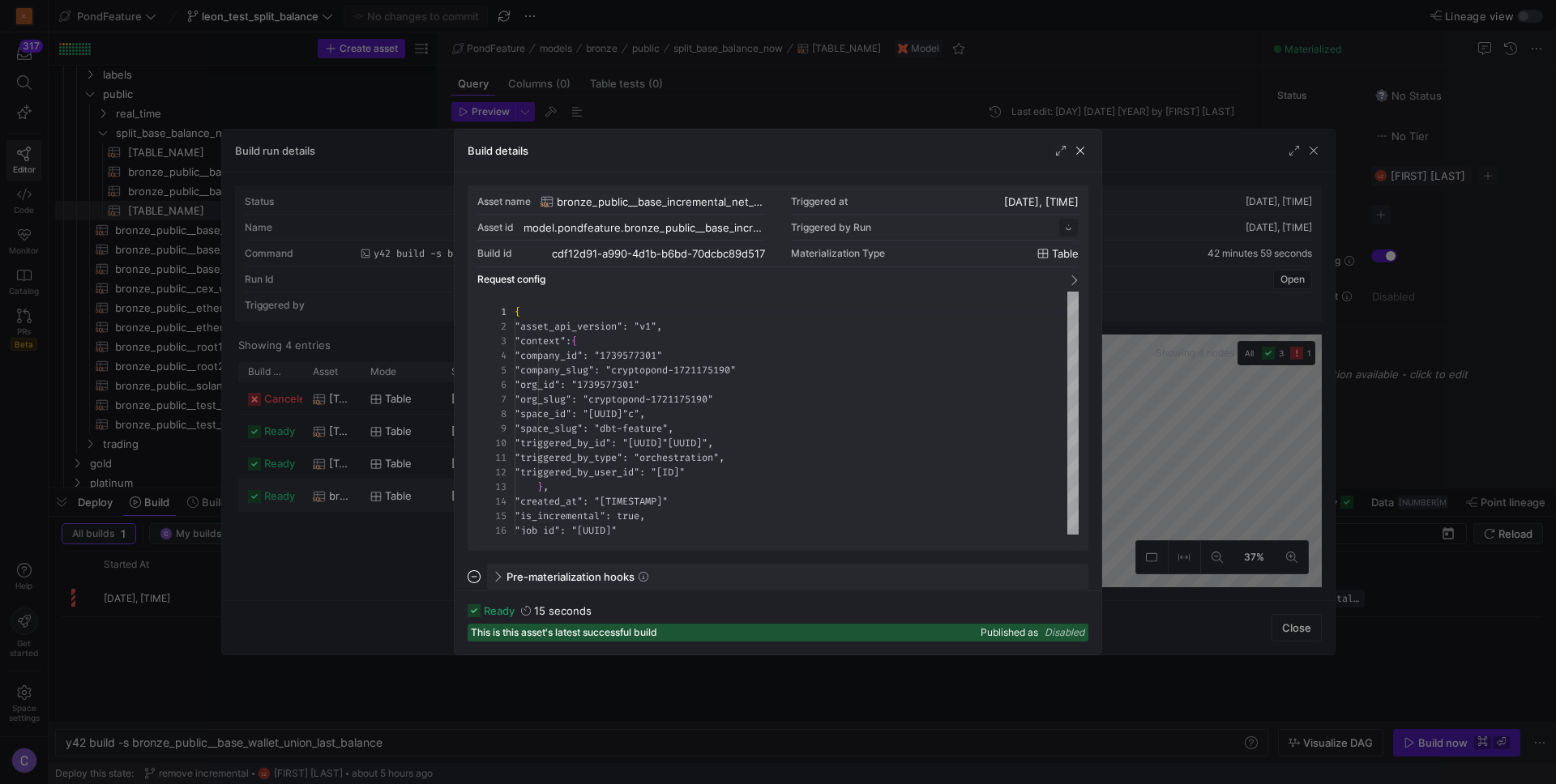 scroll, scrollTop: 146, scrollLeft: 0, axis: vertical 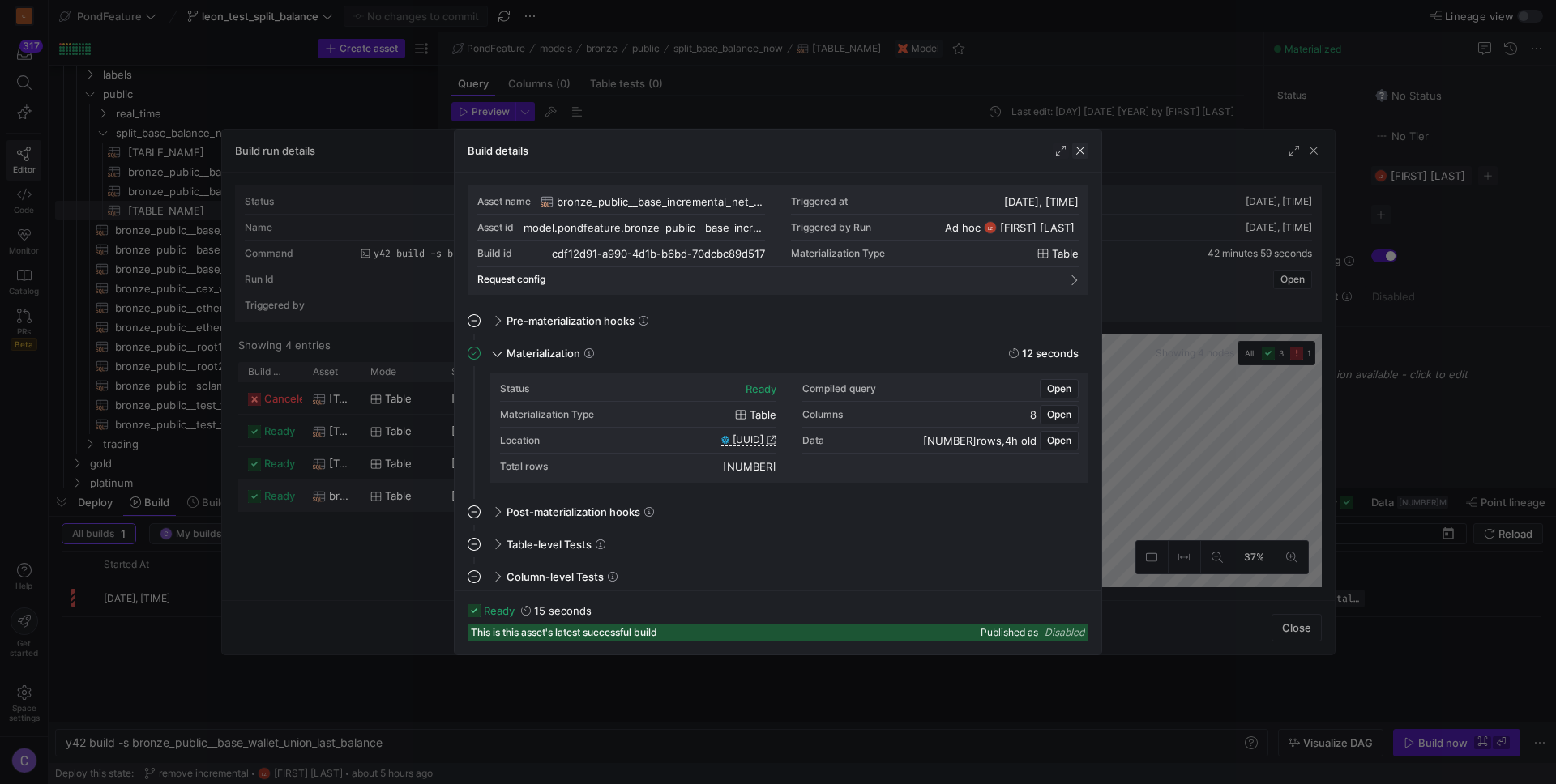 click 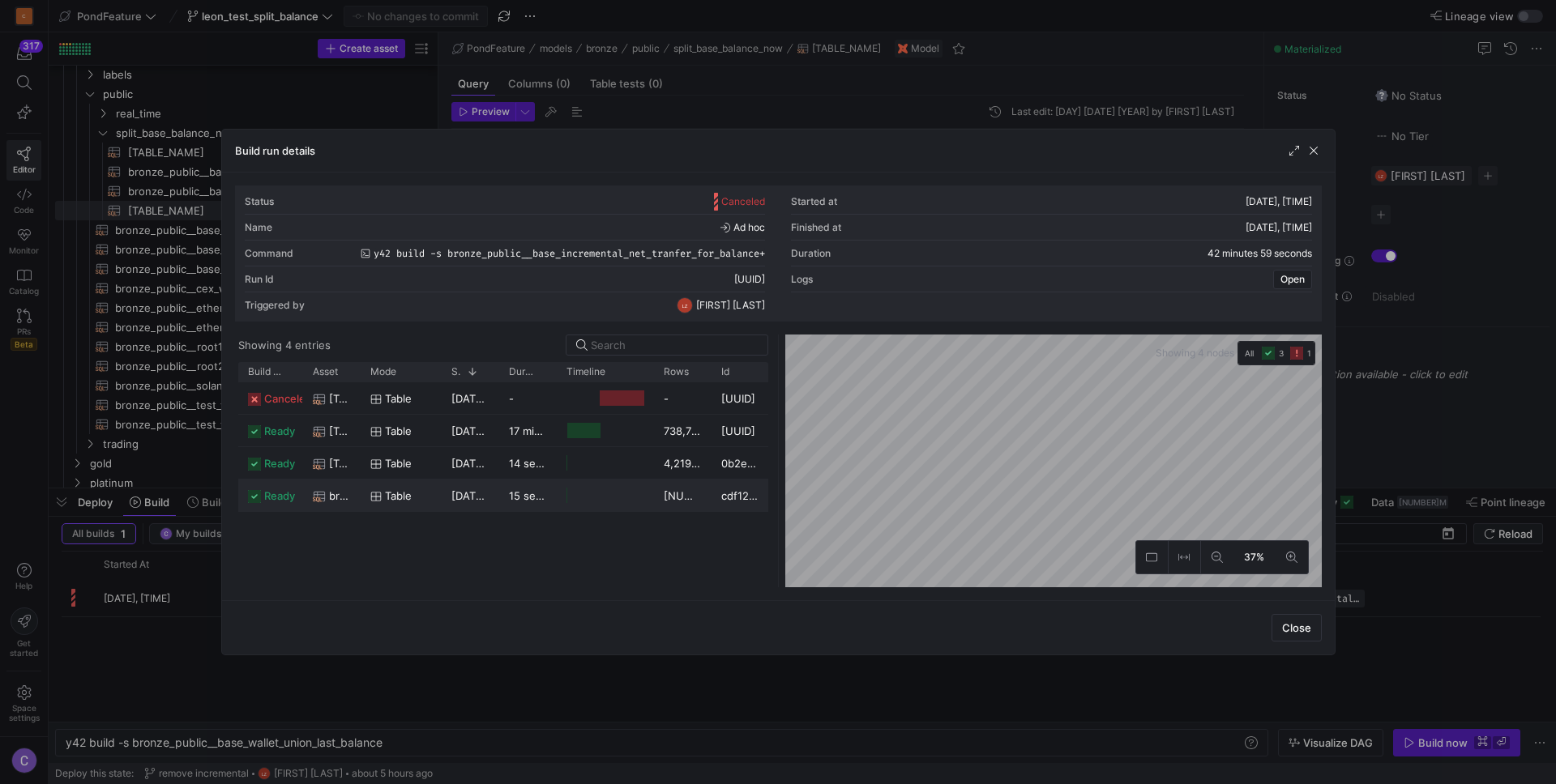 click at bounding box center [1304, 151] 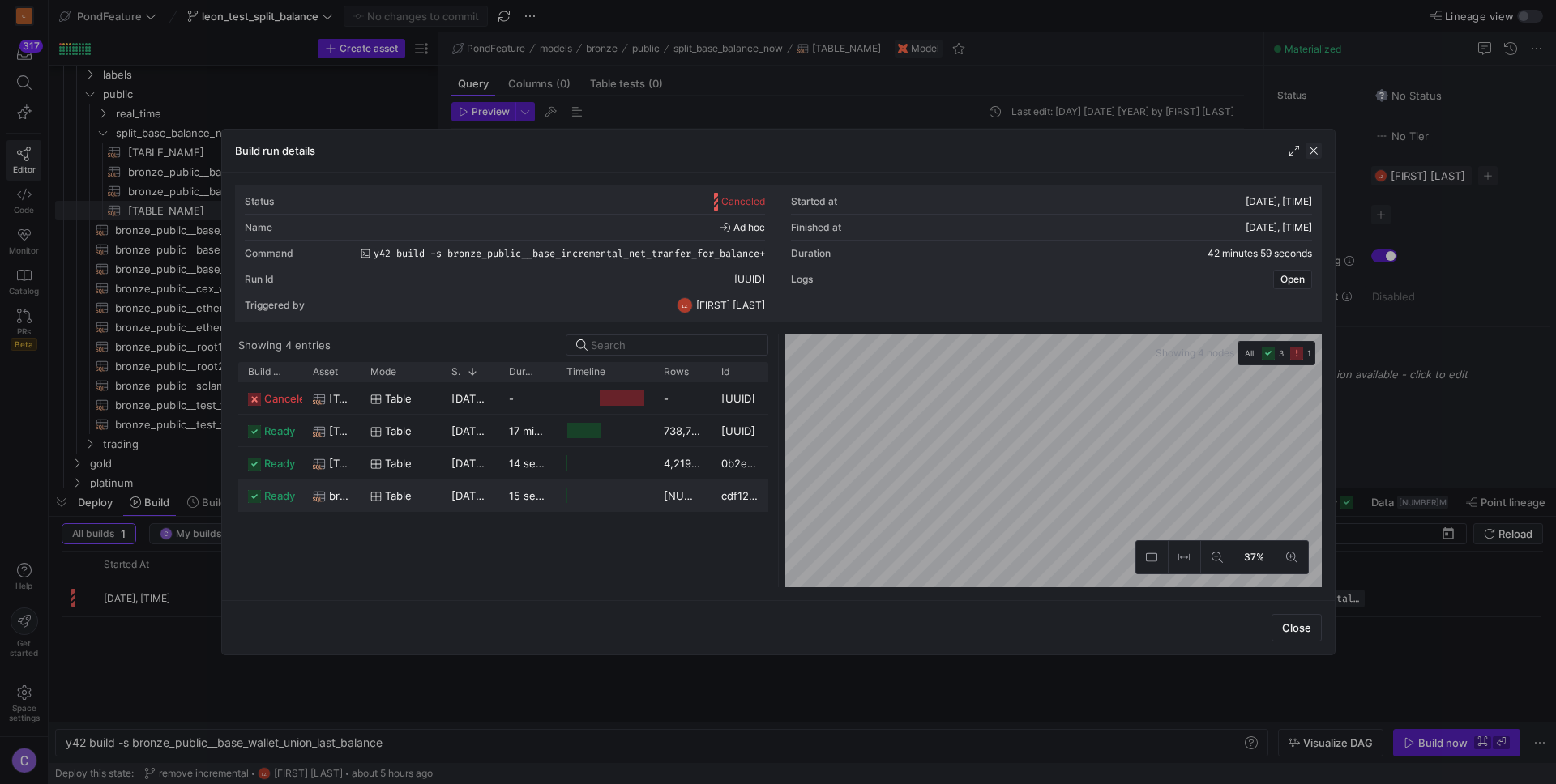 click 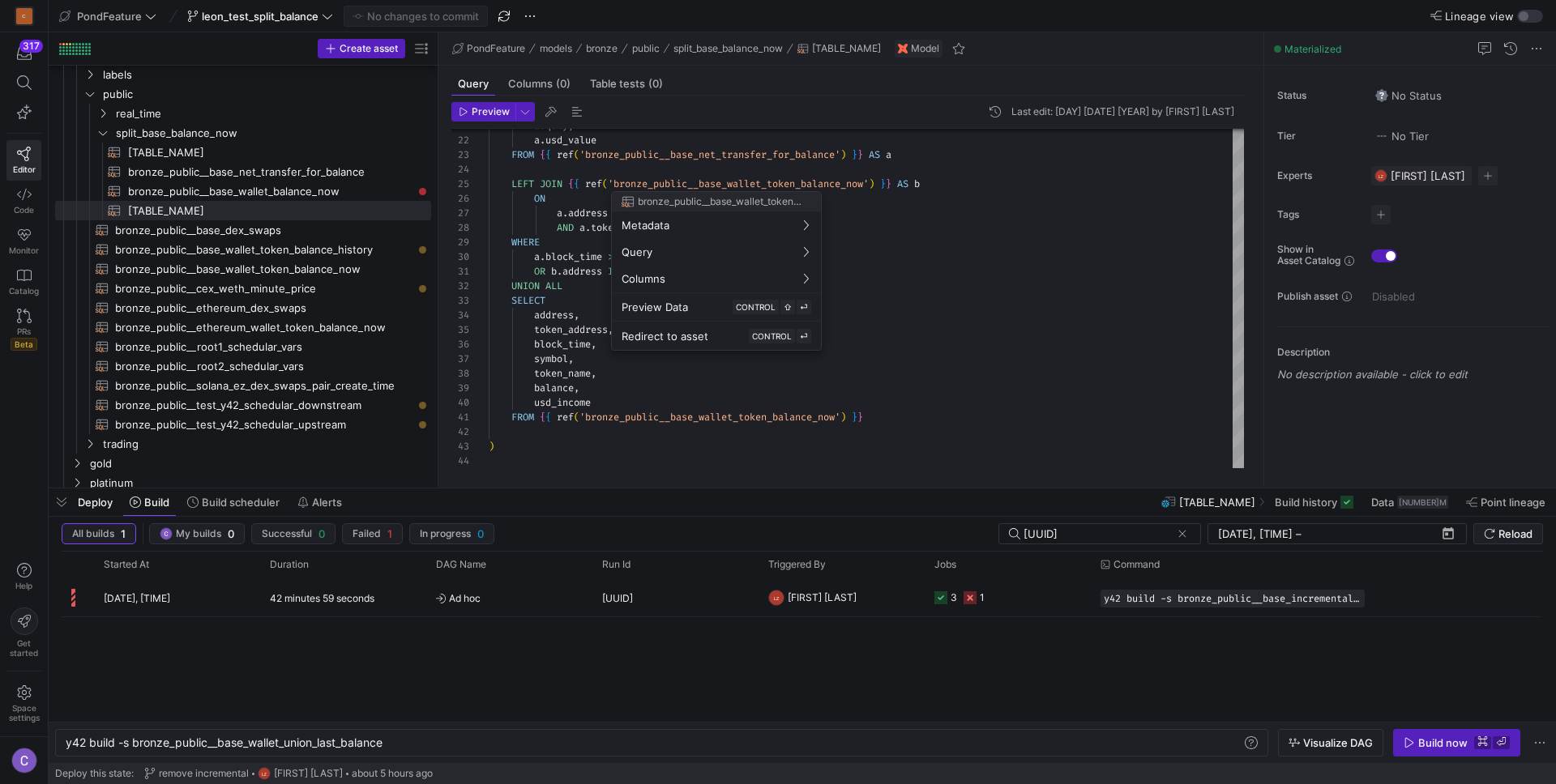 click at bounding box center (778, 392) 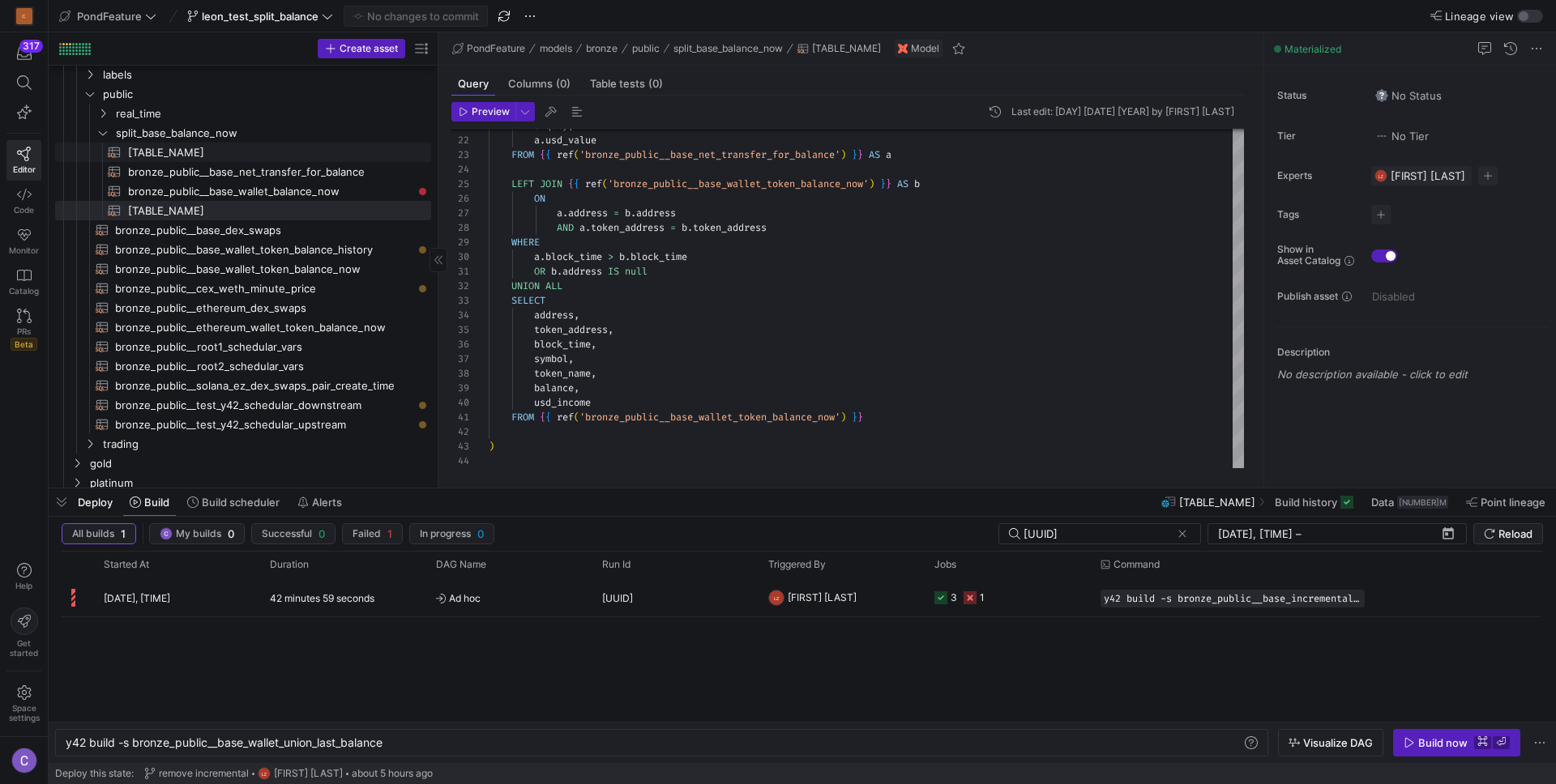 click on "[TABLE_NAME]" 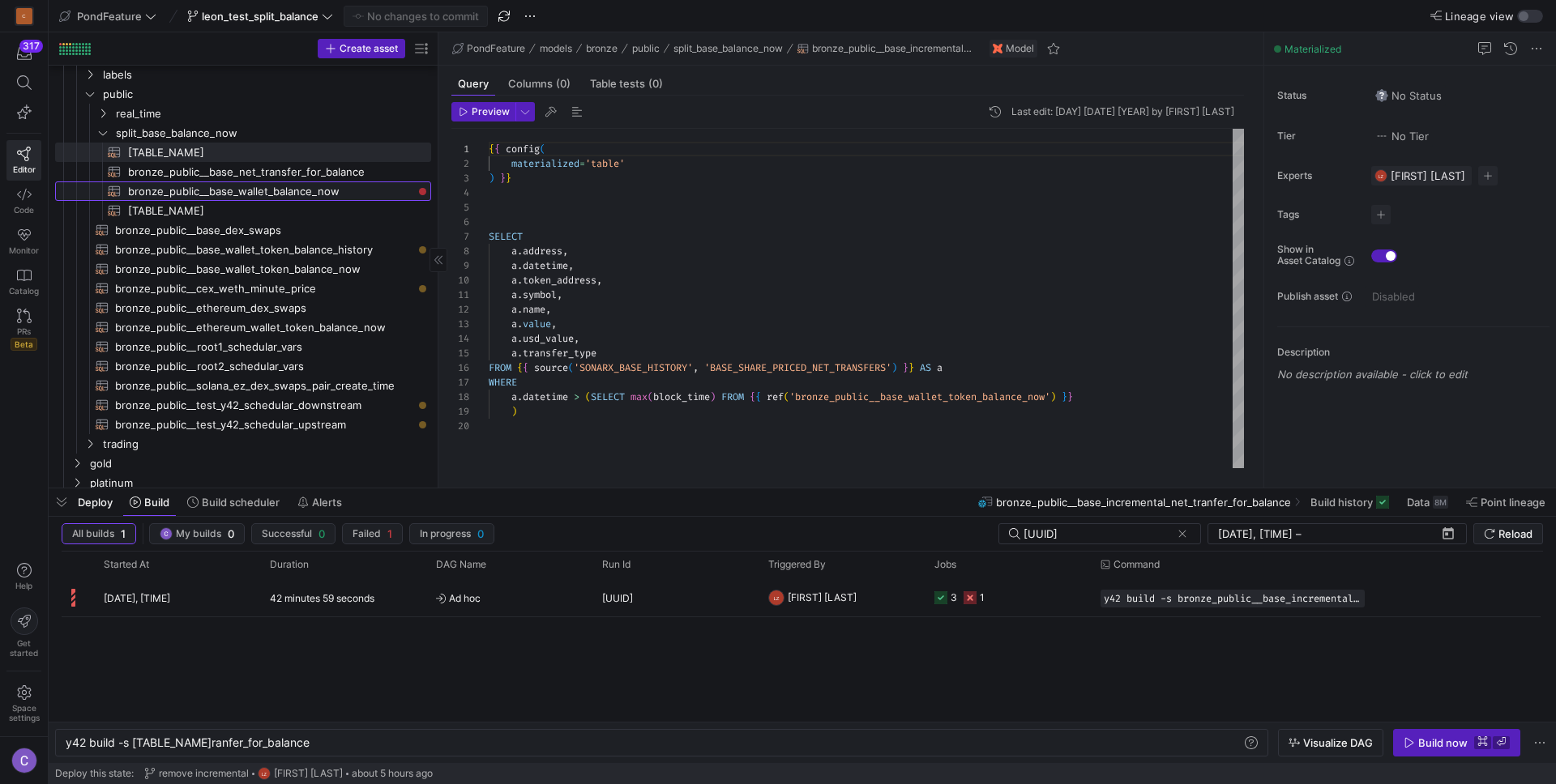 click on "bronze_public__base_wallet_balance_now​​​​​​​​​​" 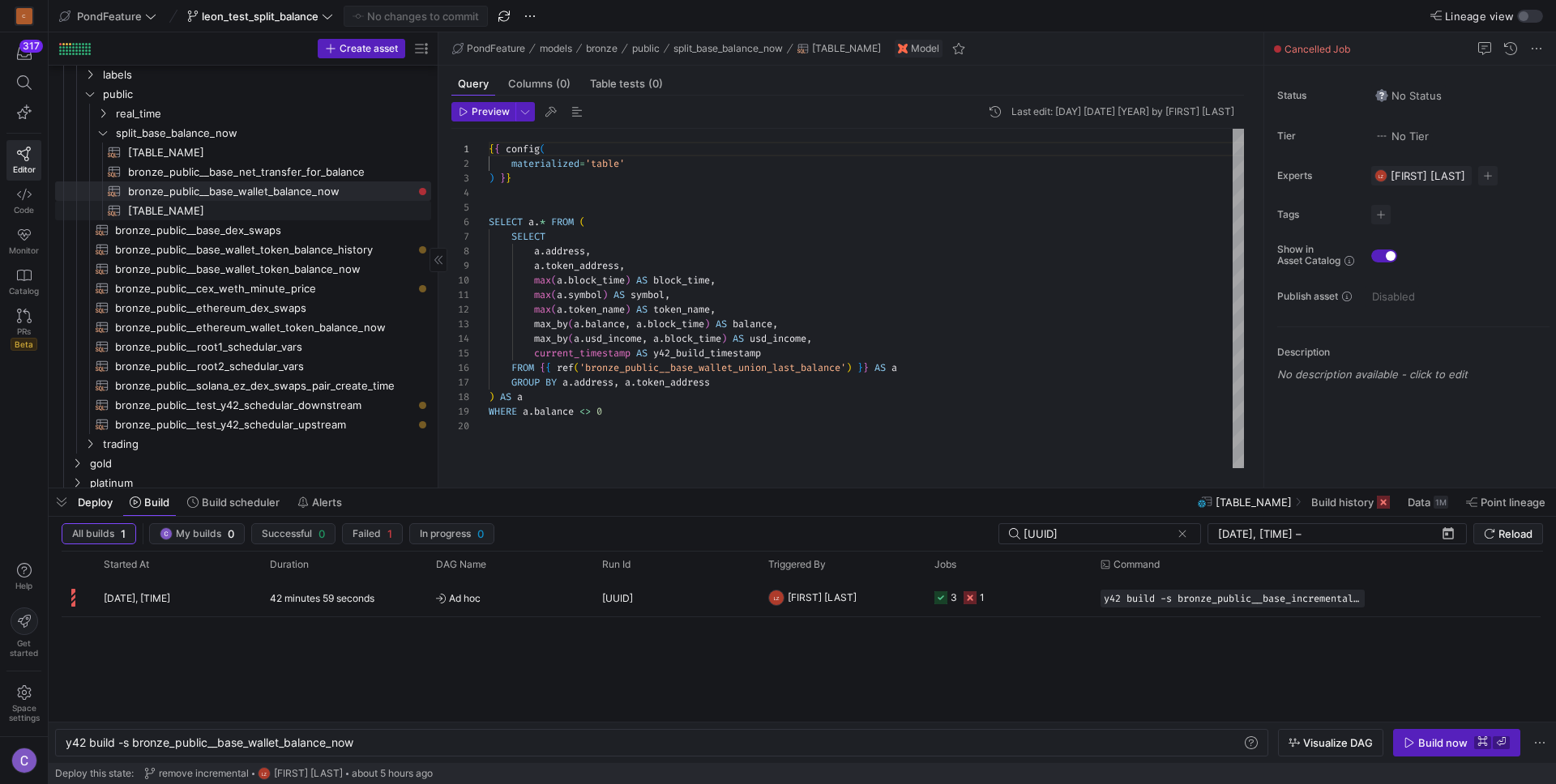 click on "[TABLE_NAME]" 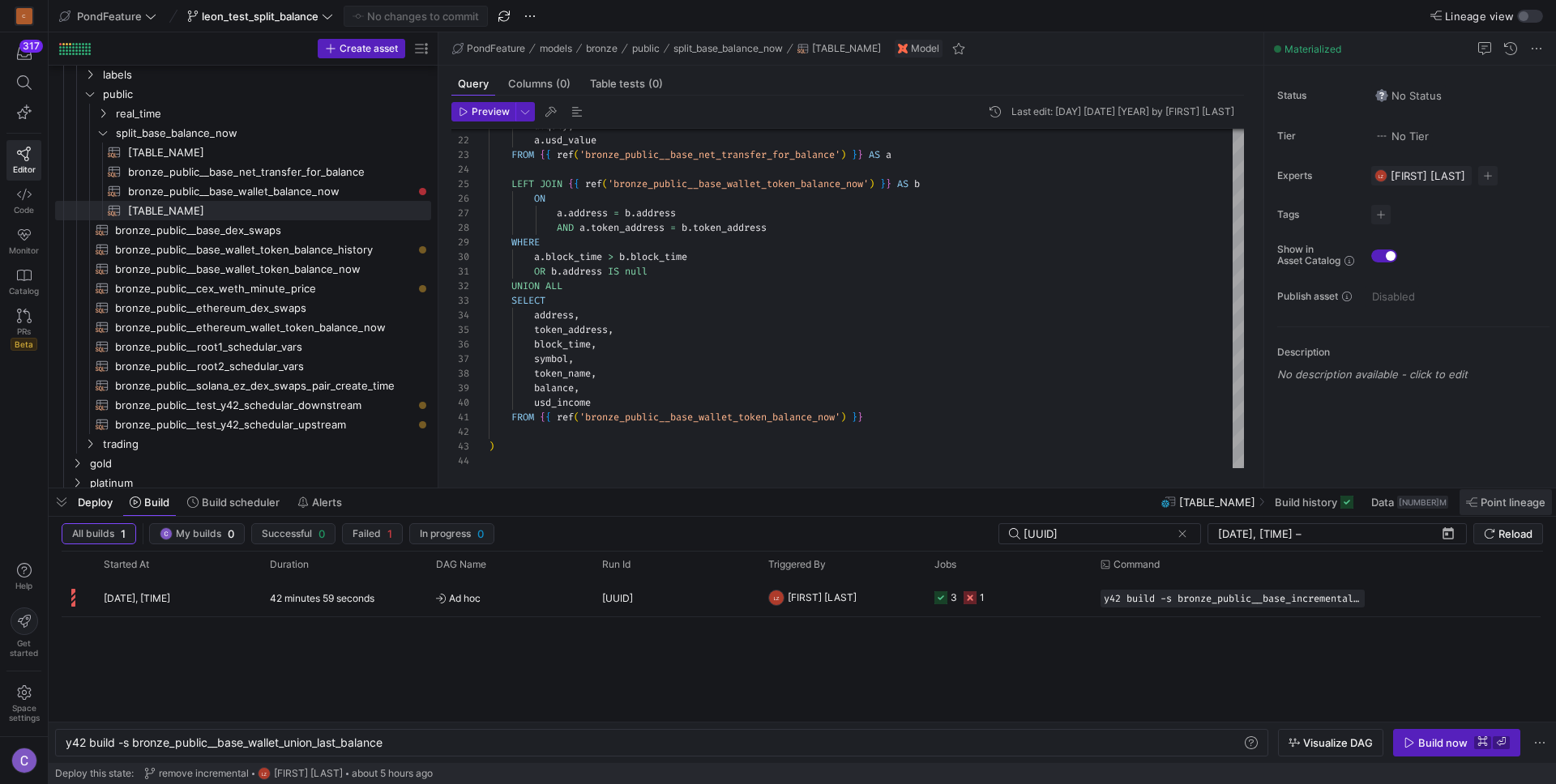 click on "Point lineage" 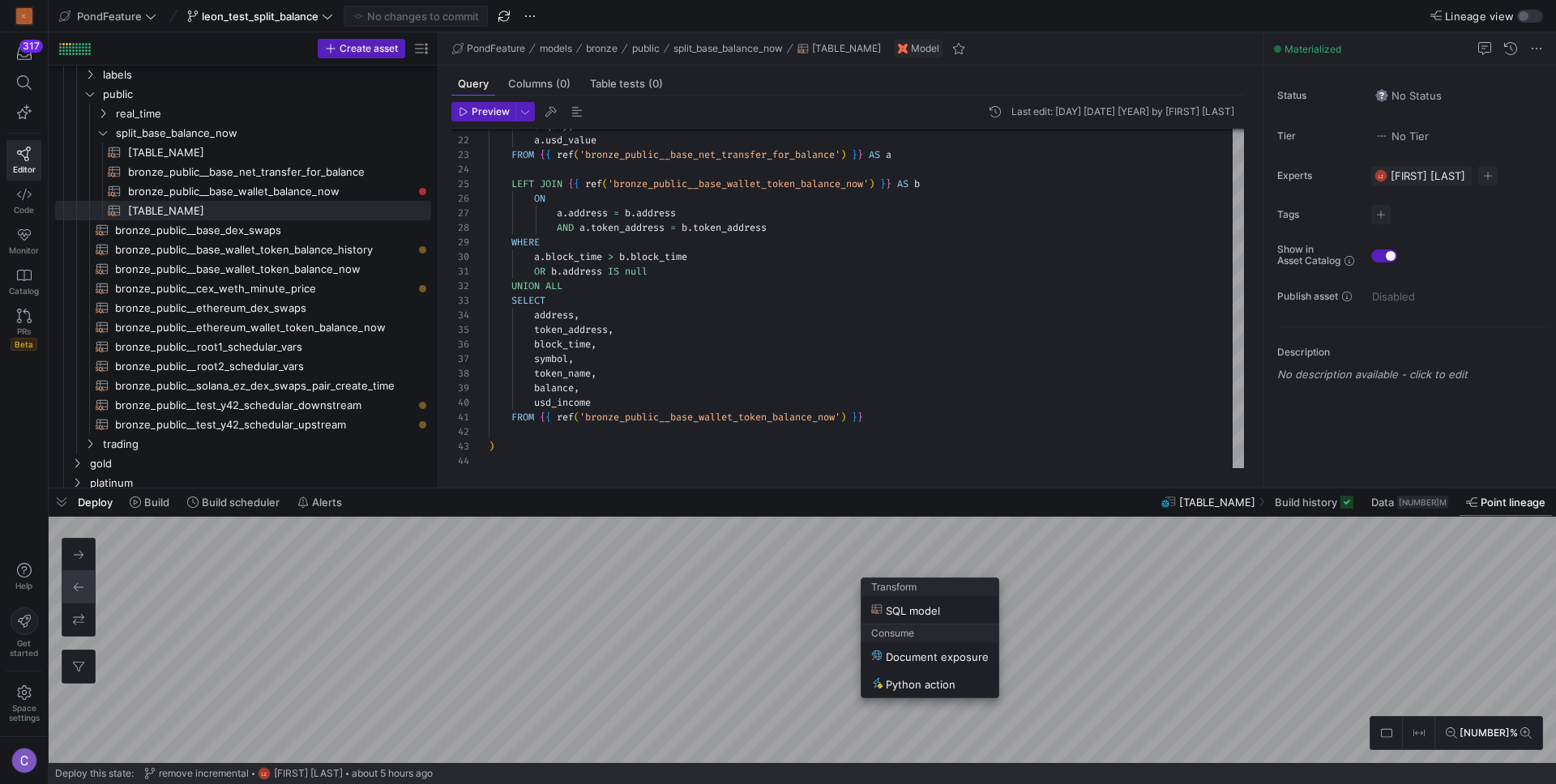 click at bounding box center (778, 392) 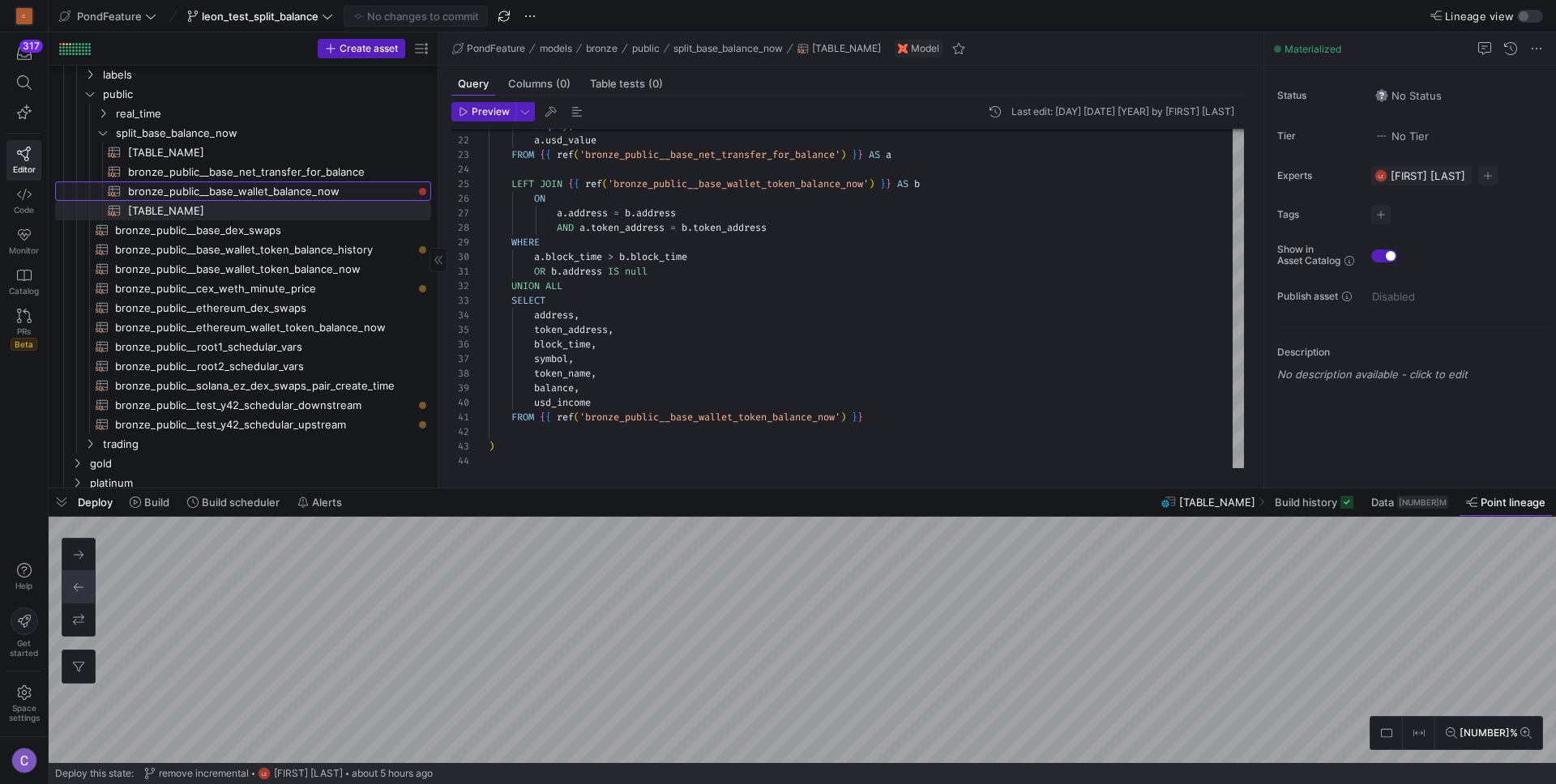 click on "bronze_public__base_wallet_balance_now​​​​​​​​​​" 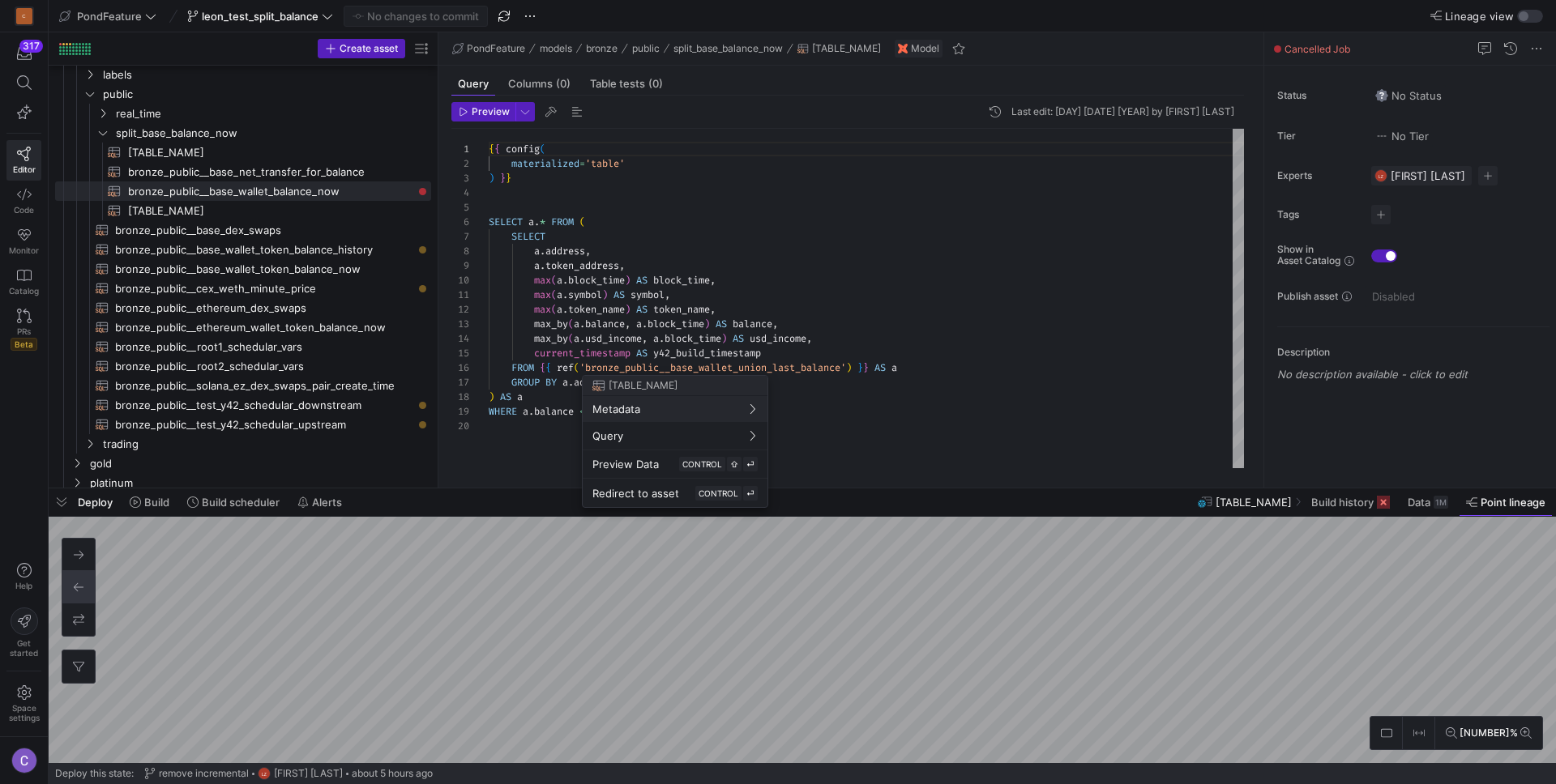 click at bounding box center [778, 392] 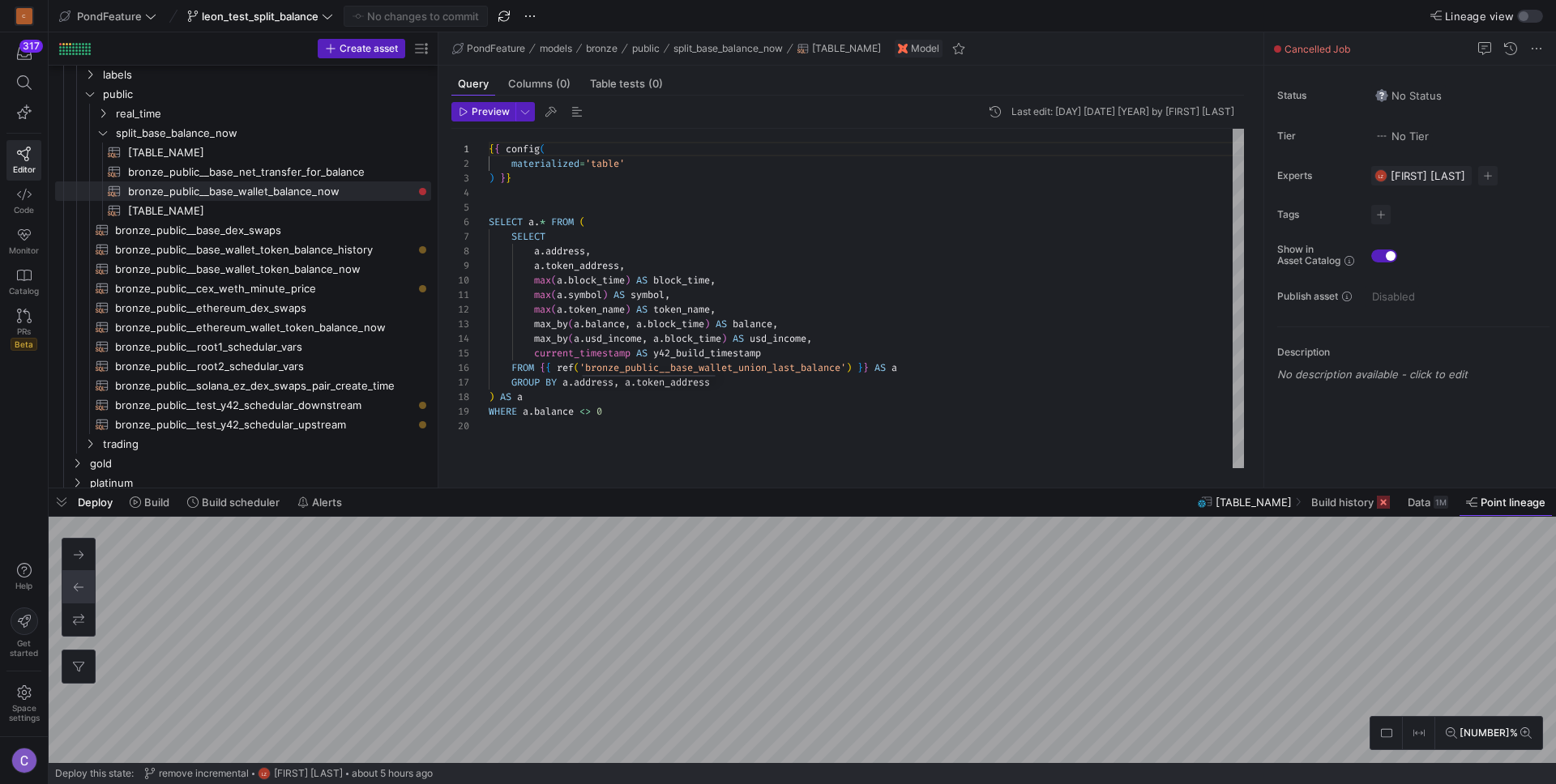 click on "{ {
config (
materialized='table'
)
}
}
SELECT
a.address,
a.token_address,
max(a.block_time) AS block_time,
max(a.symbol) AS symbol,
max(a.token_name) AS token_name,
max_by(a.balance, a.block_time) AS balance,
max_by(a.usd_income, a.block_time) AS usd_income,
current_timestamp AS y42_build_timestamp
FROM
{ {
ref('bronze_public__base_wallet_union_last_balance')
}
} AS a
GROUP BY
a.address,
a.token_address
)
WHERE
a.balance <> 0" at bounding box center [866, 298] 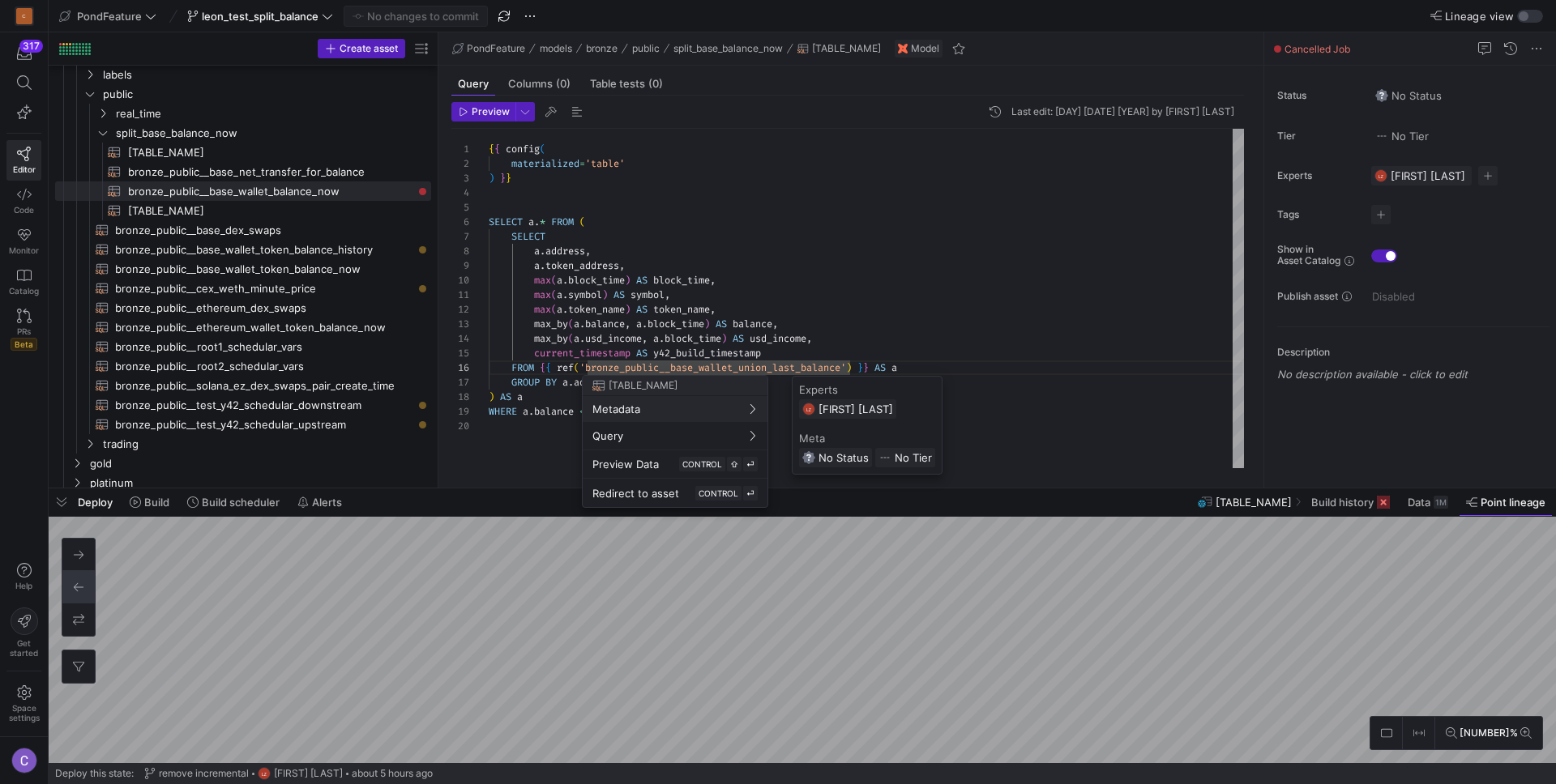 click at bounding box center (778, 392) 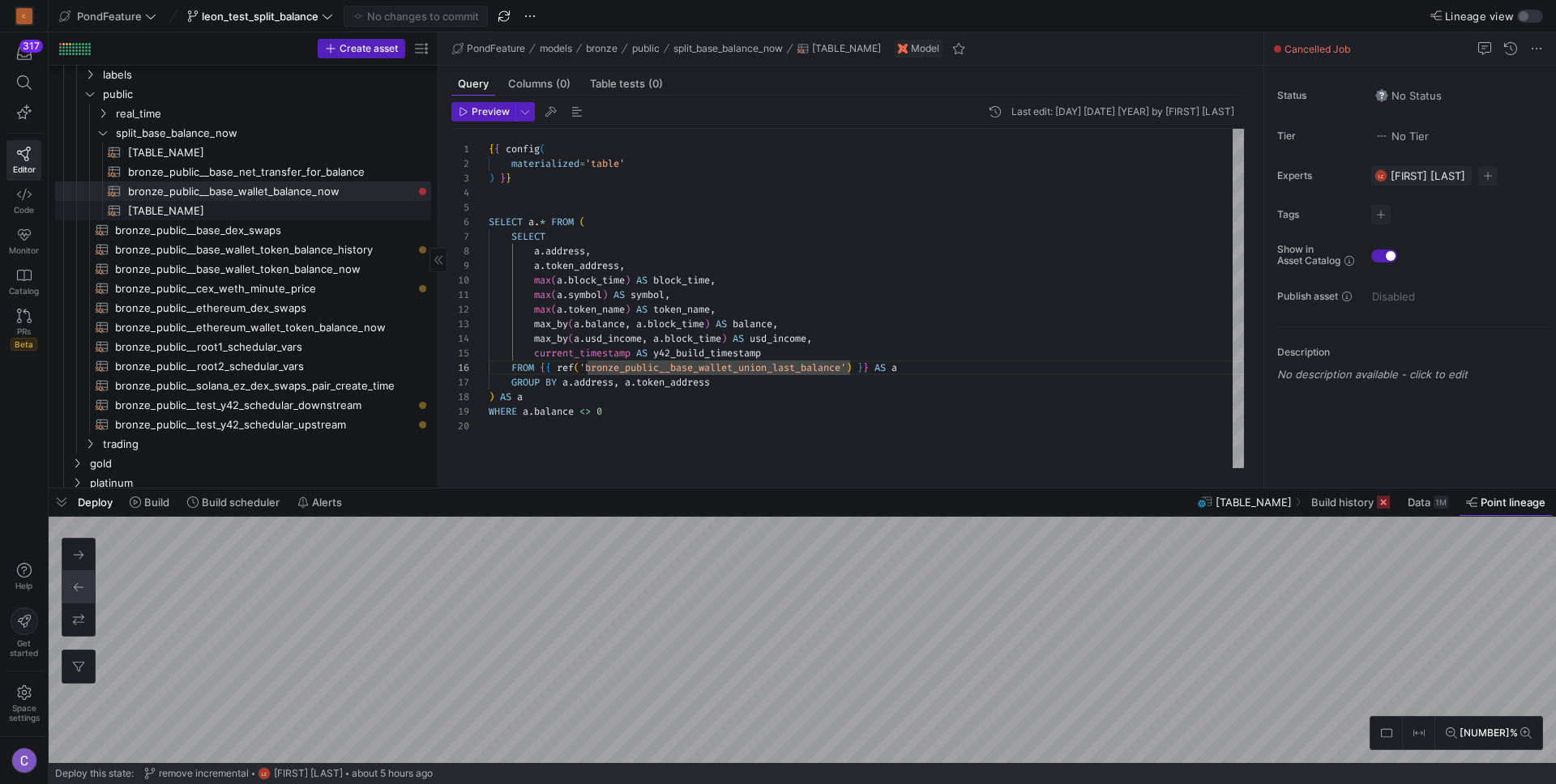 click on "[TABLE_NAME]" 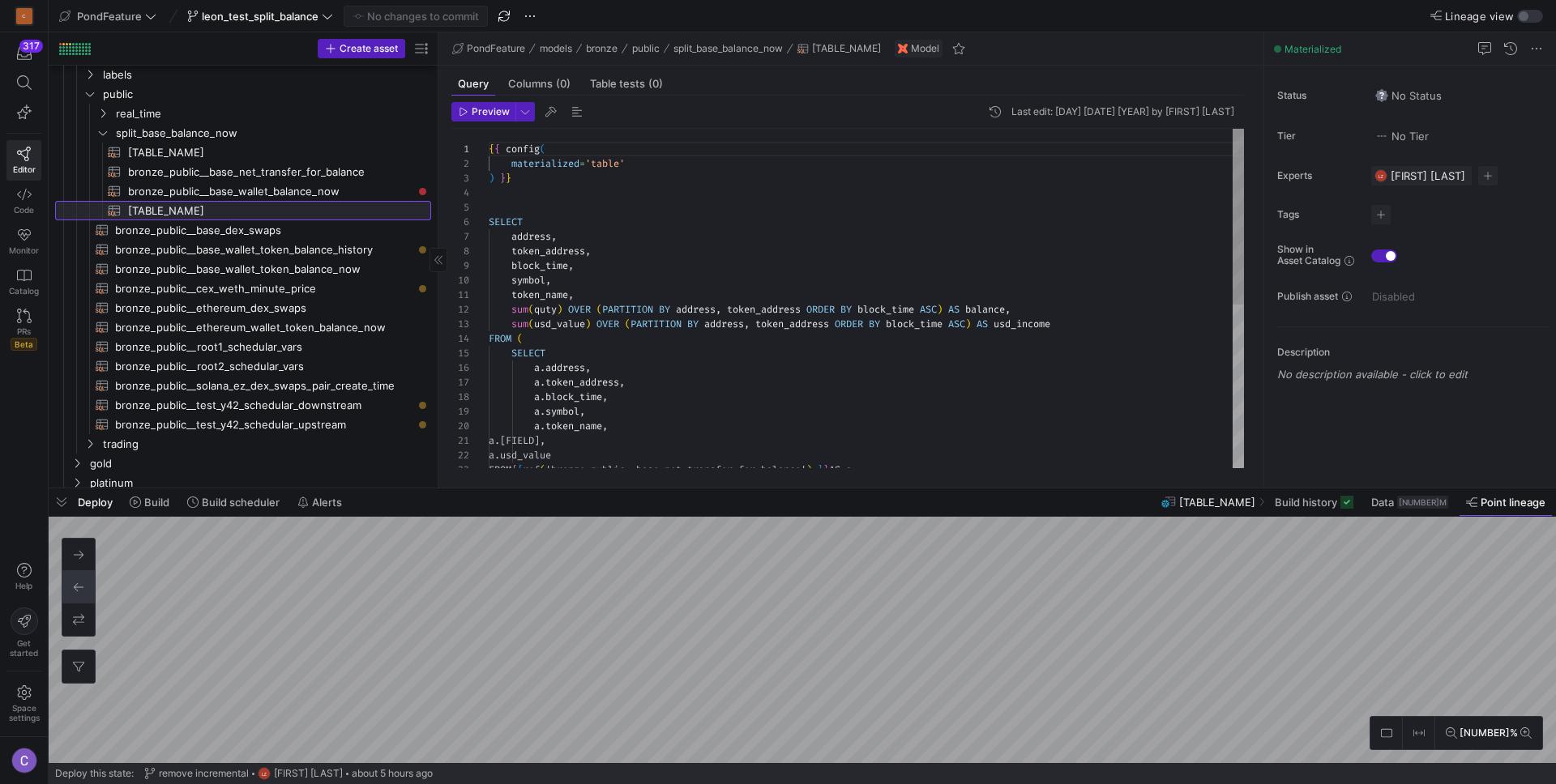 scroll, scrollTop: 146, scrollLeft: 0, axis: vertical 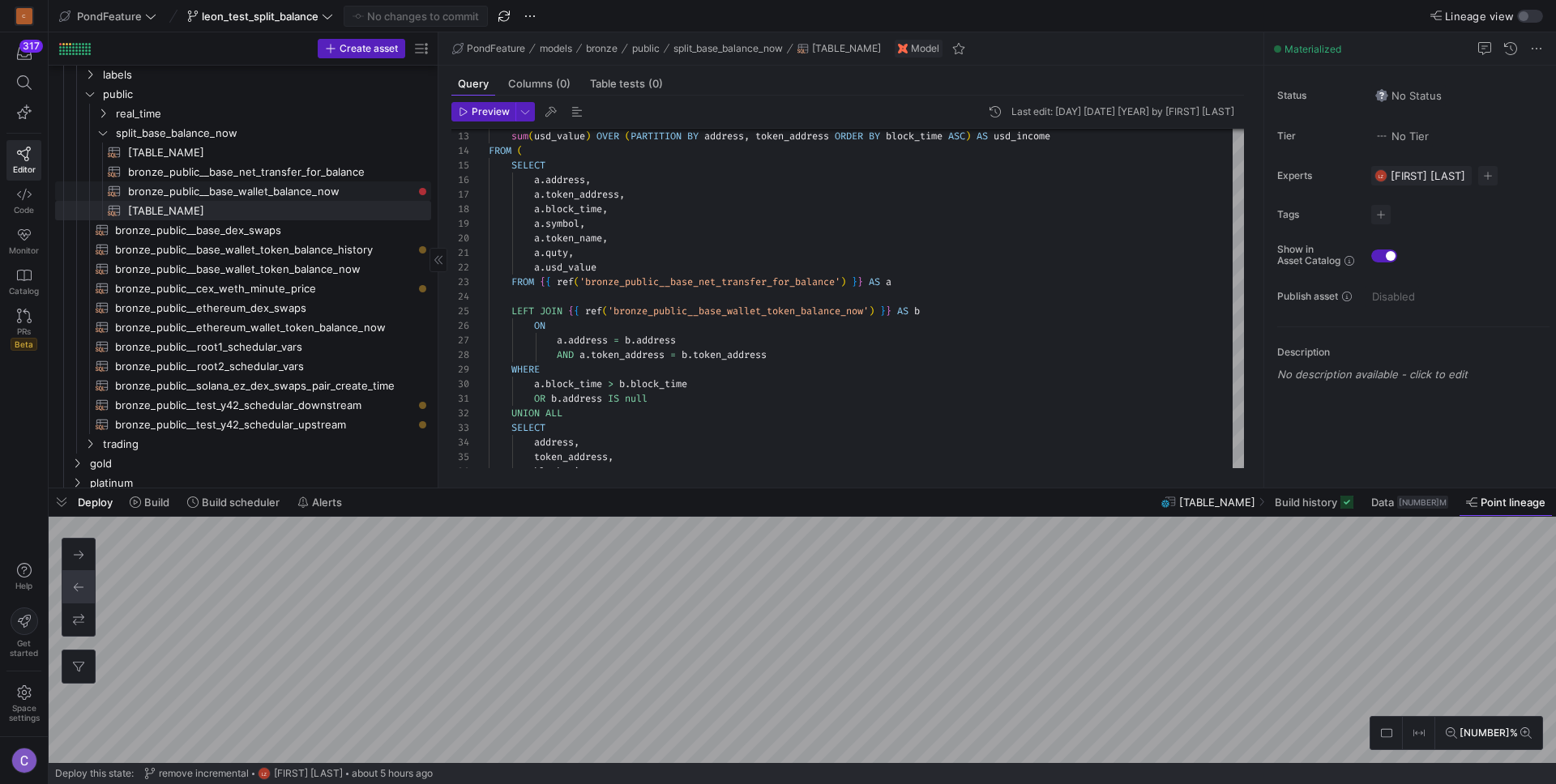 click on "bronze_public__base_wallet_balance_now​​​​​​​​​​" 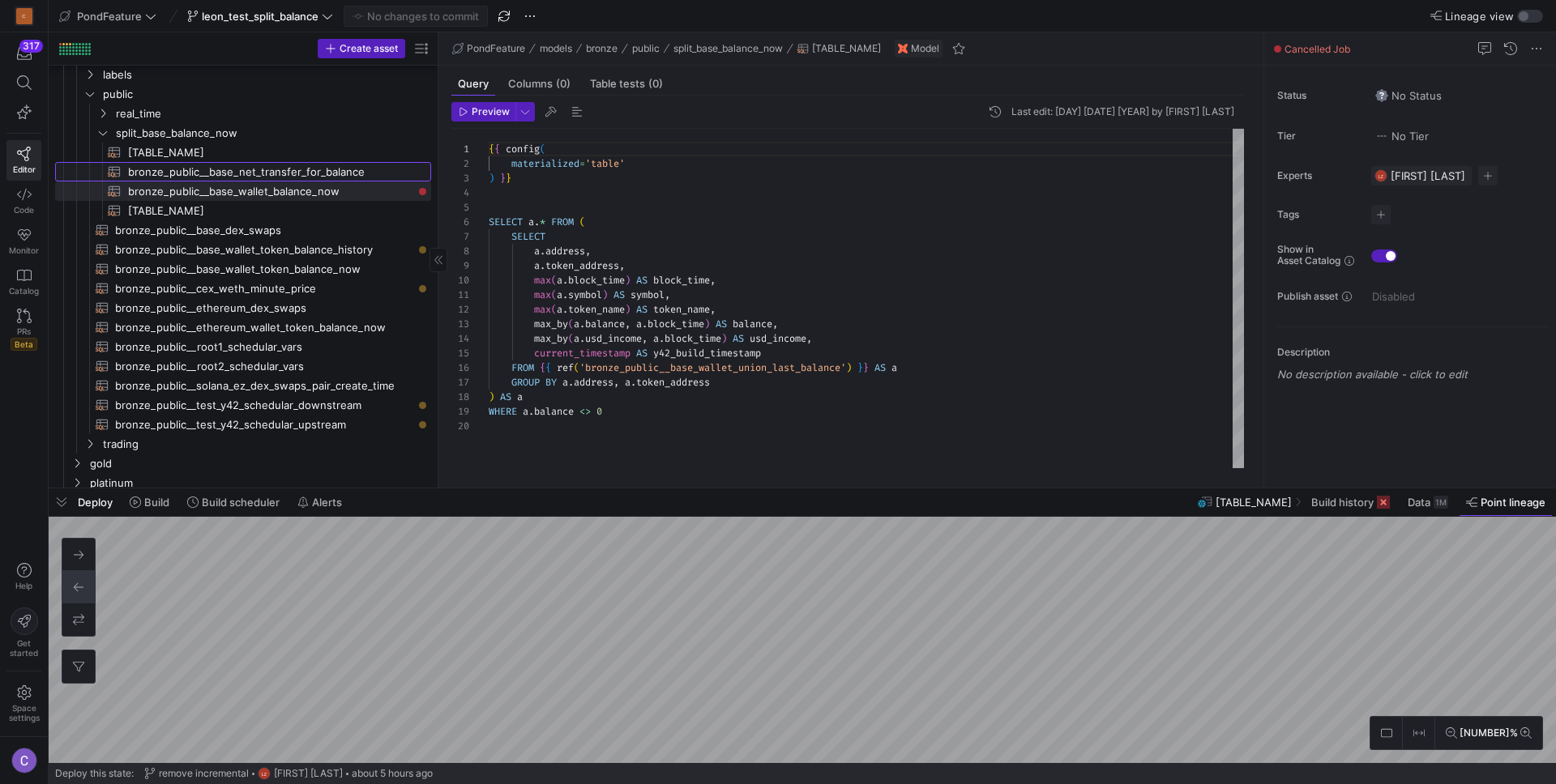click on "bronze_public__base_net_transfer_for_balance​​​​​​​​​​" 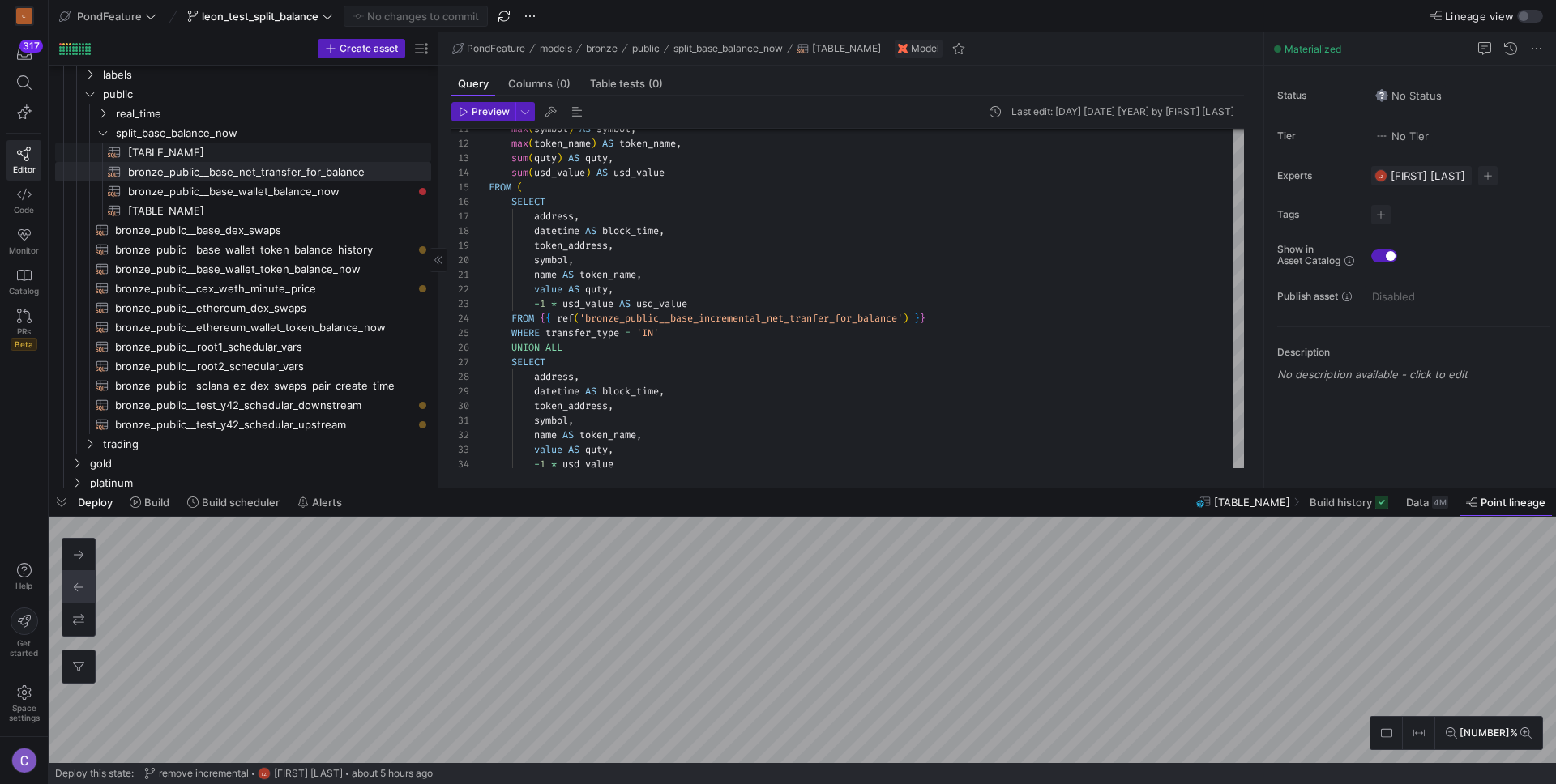 click on "[TABLE_NAME]" 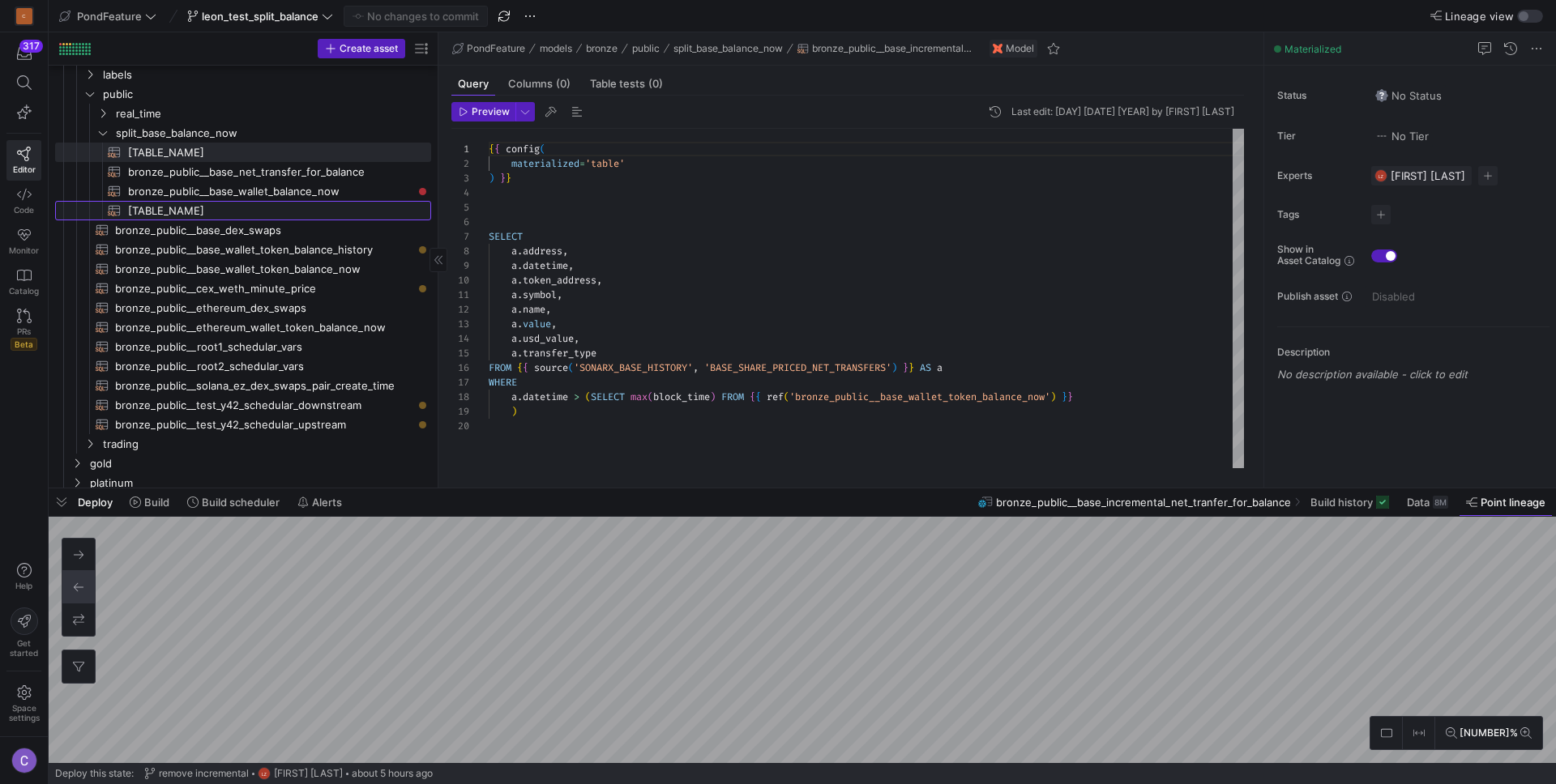 click on "[TABLE_NAME]" 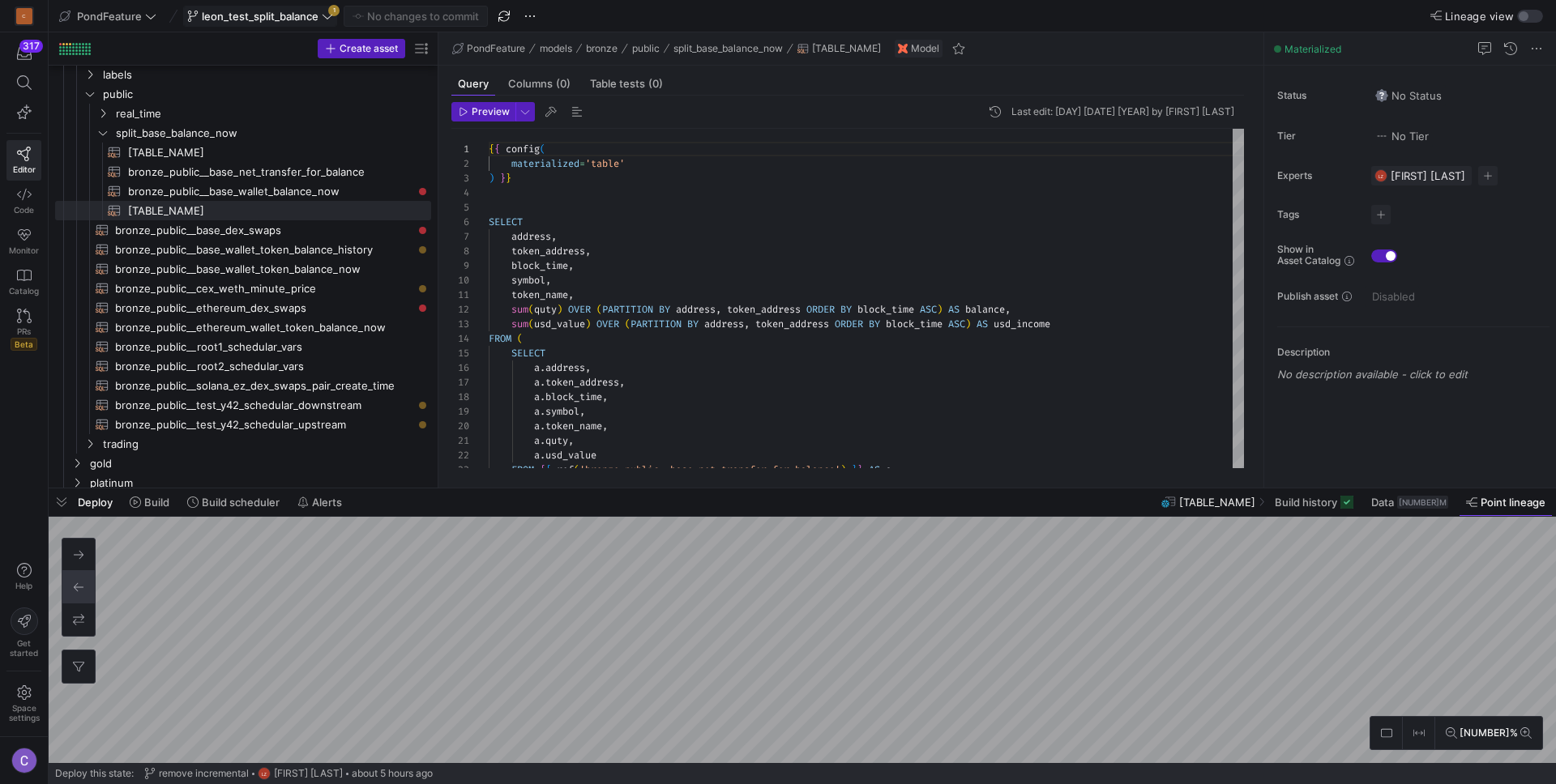 click 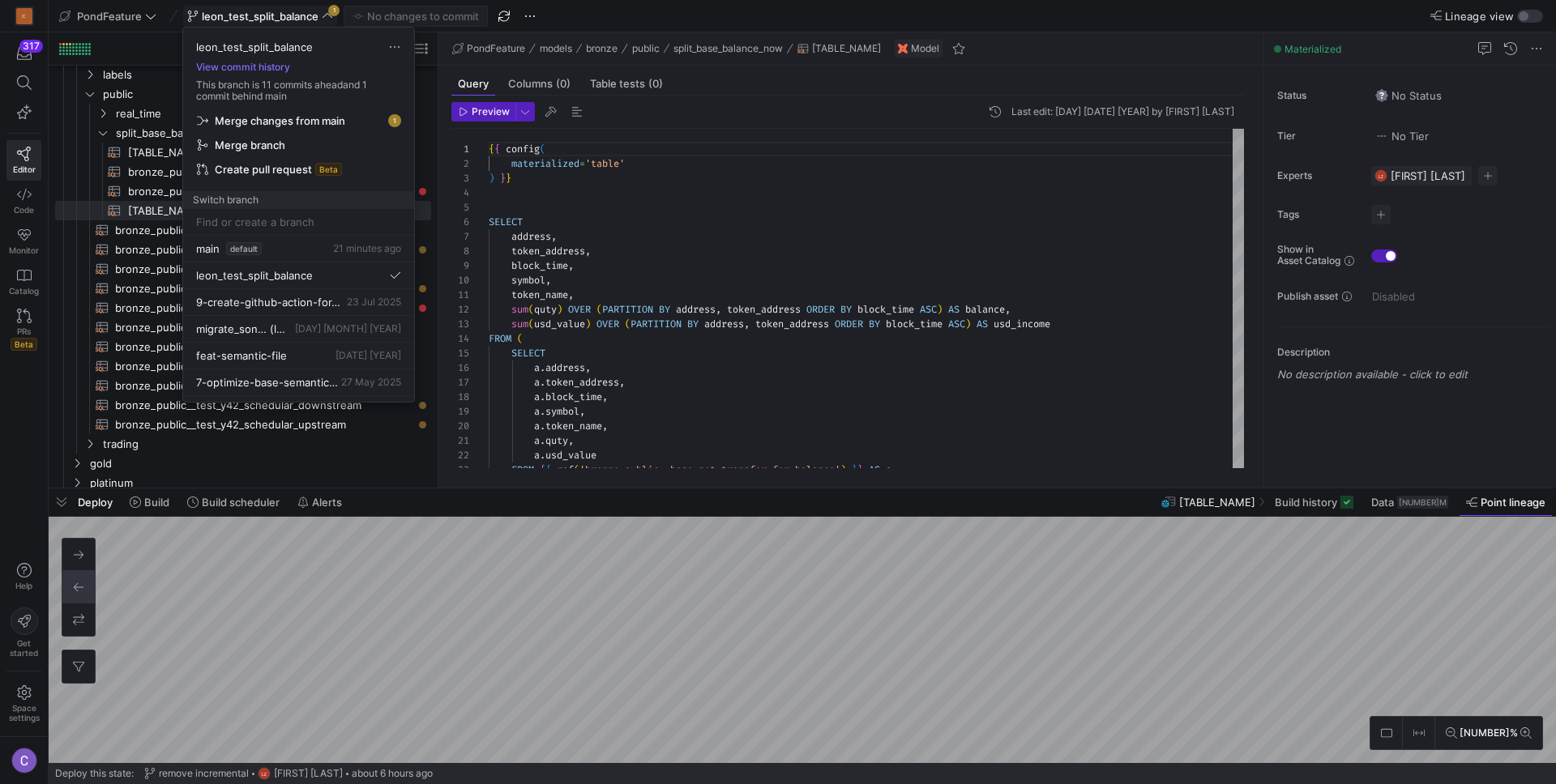 click at bounding box center (778, 392) 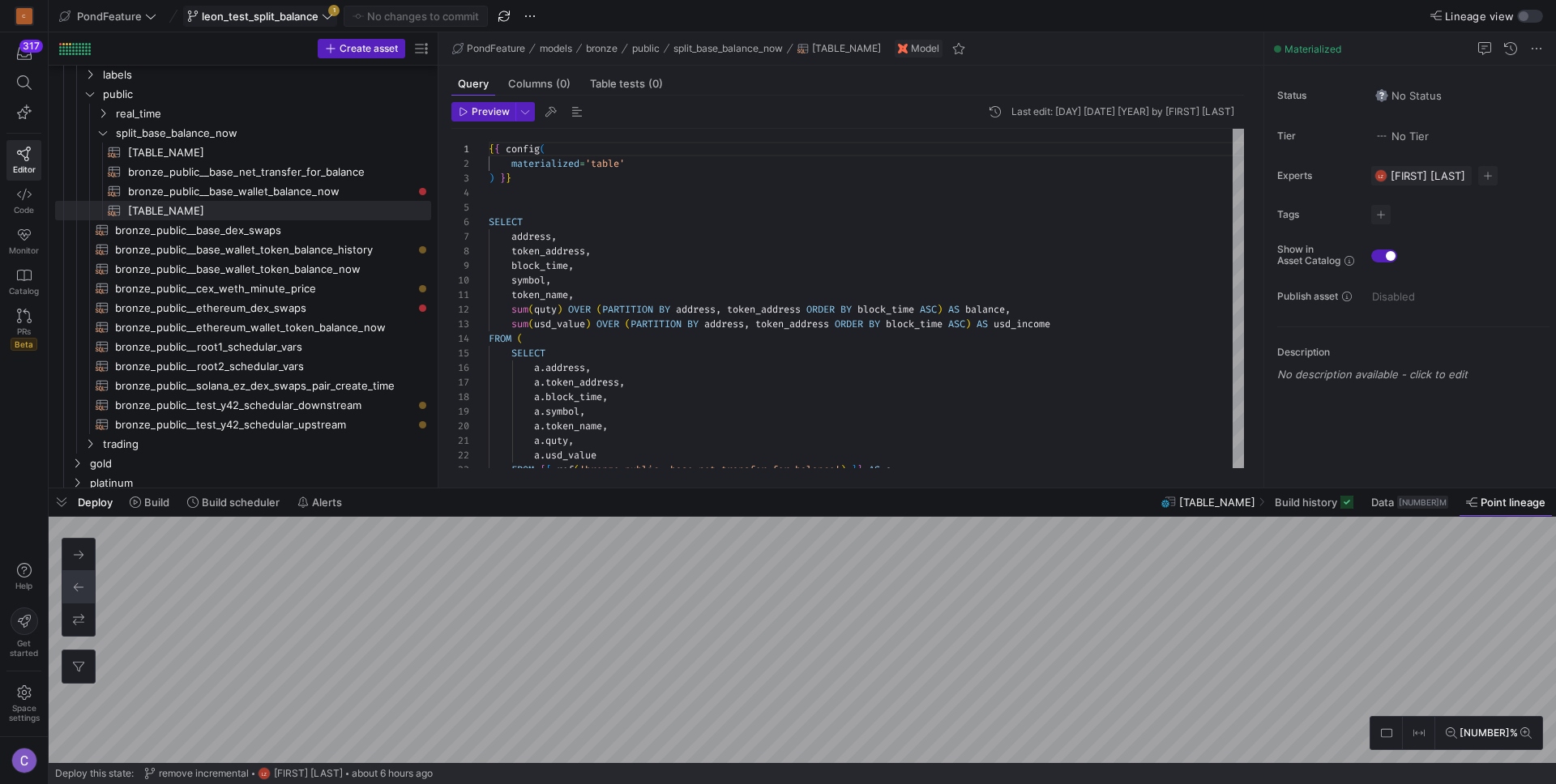 click 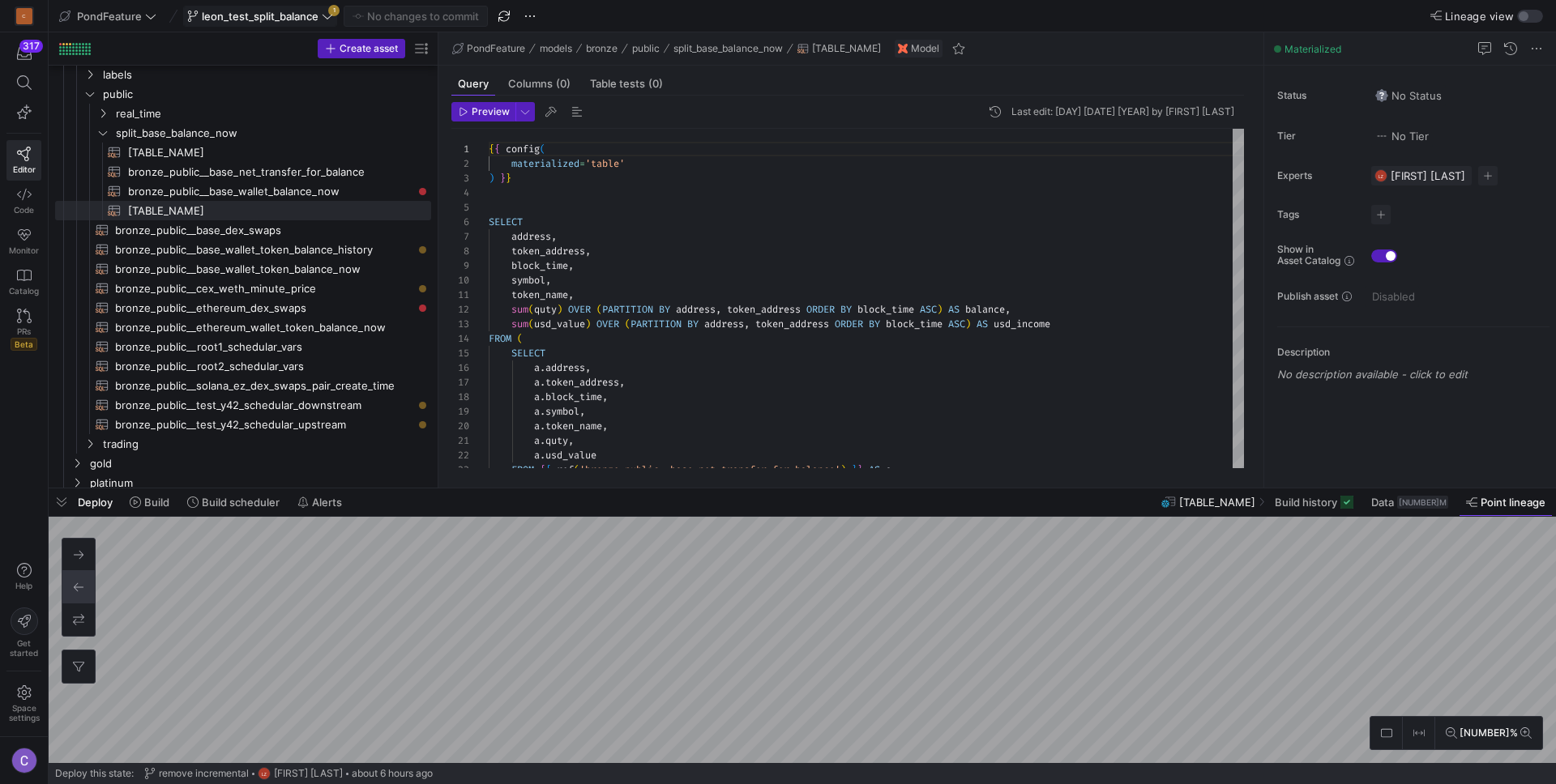 click on "leon_test_split_balance" 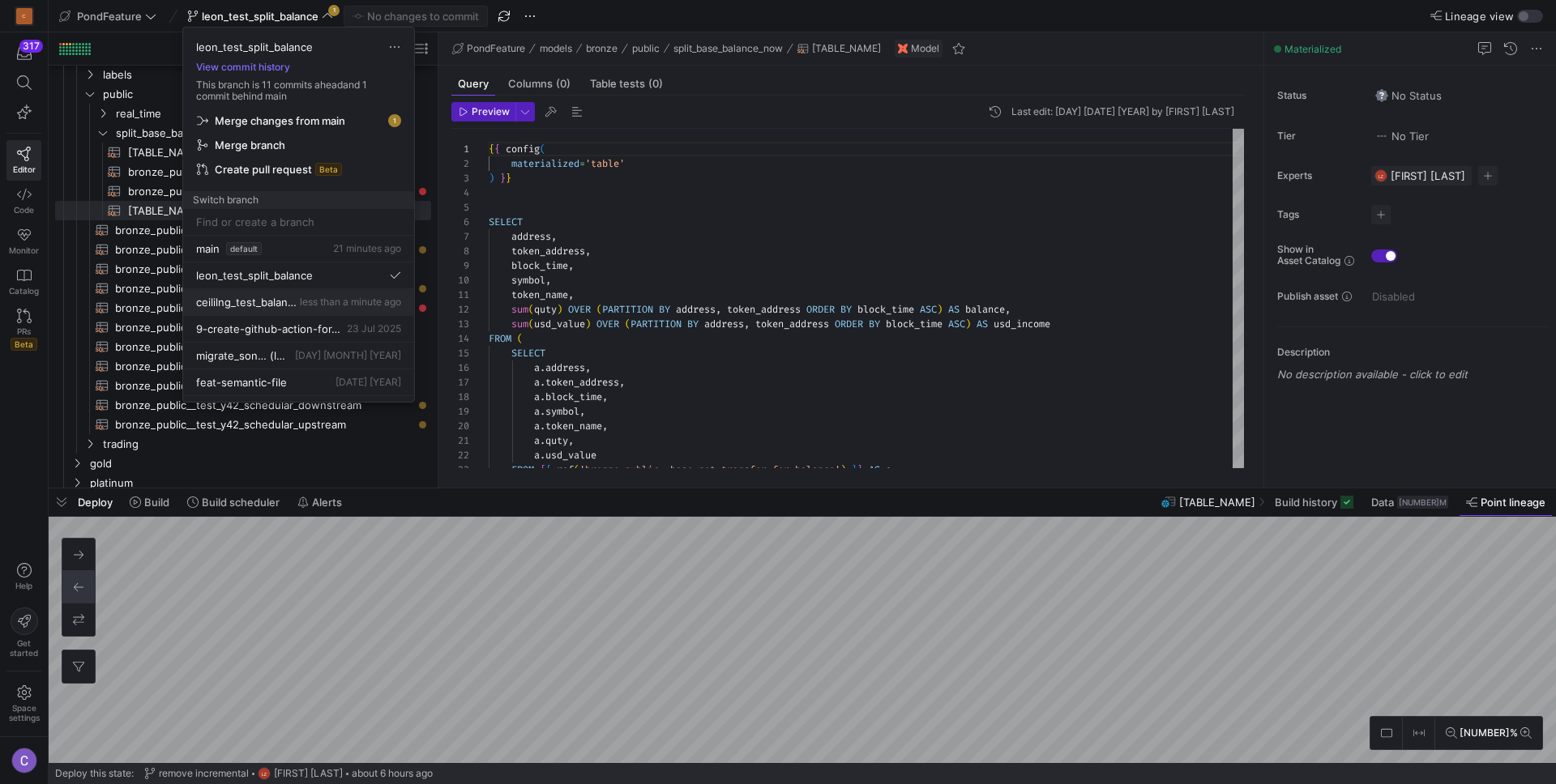 click on "ceililng_test_balance" at bounding box center [246, 302] 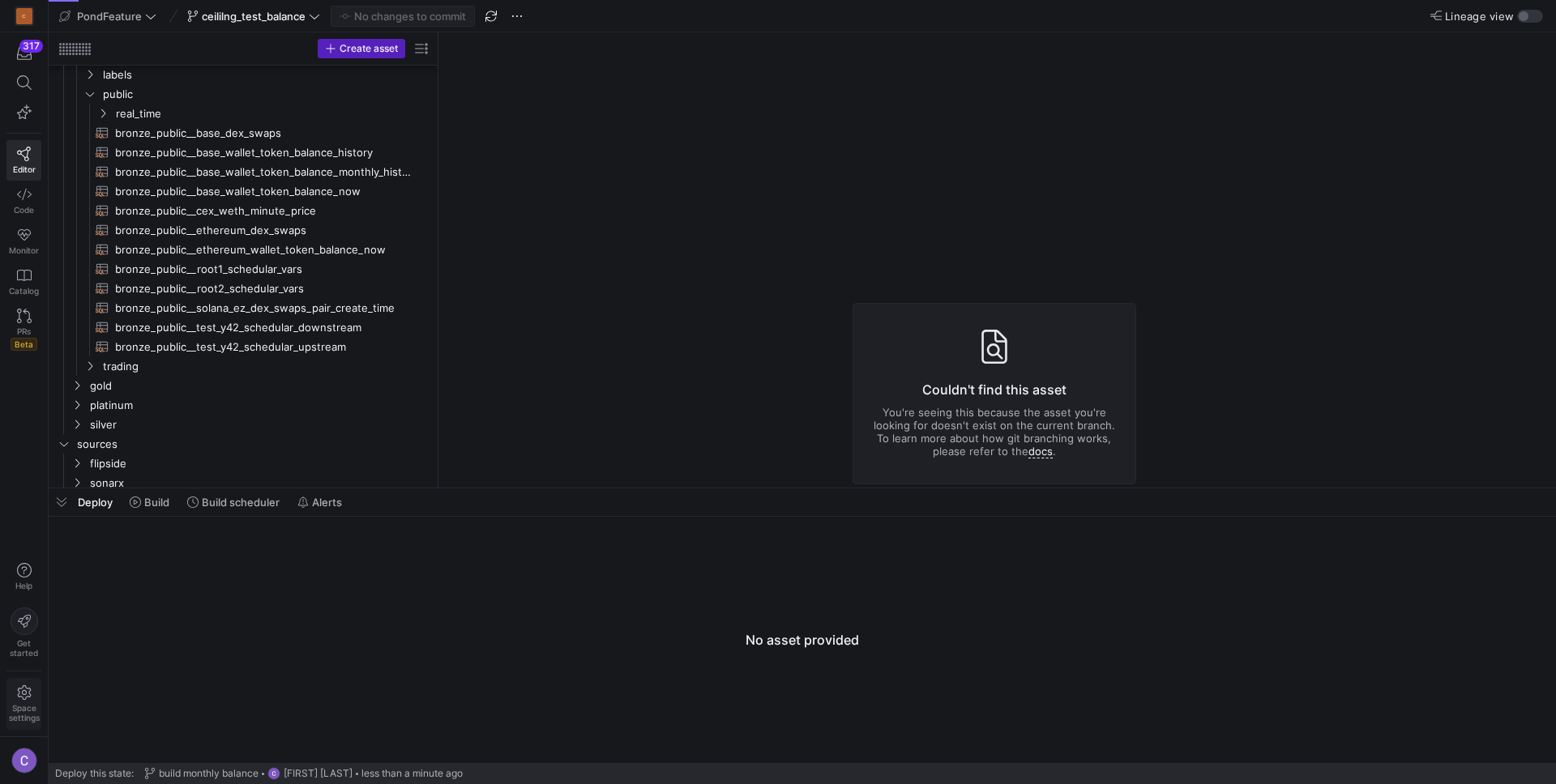 click on "Space  settings" 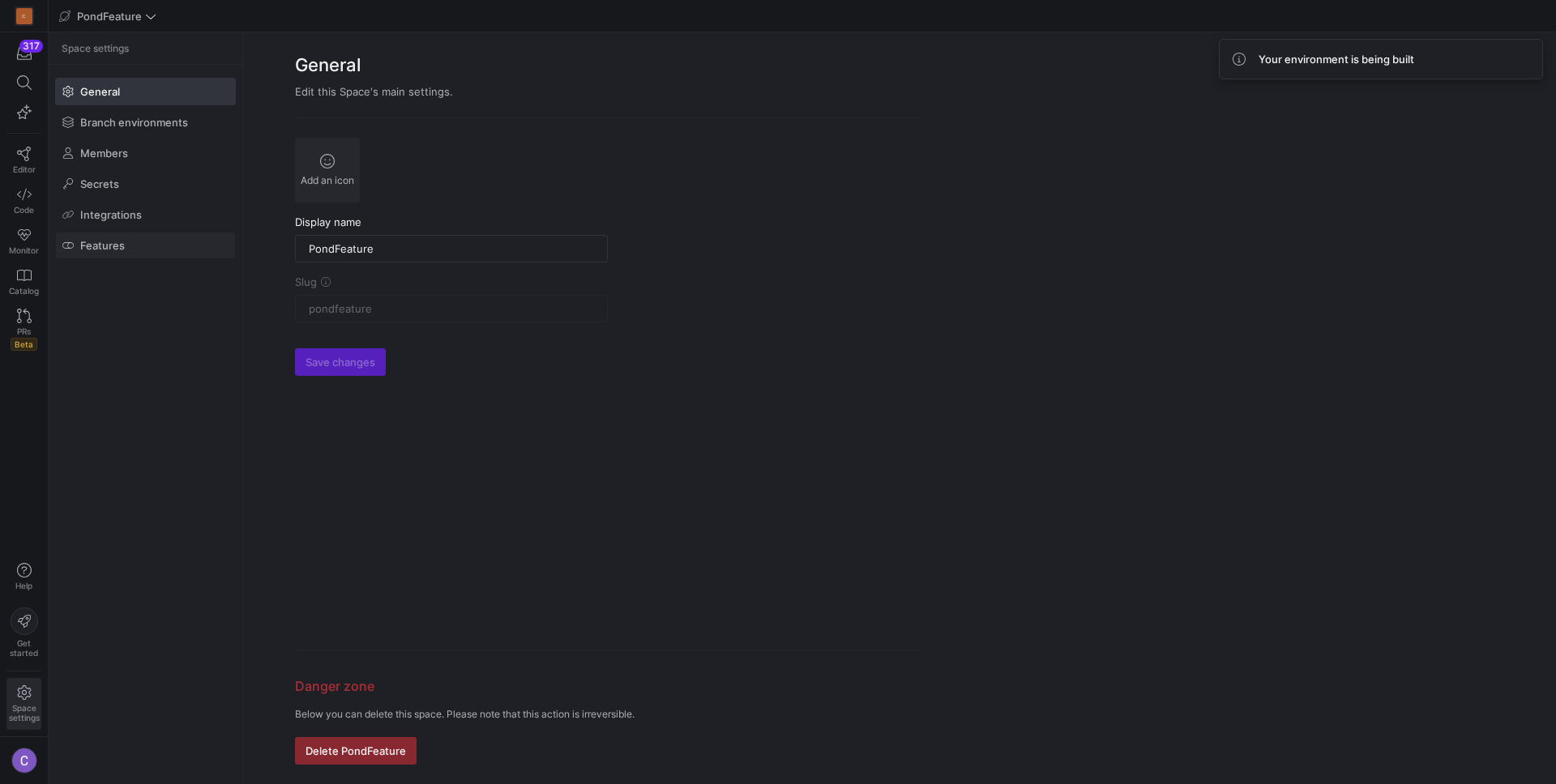 click 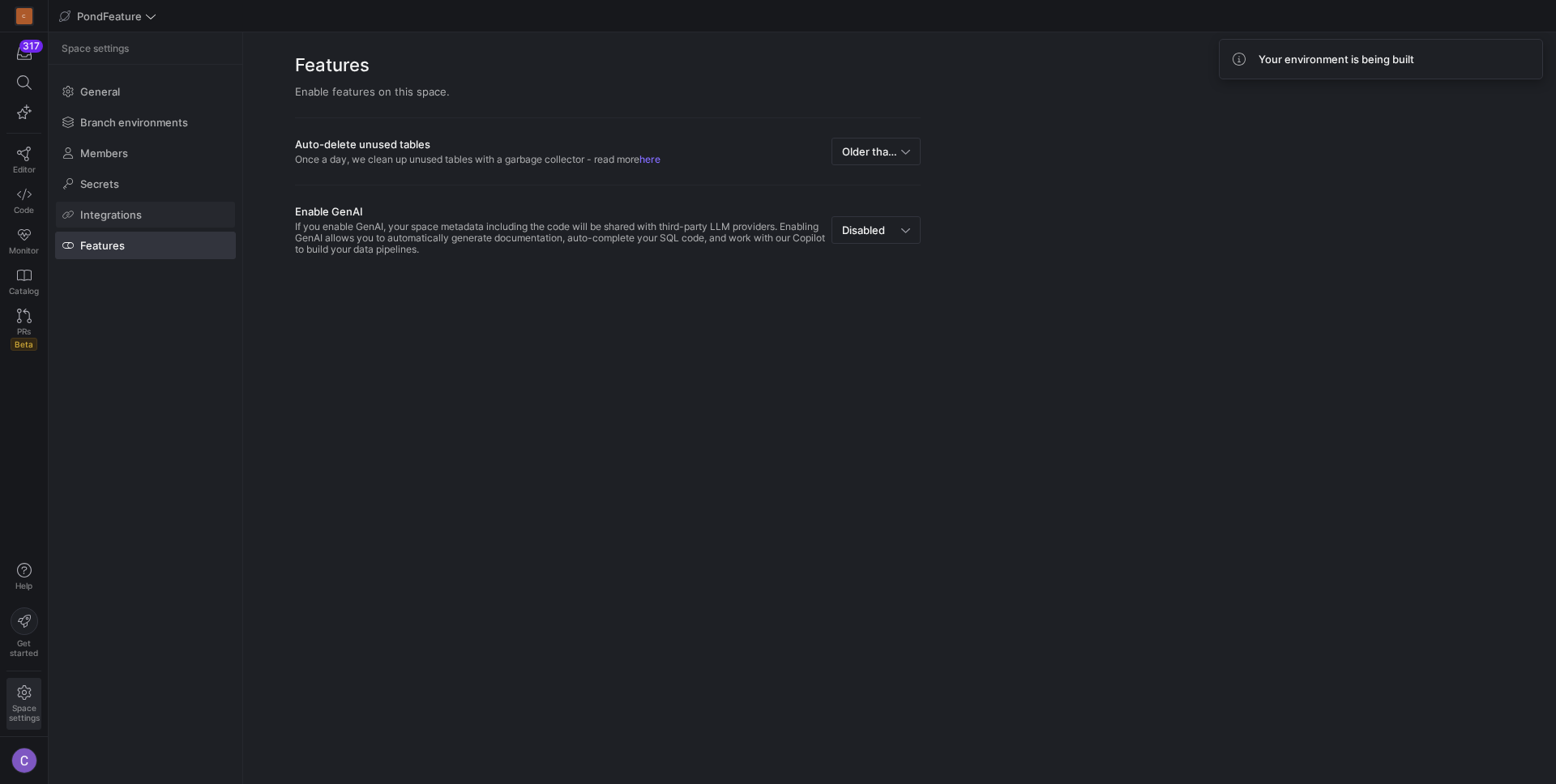 click 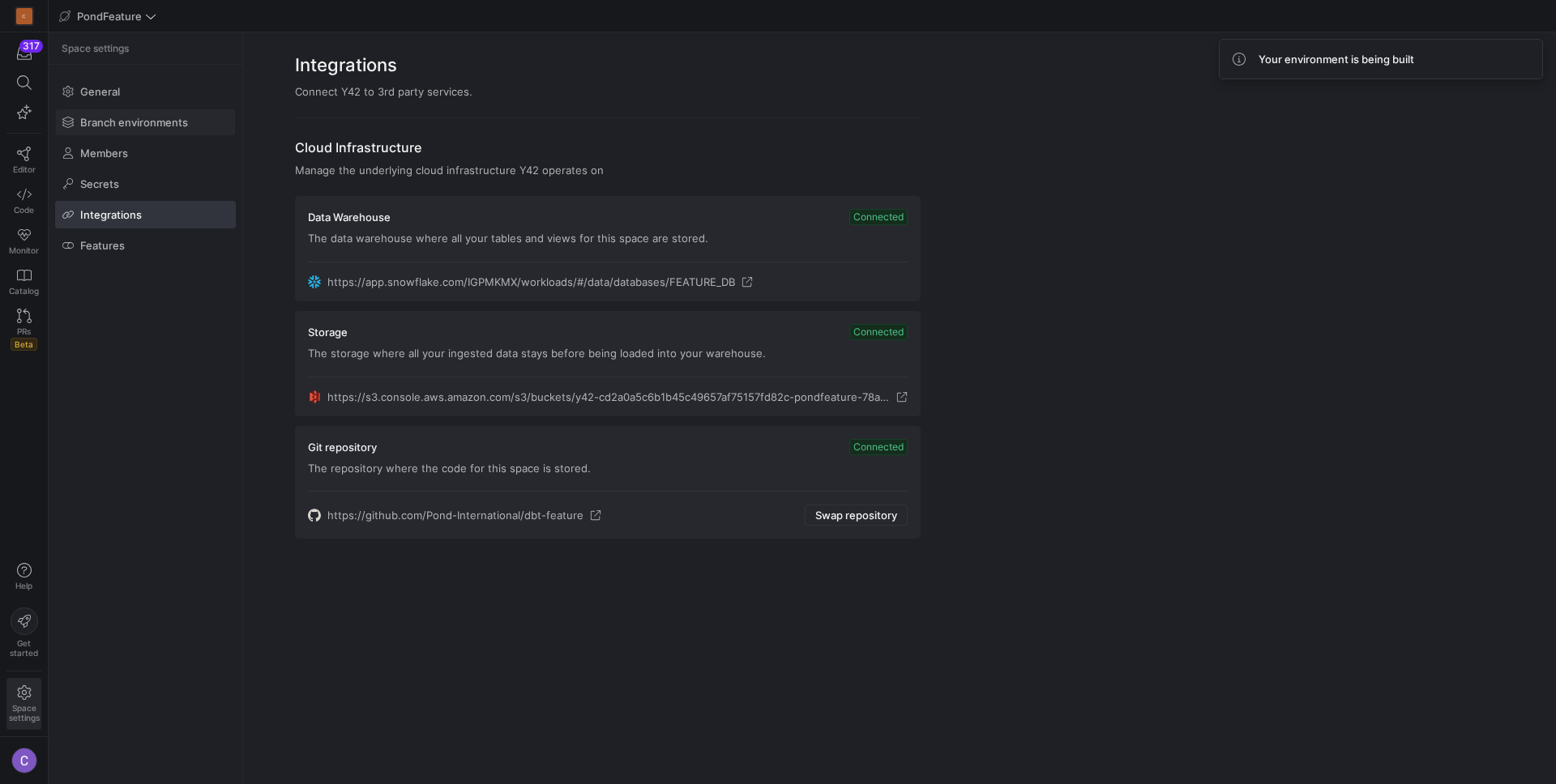 click on "Branch environments" 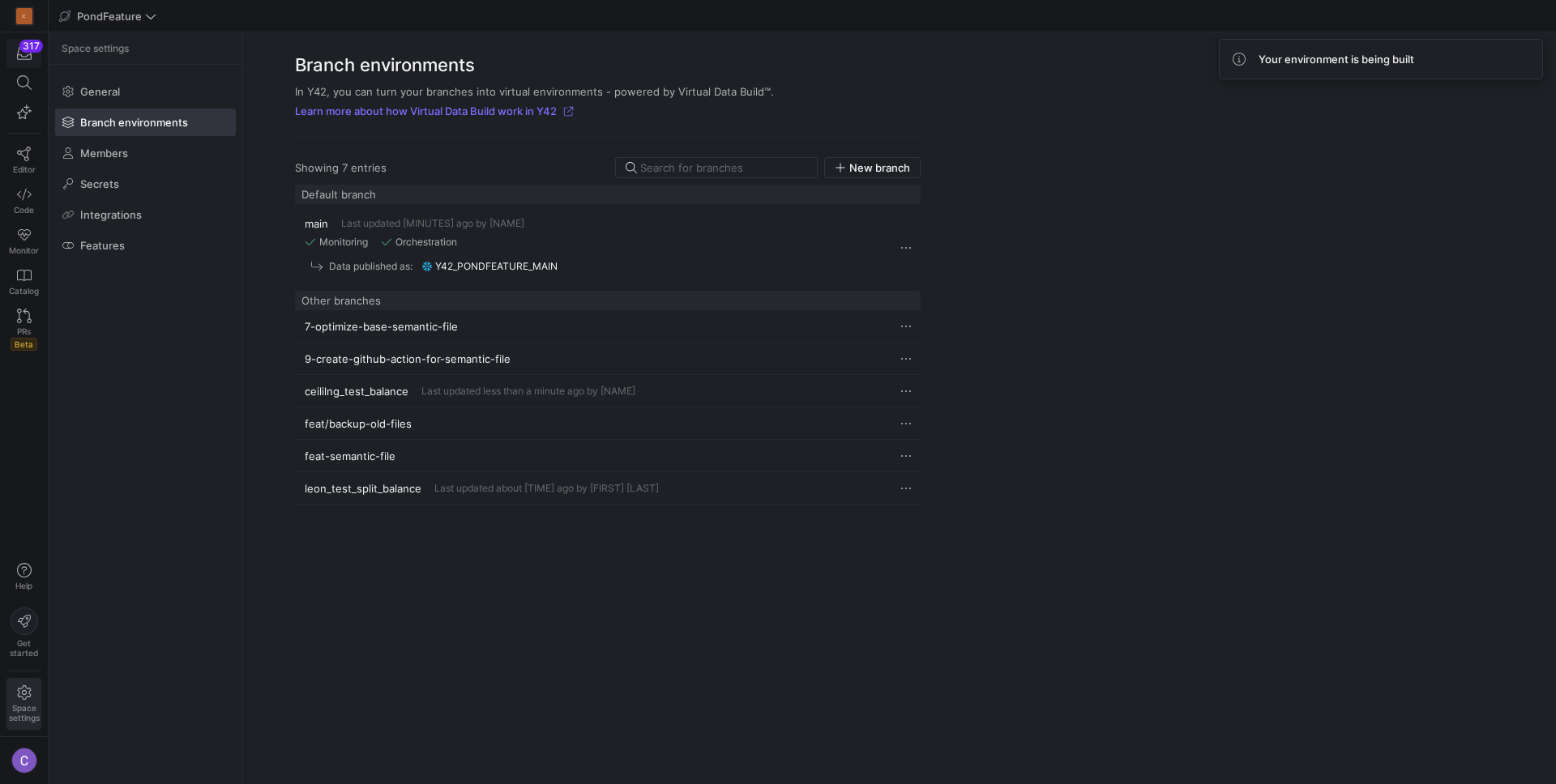 click 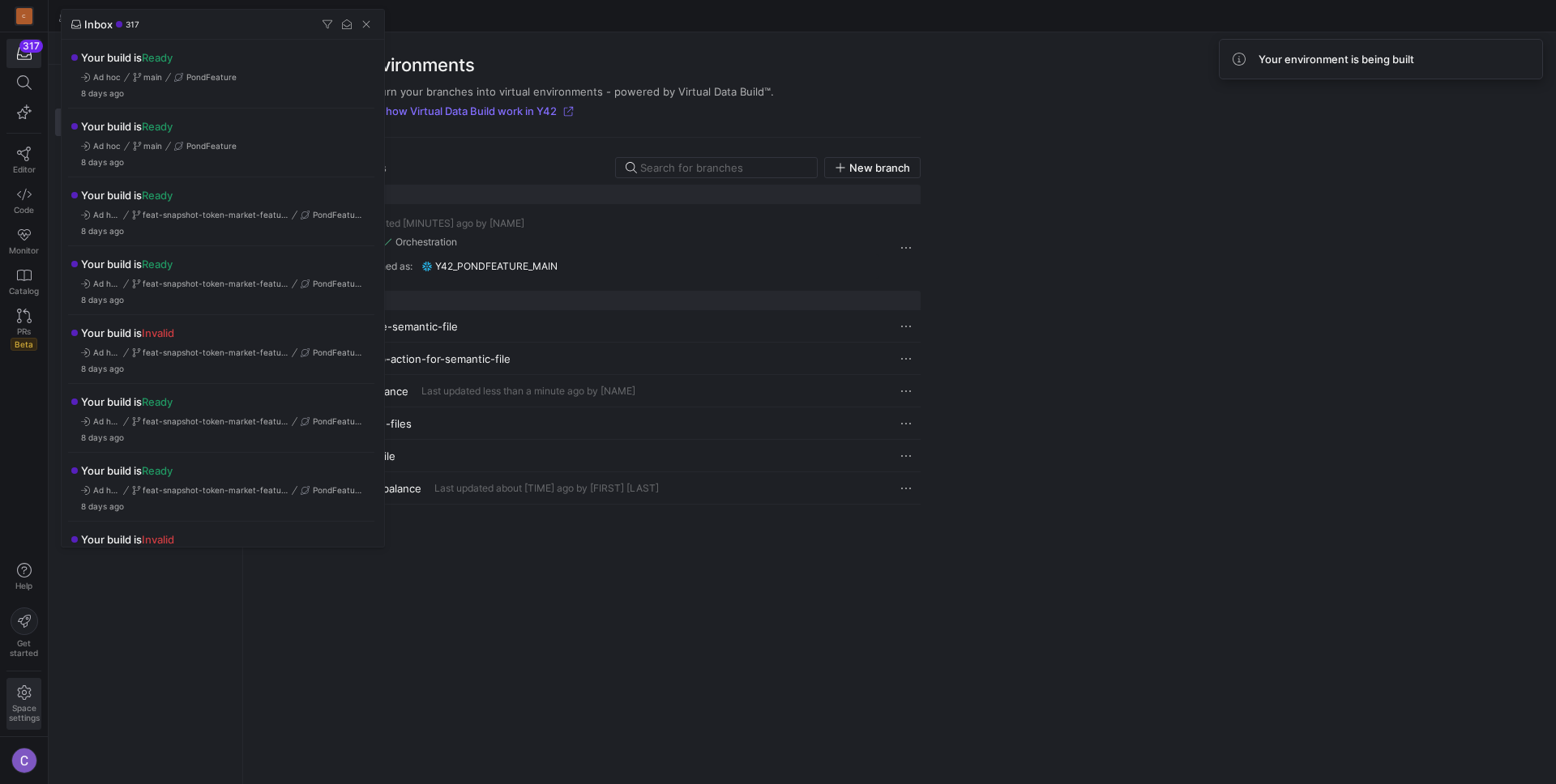 click at bounding box center (778, 392) 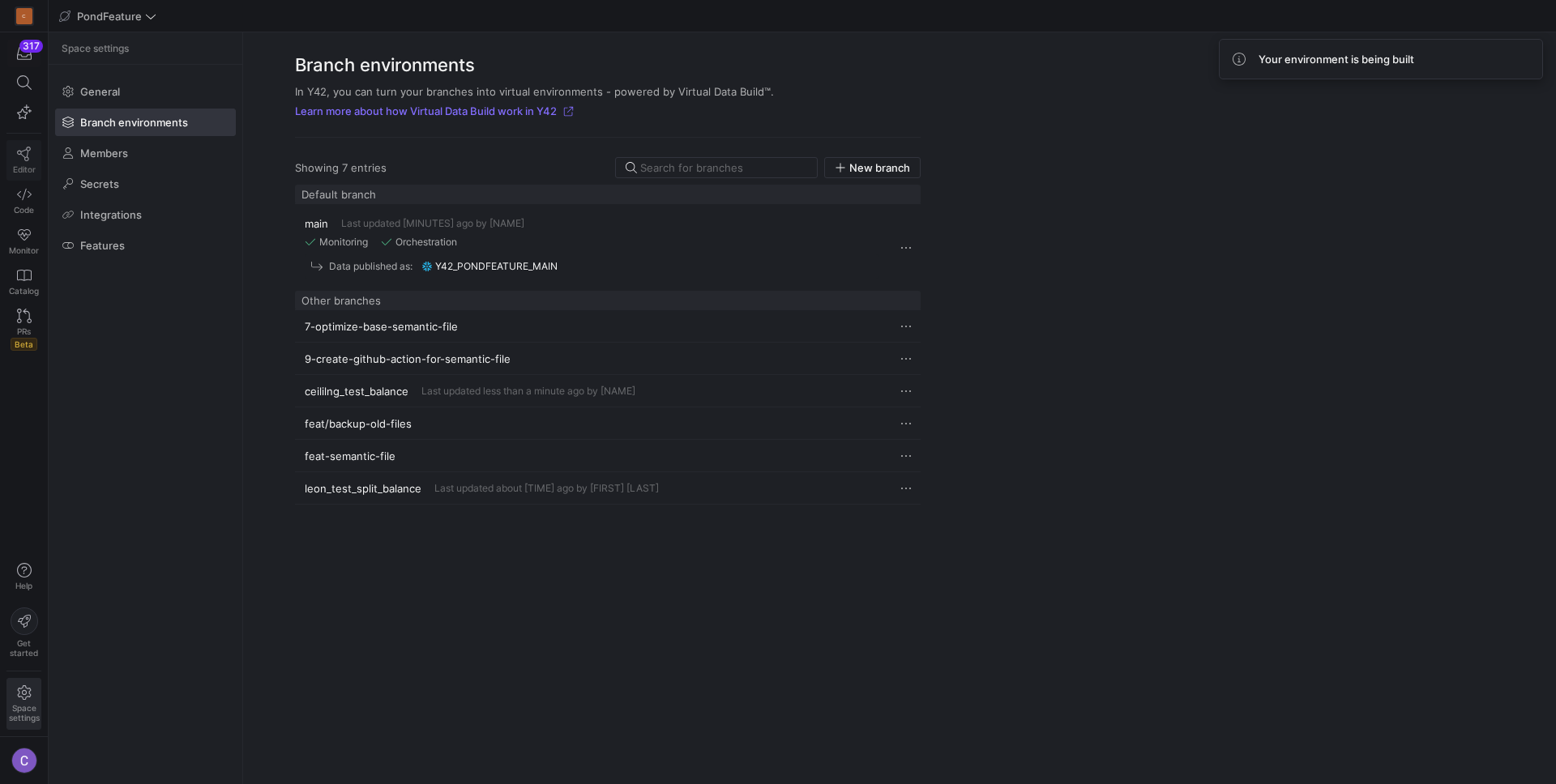 click 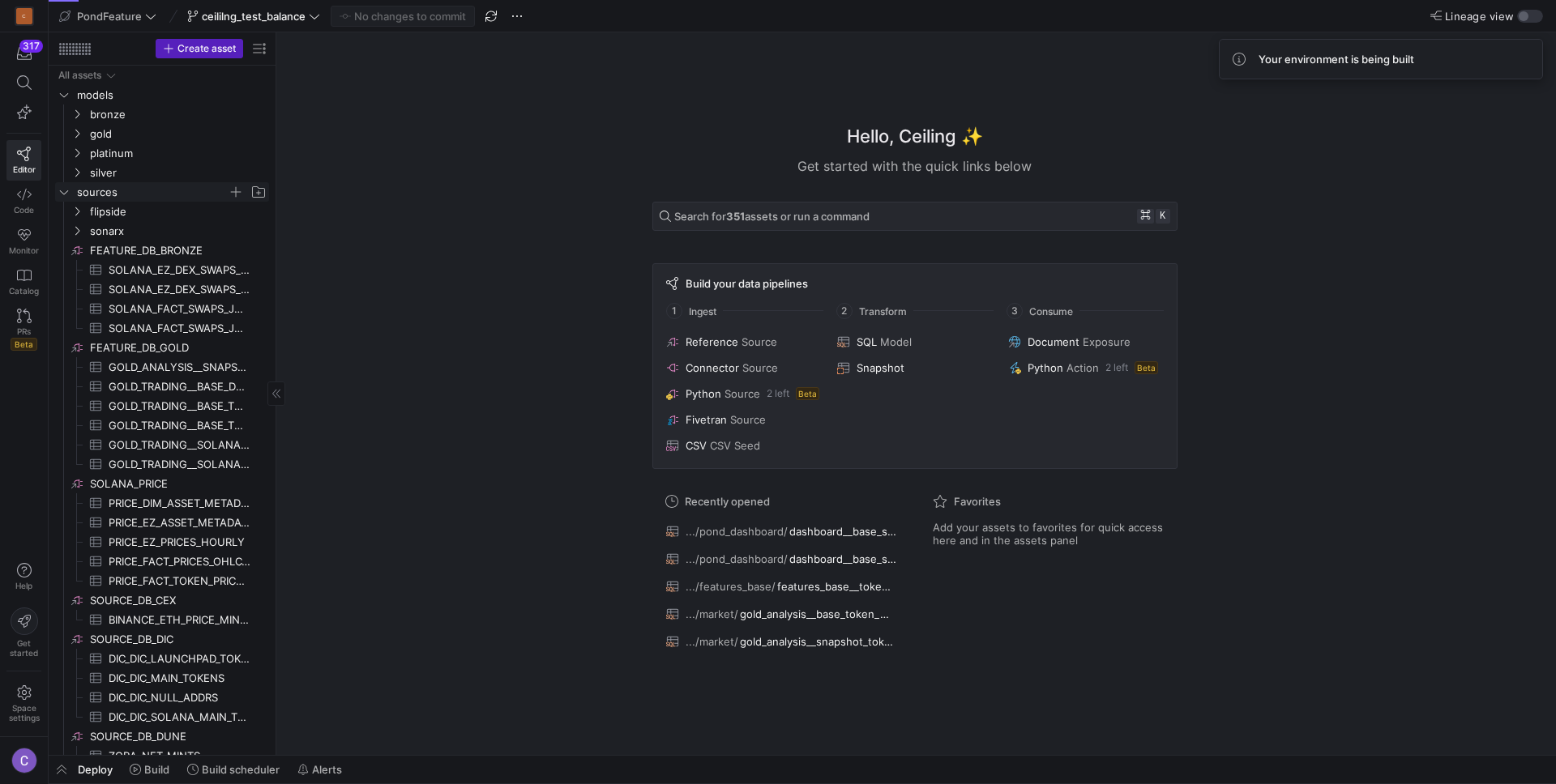 click on "sources" 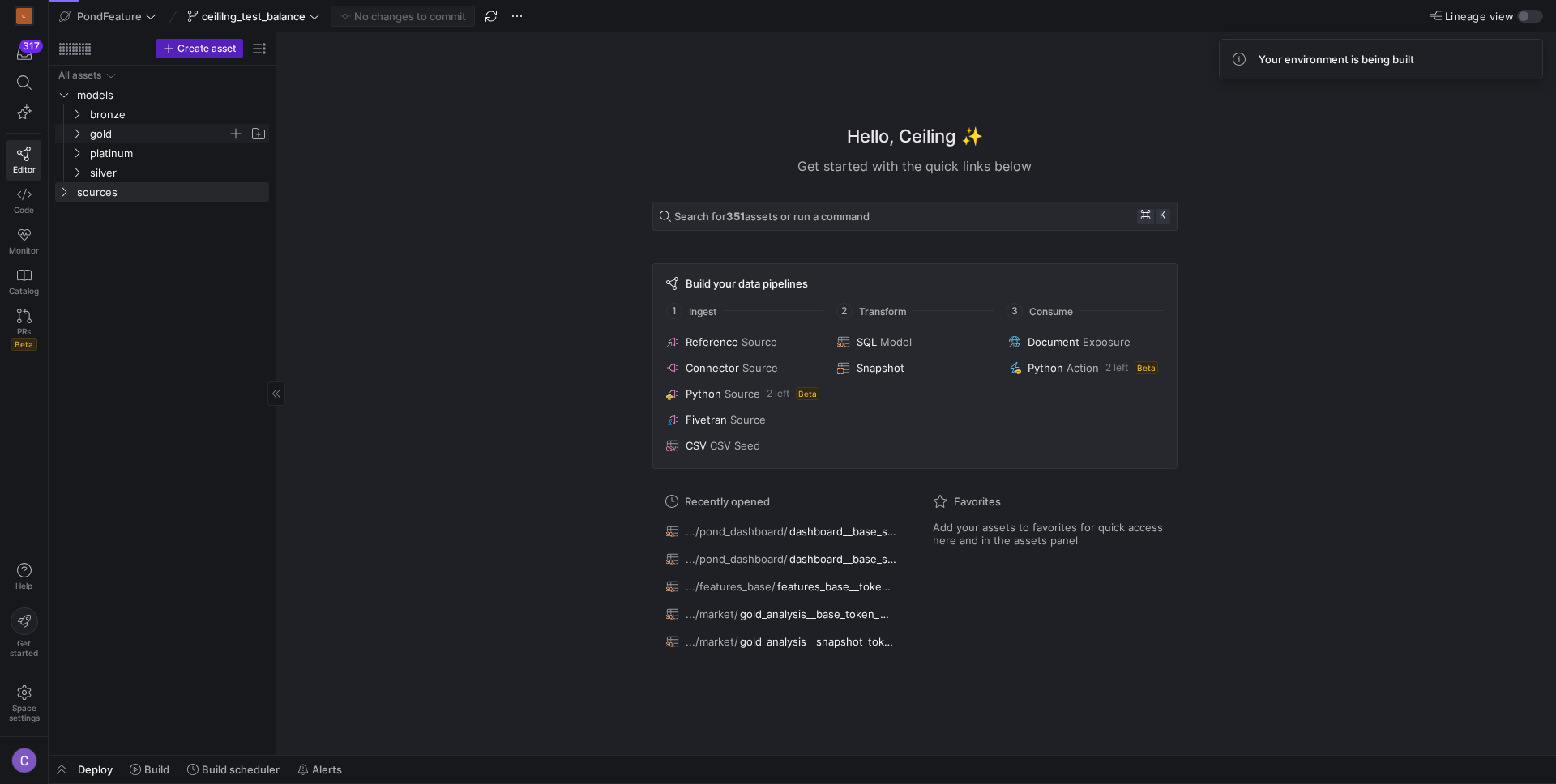 click on "gold" 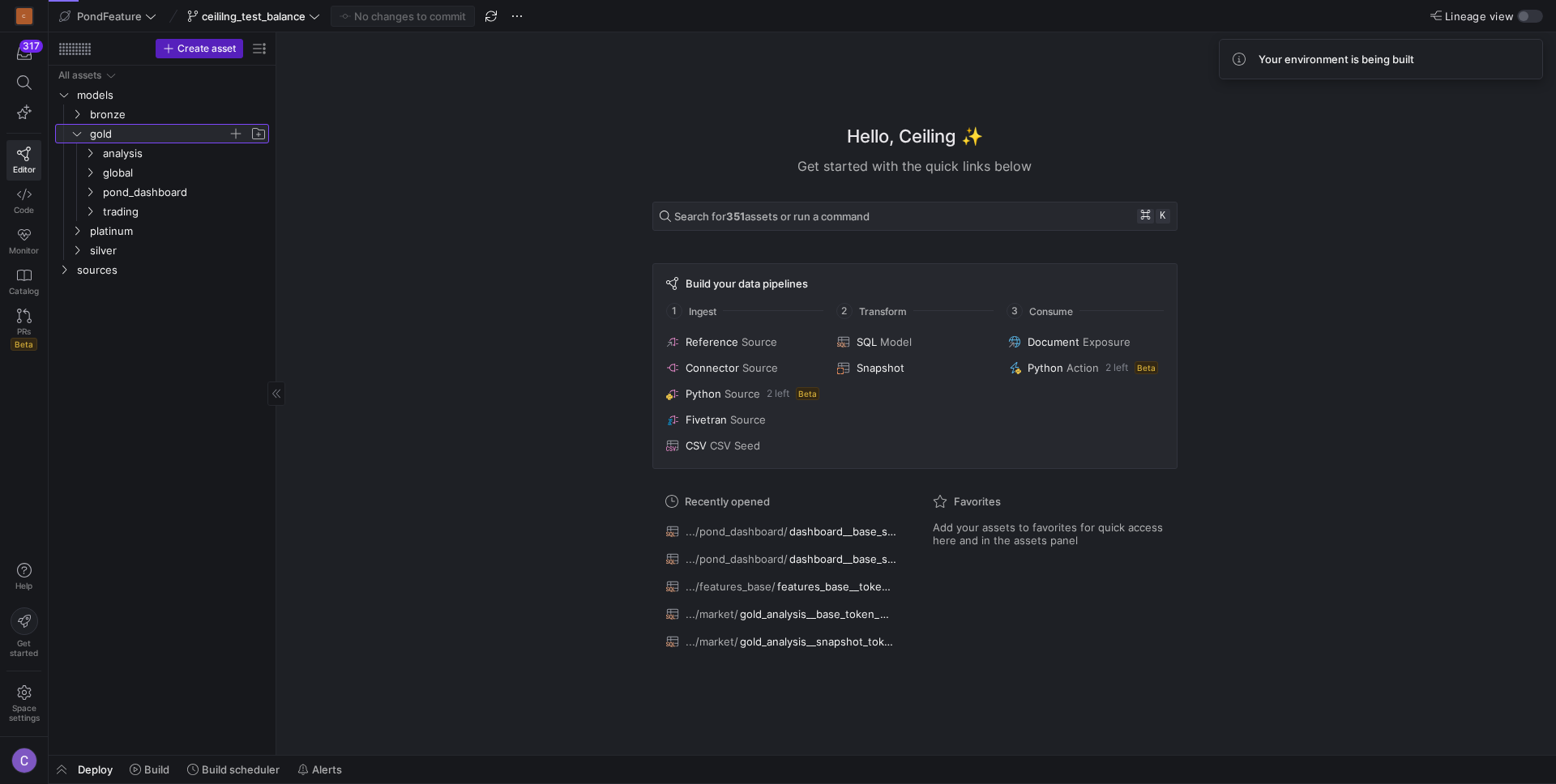 click on "gold" 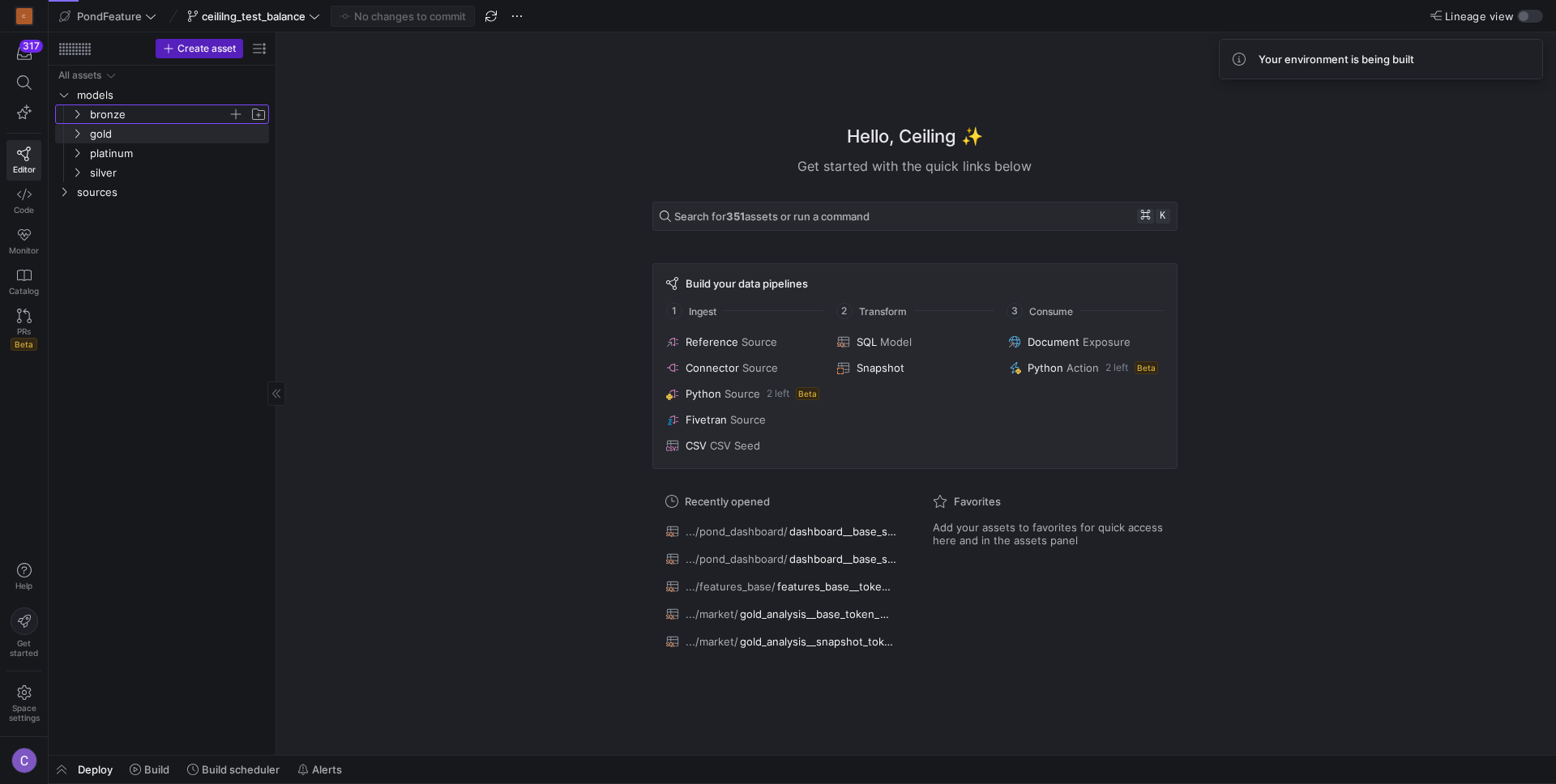 click on "bronze" 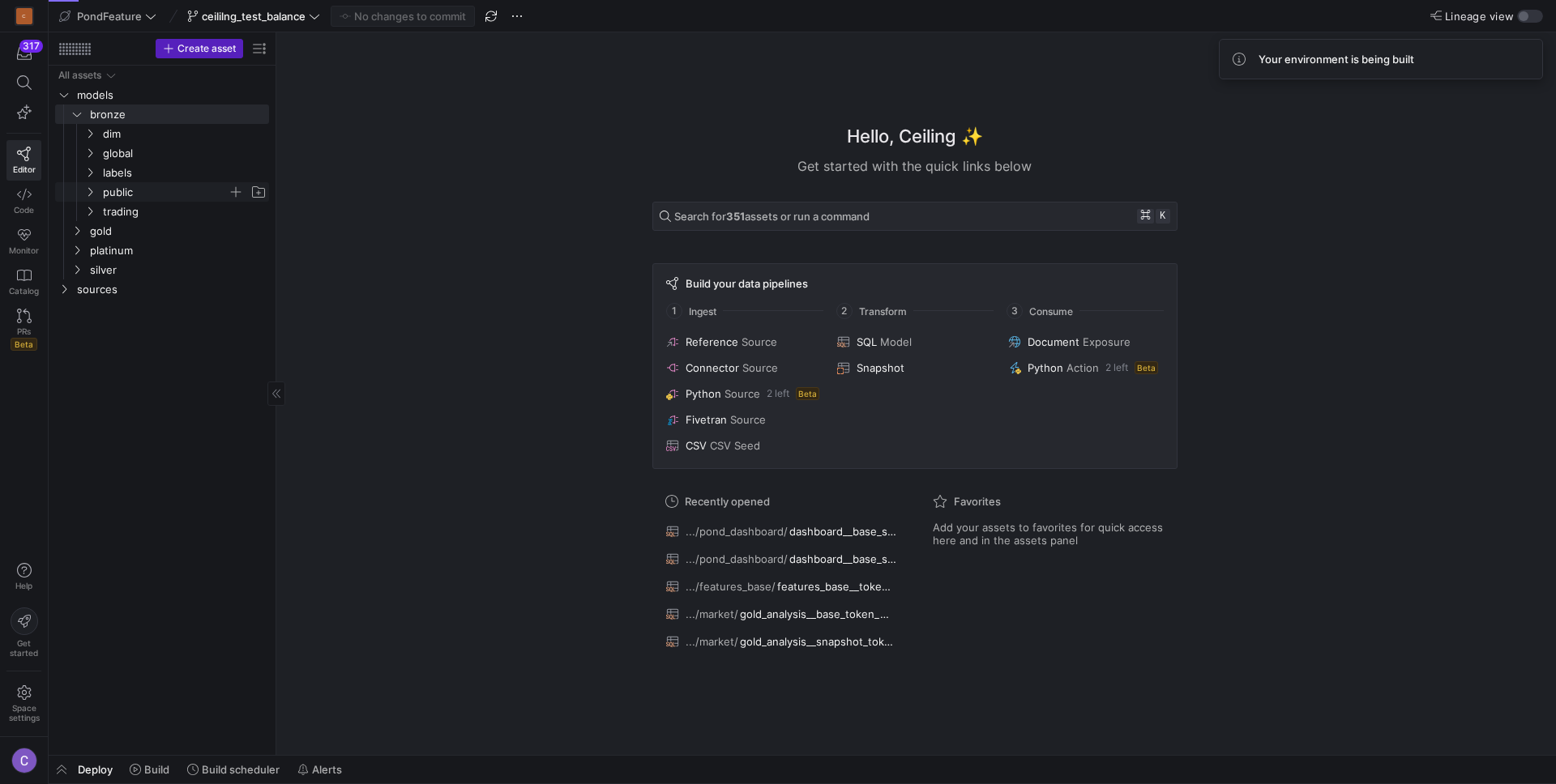 click on "public" 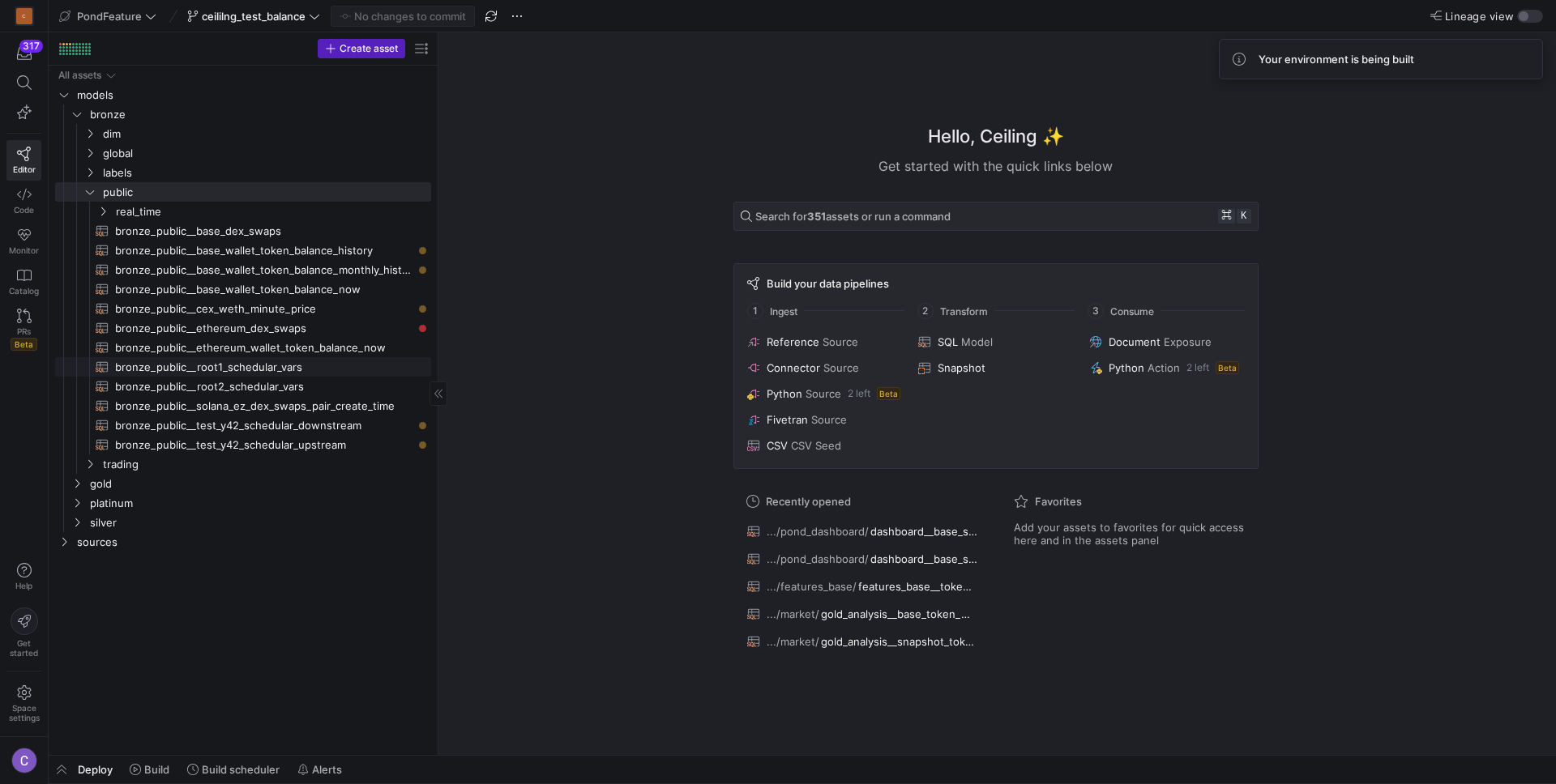 click on "bronze_public__ethereum_wallet_token_balance_now​​​​​​​​​​" 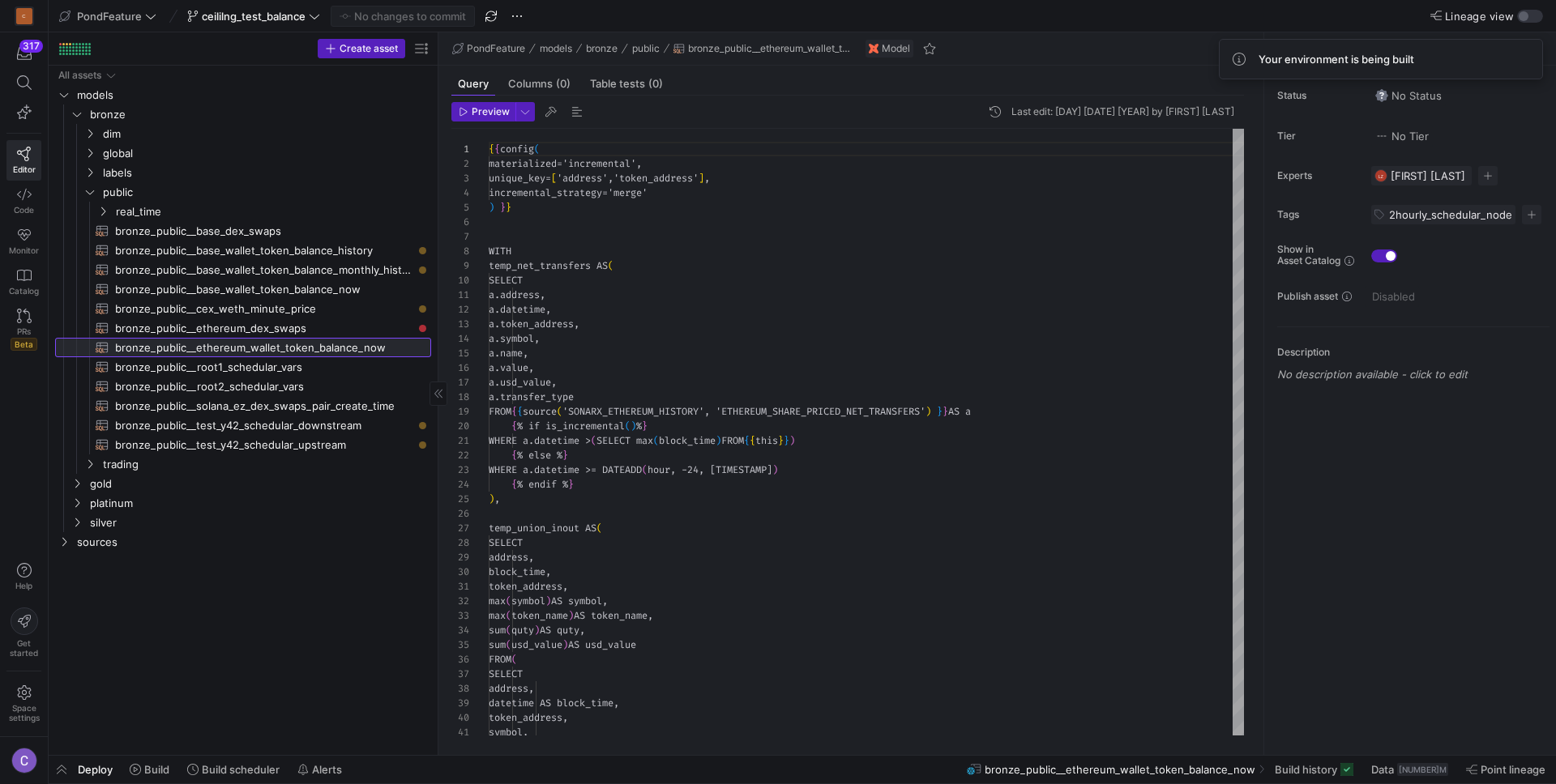 scroll, scrollTop: 146, scrollLeft: 0, axis: vertical 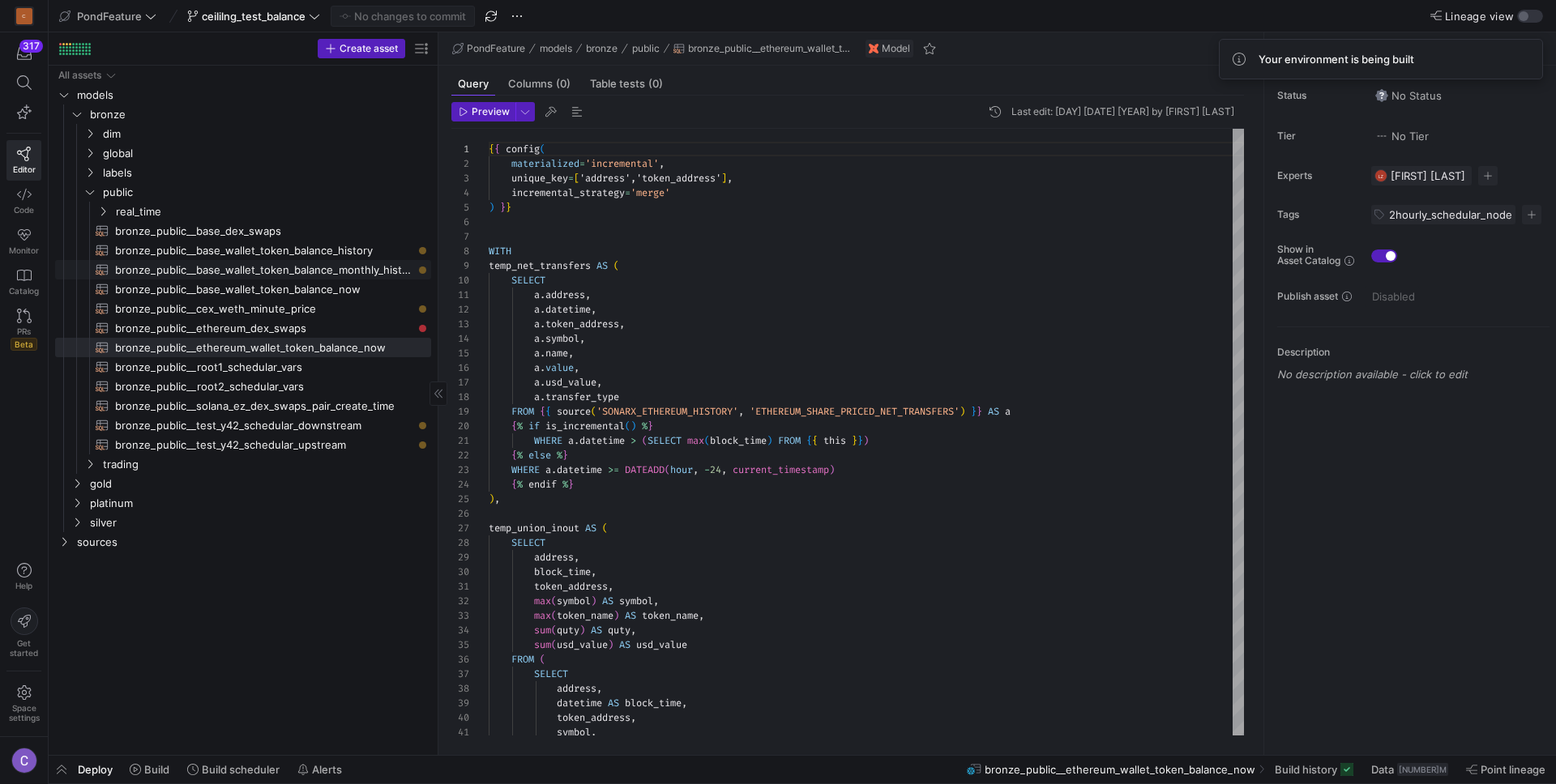 click on "bronze_public__base_wallet_token_balance_monthly_history​​​​​​​​​​" 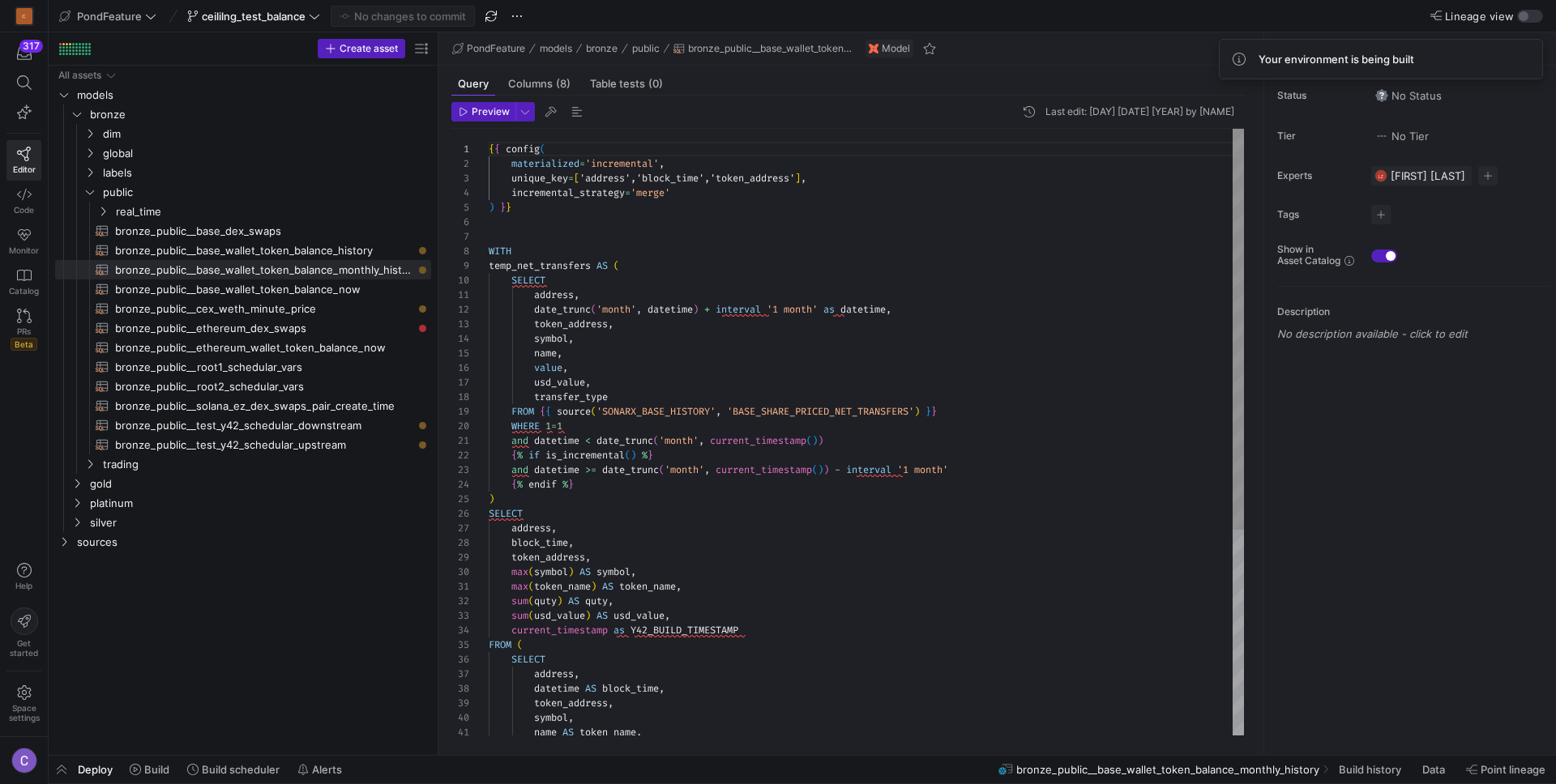 click on "[DATE], [TIME]" at bounding box center [866, 587] 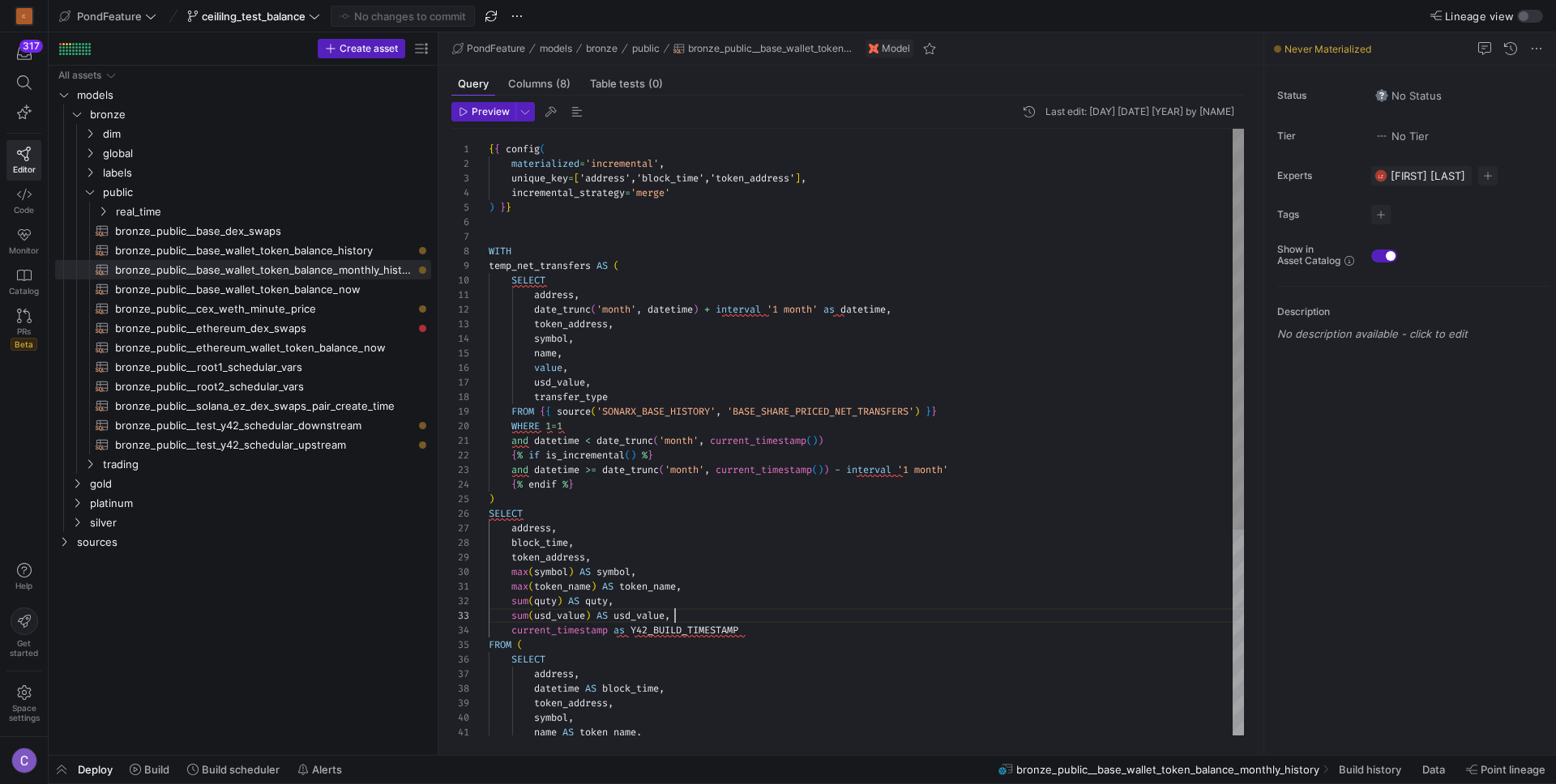 scroll, scrollTop: 29, scrollLeft: 186, axis: both 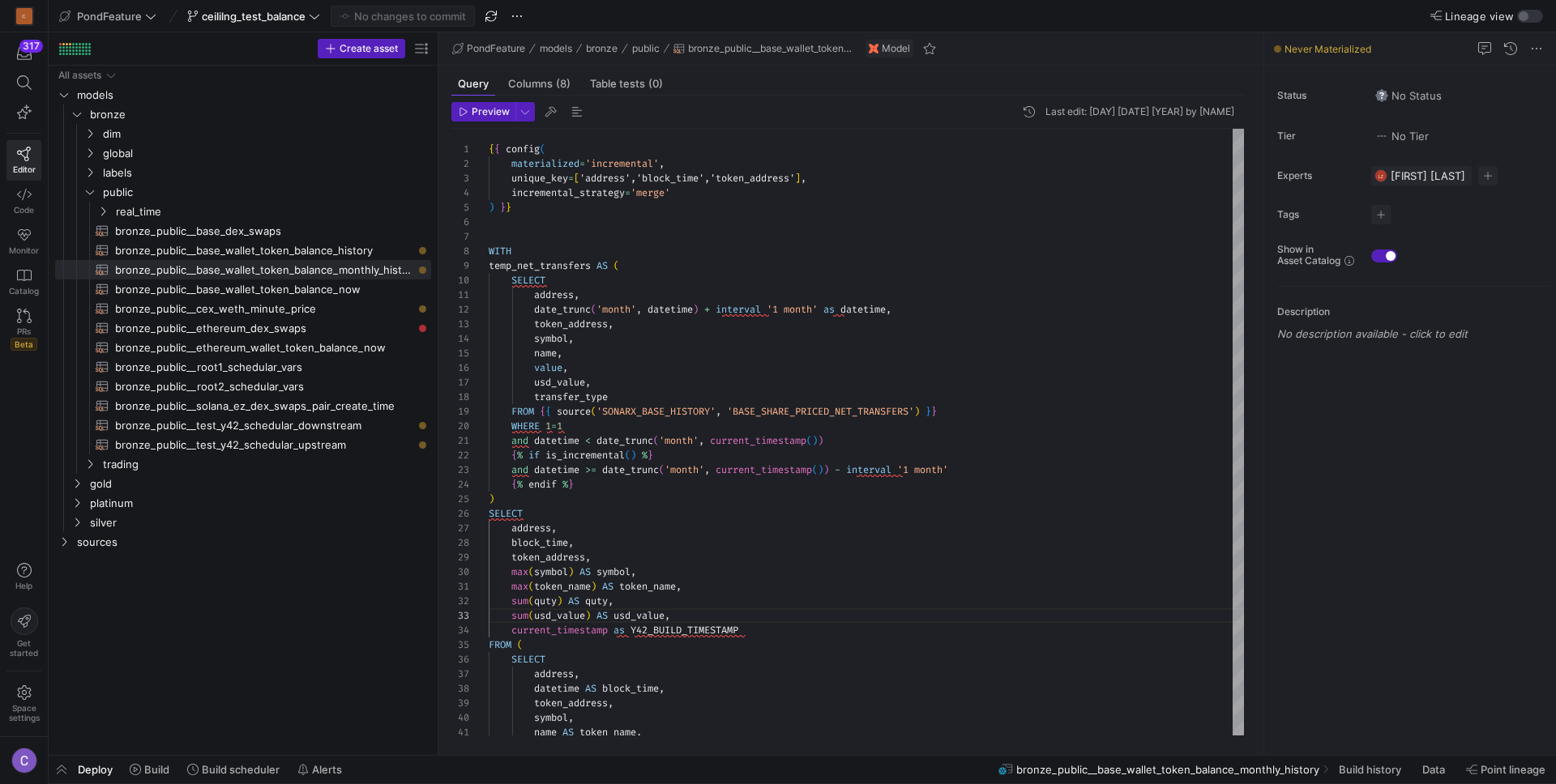 click on "Deploy" 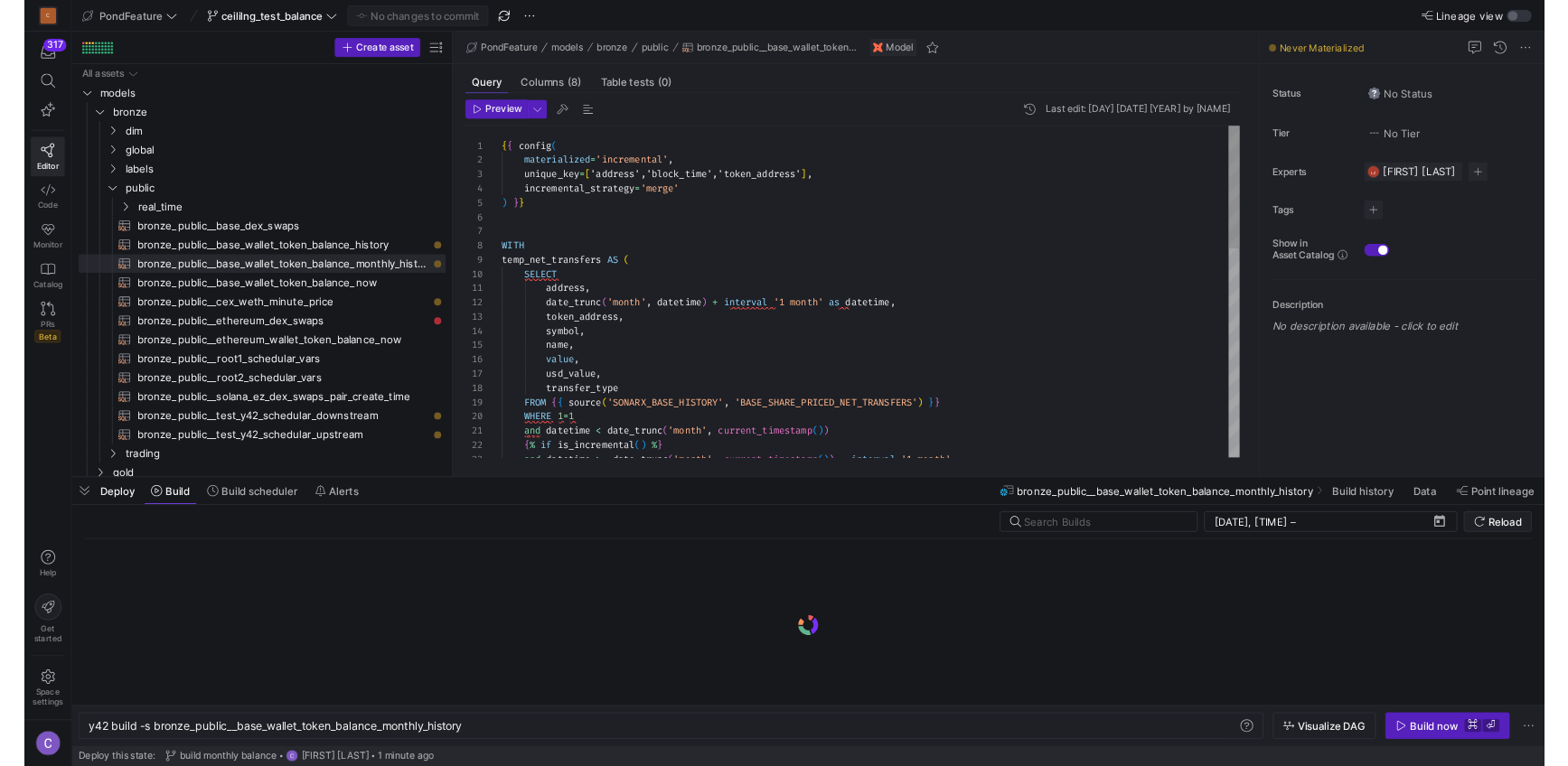 scroll, scrollTop: 0, scrollLeft: 431, axis: horizontal 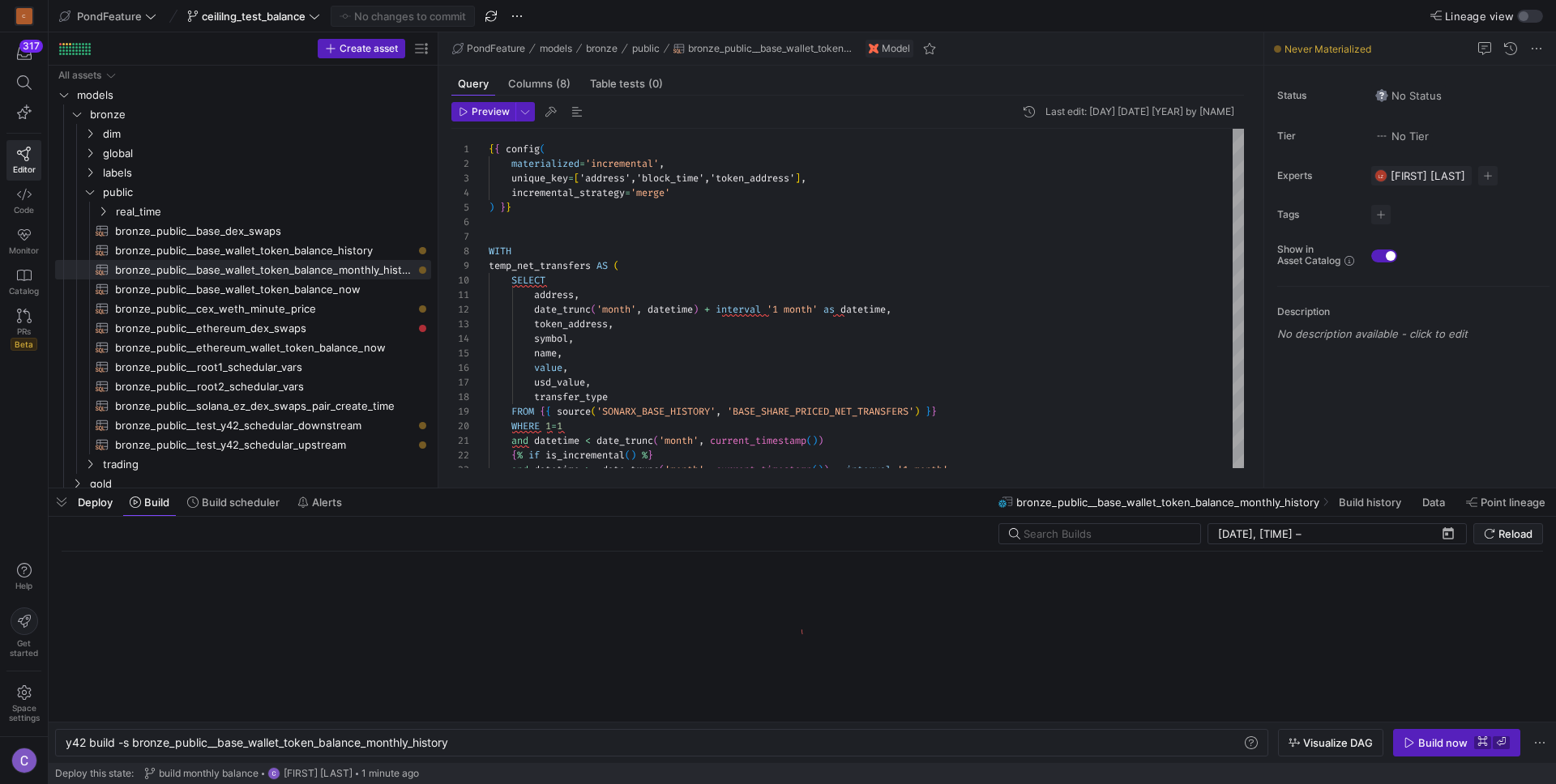 click 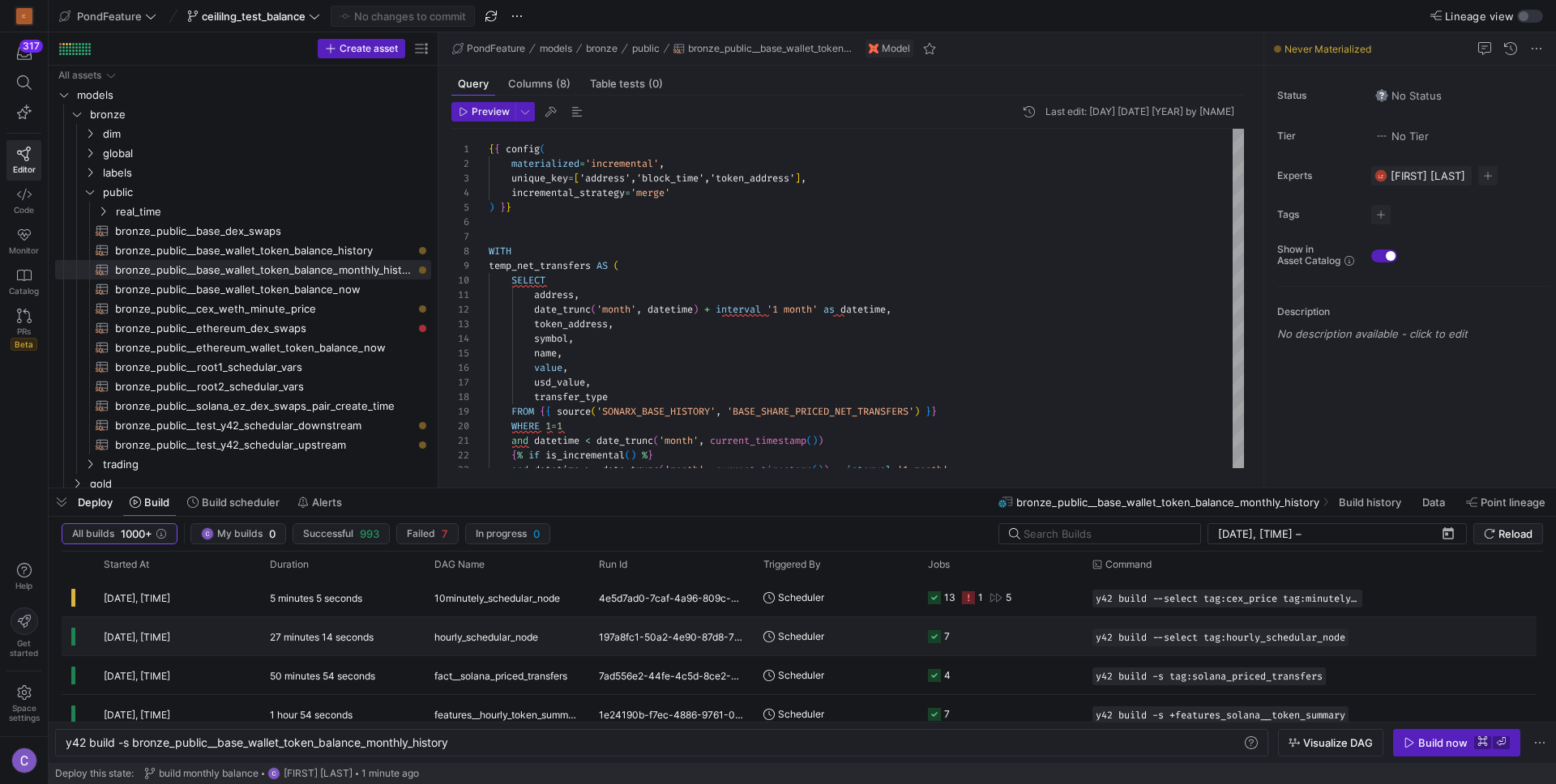 click on "10minutely_schedular_node" 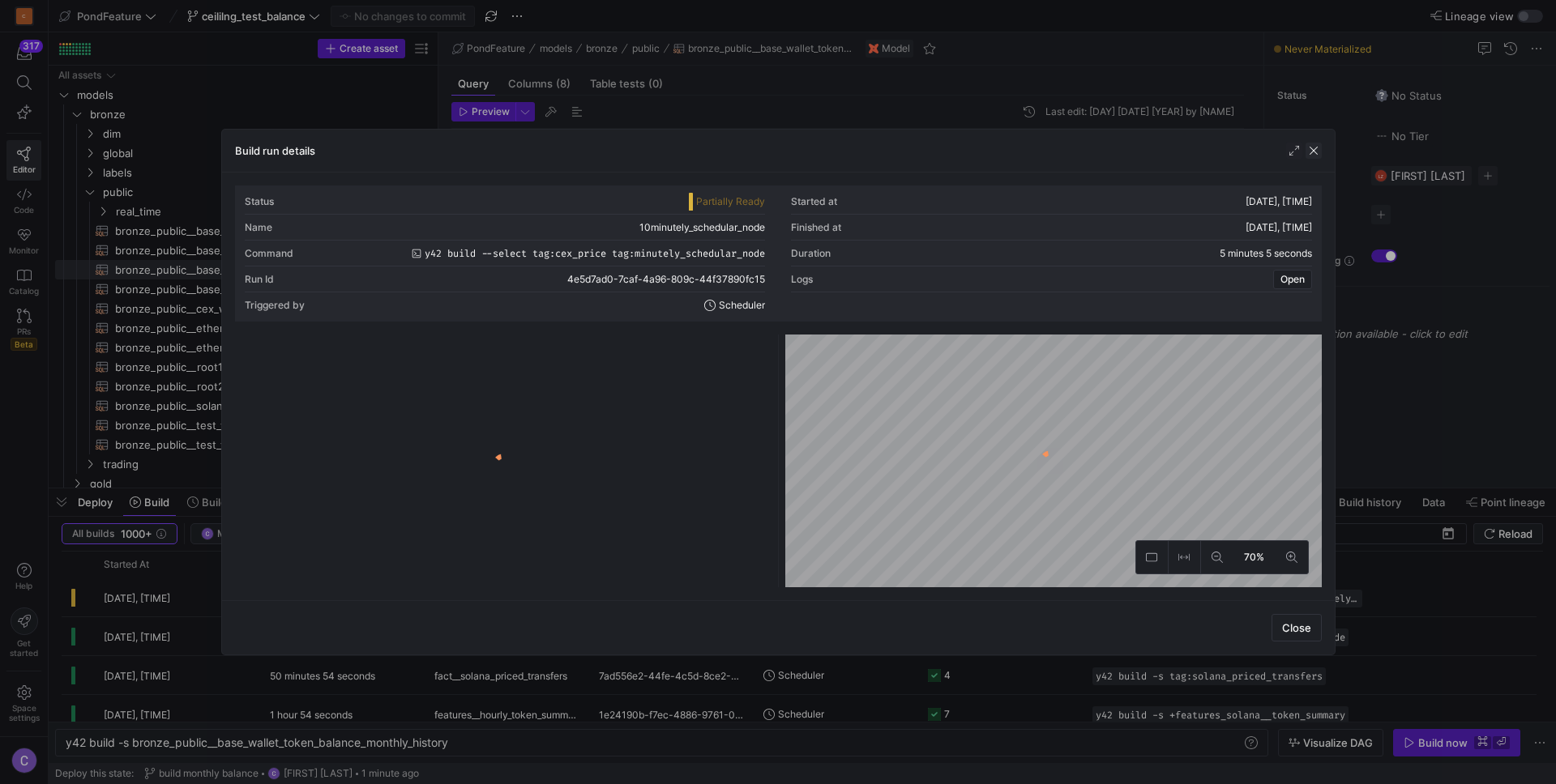 click 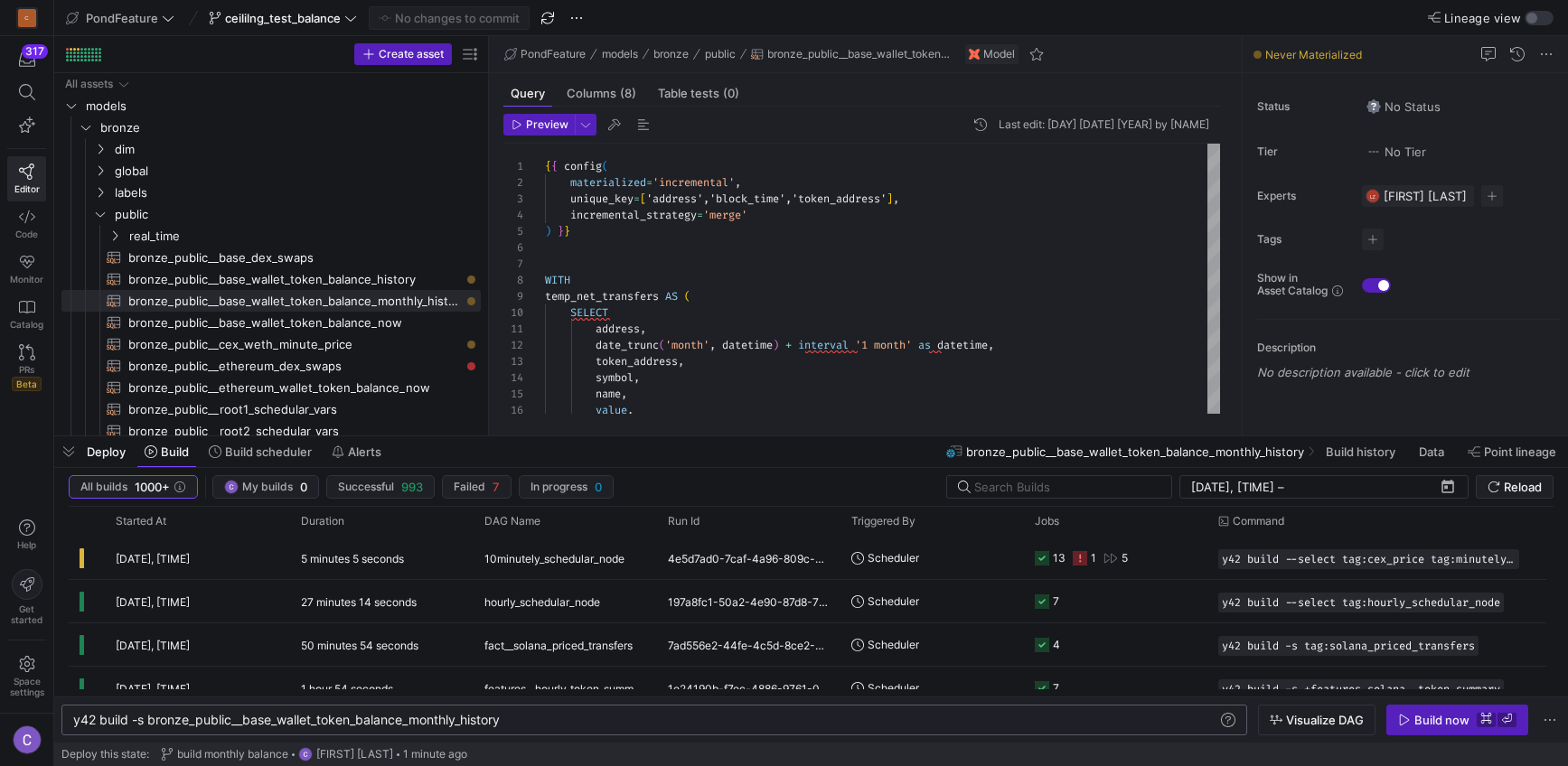 click on "[TABLE_NAME] y42 build -s [TABLE_NAME]" 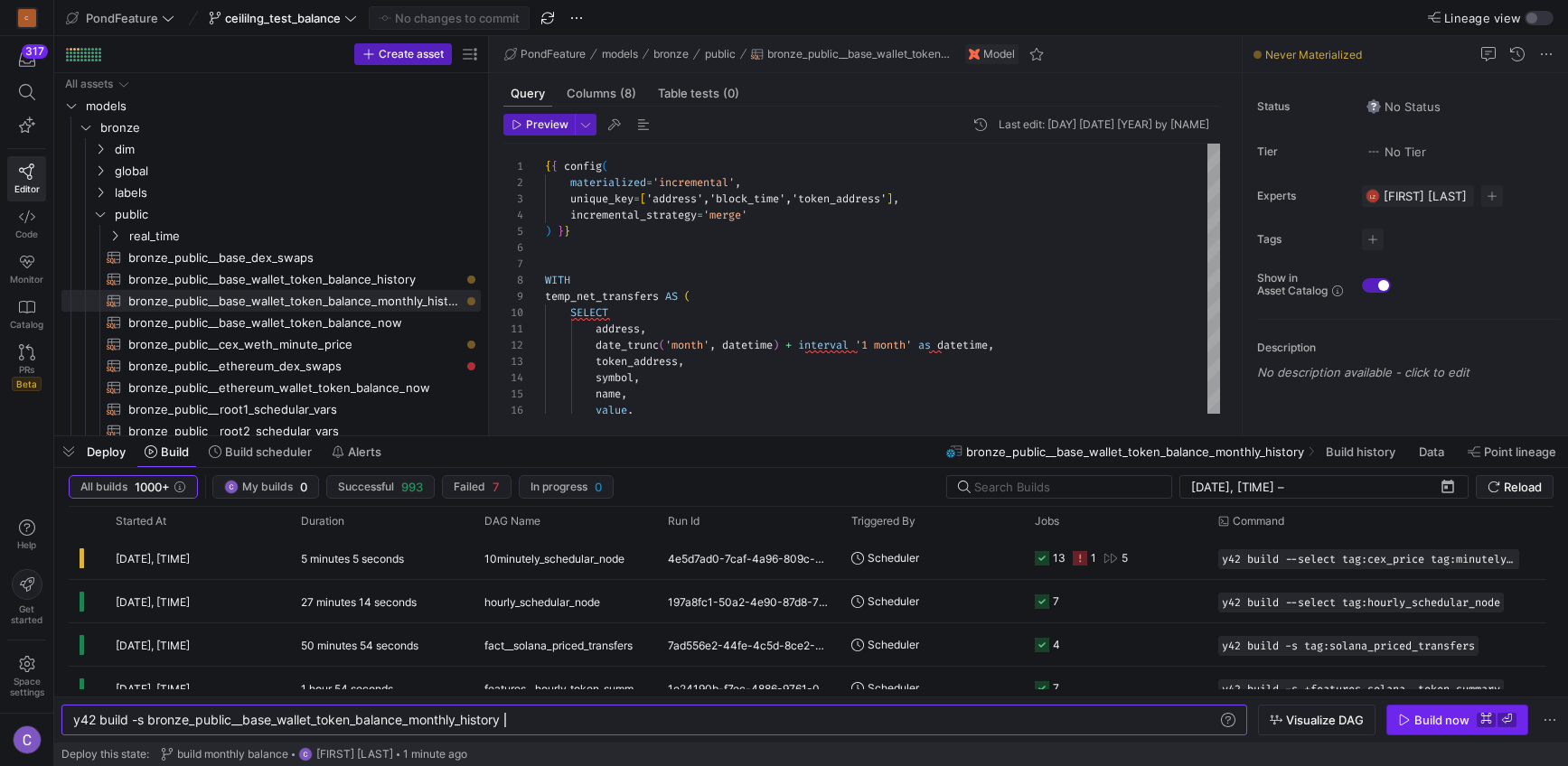 click 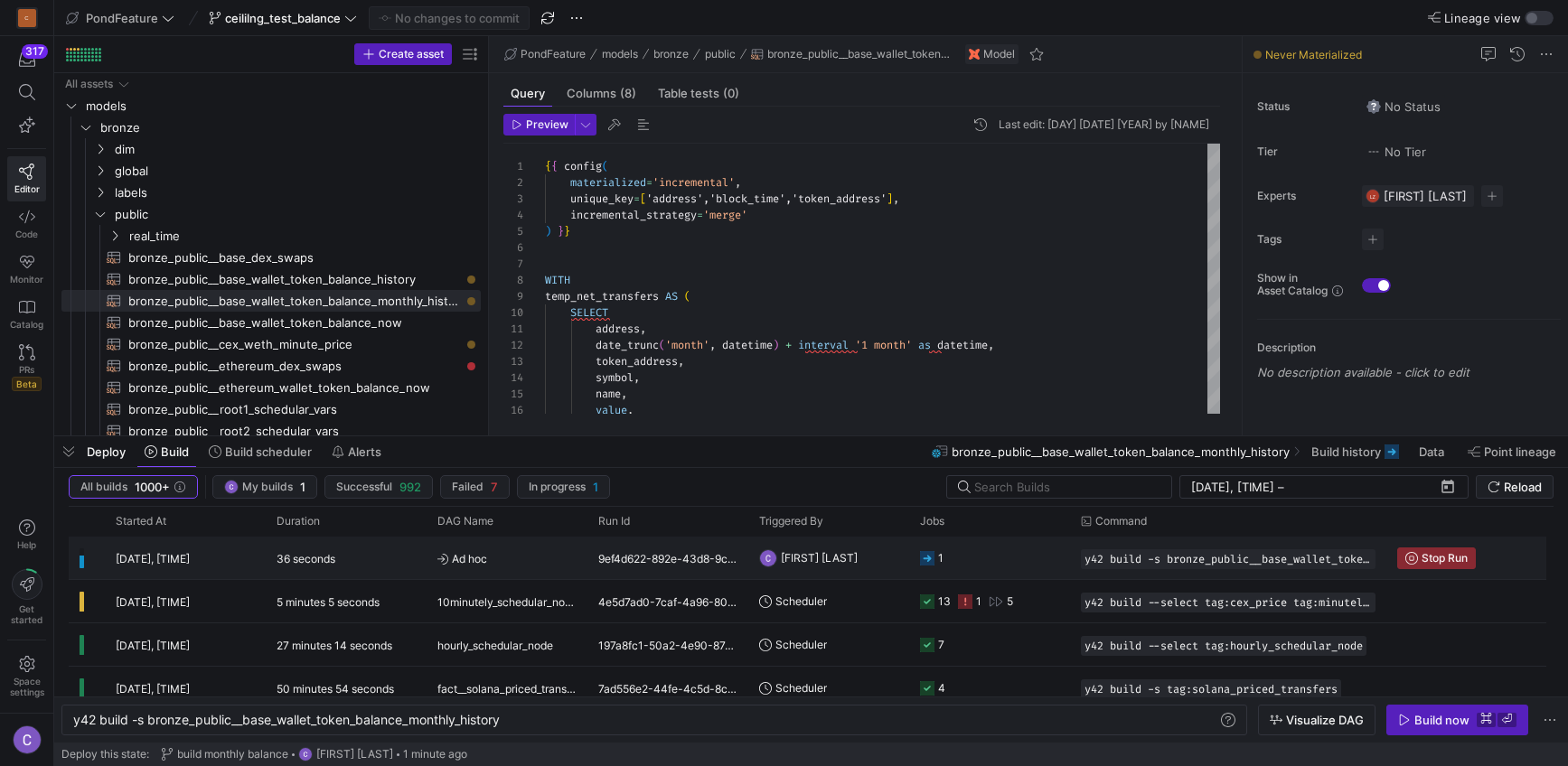 click on "1" 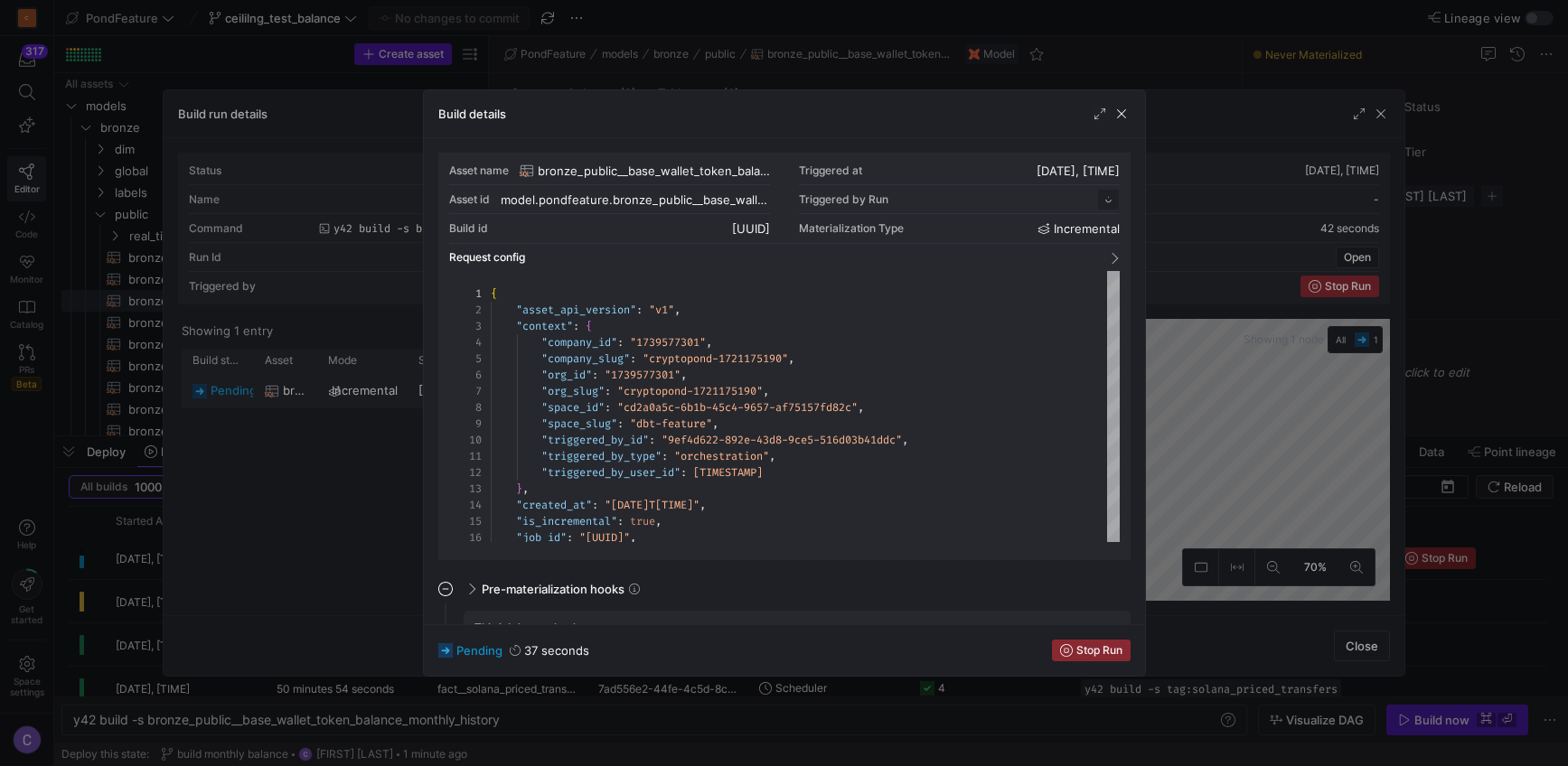 scroll, scrollTop: 0, scrollLeft: 431, axis: horizontal 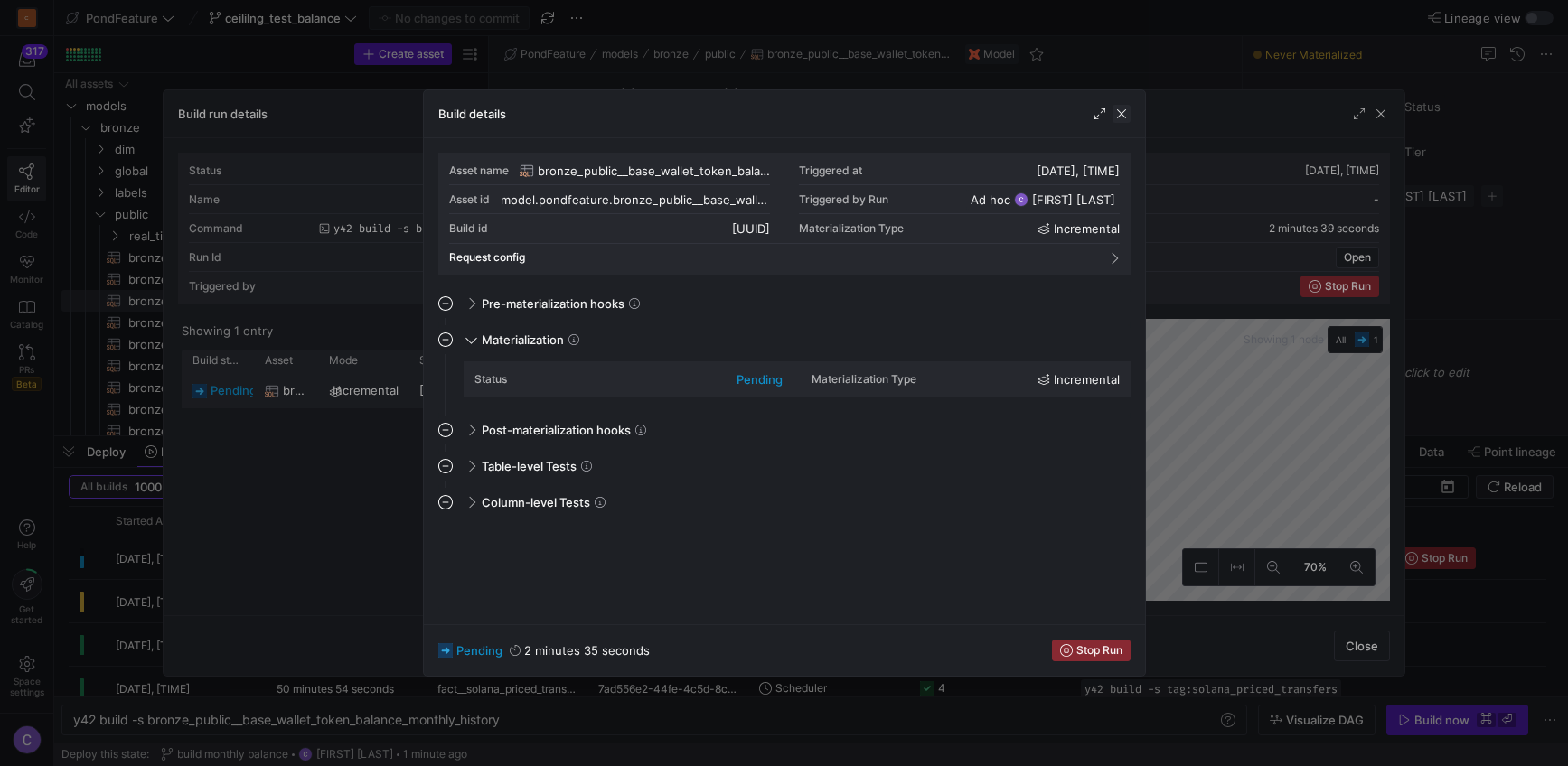 click 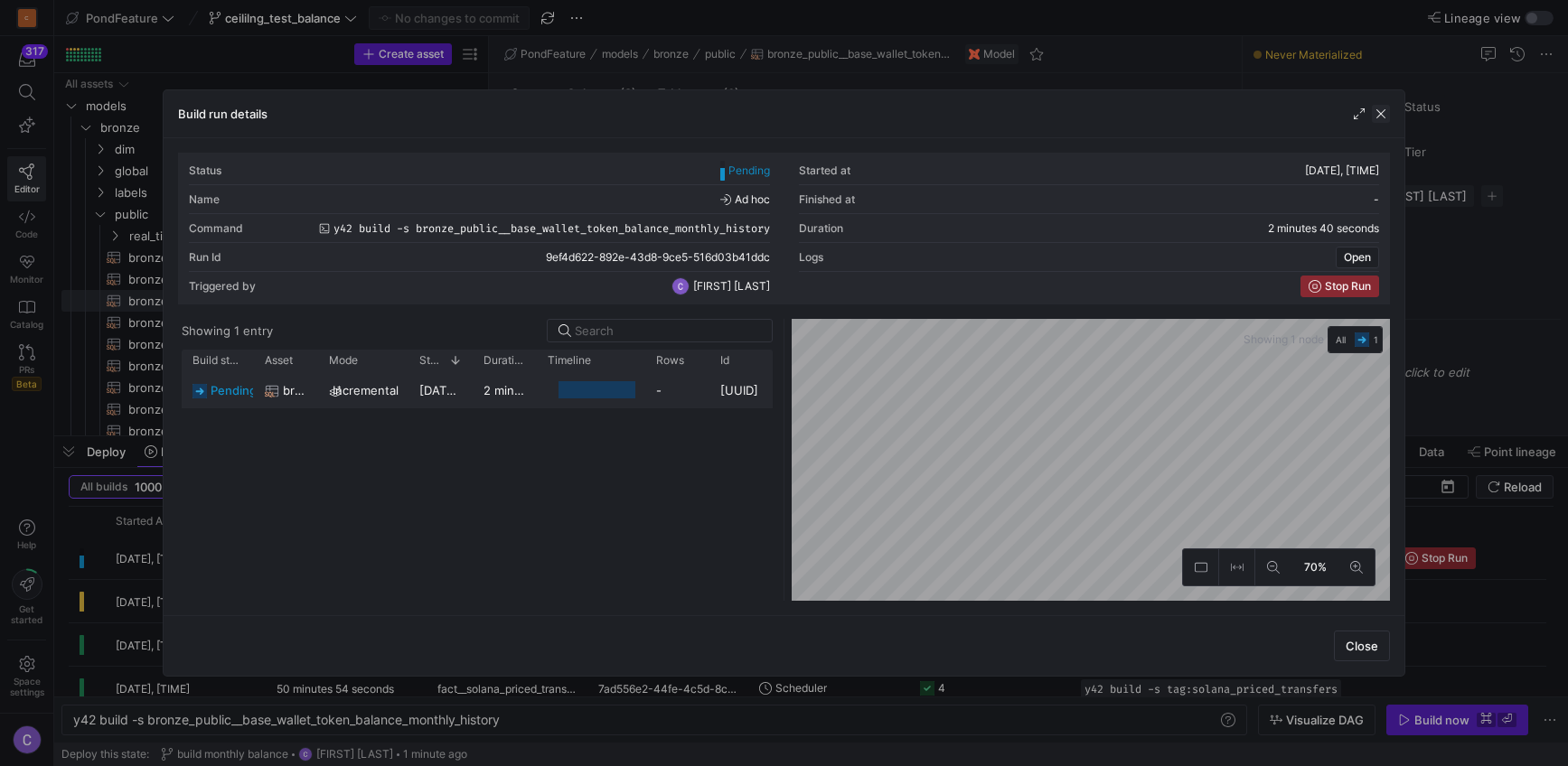 click 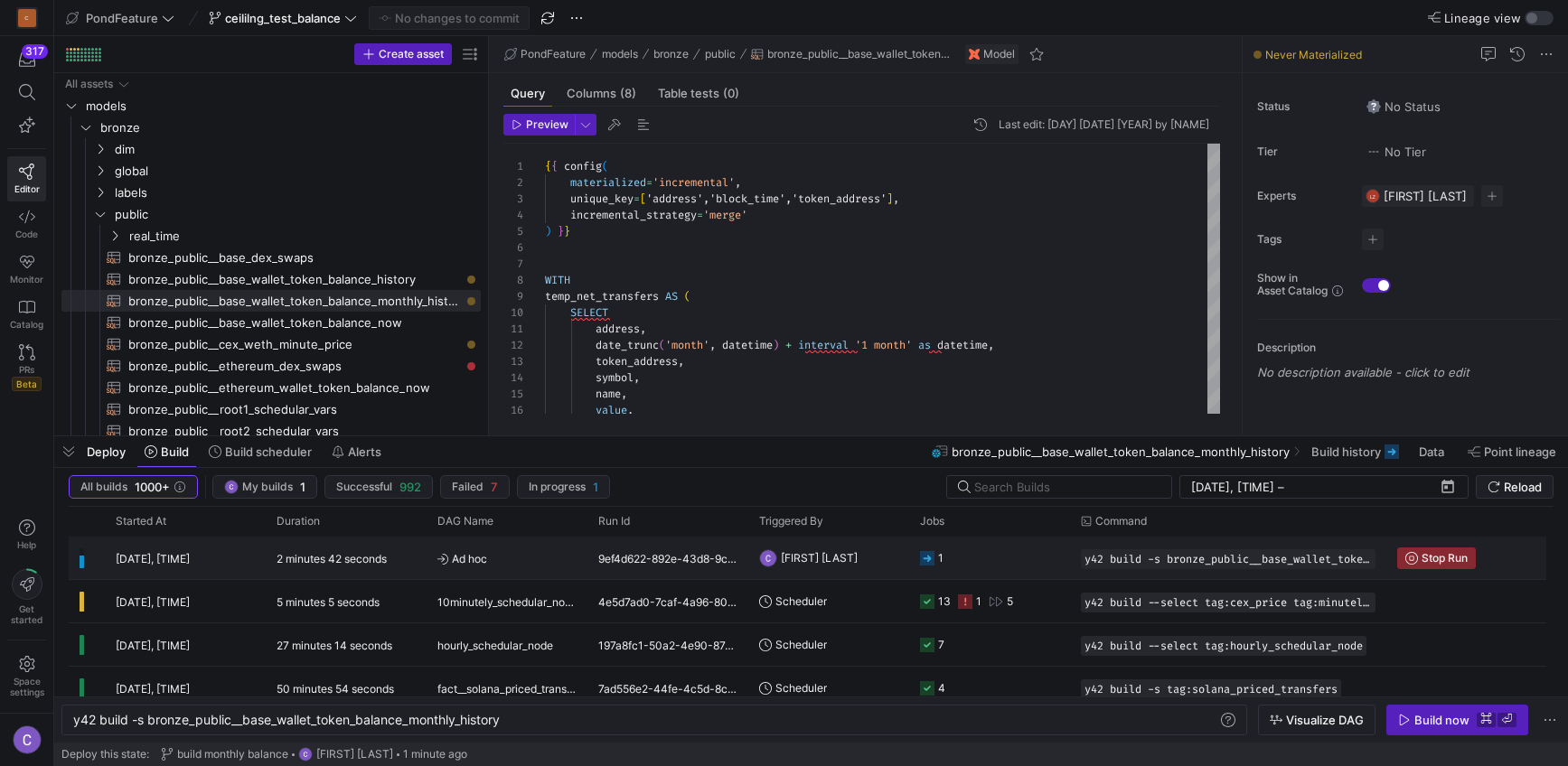 click on "1" 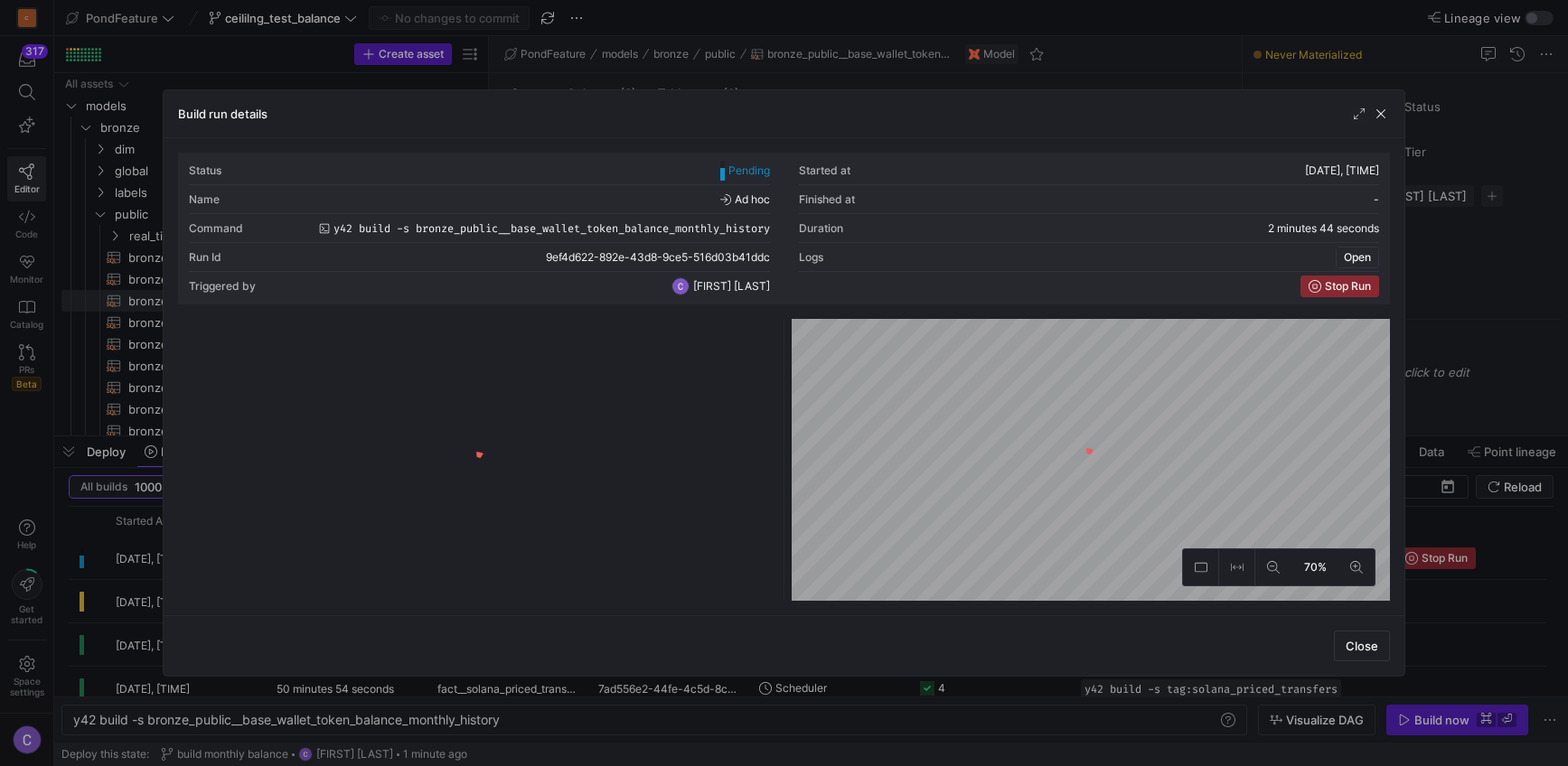 click on "Open" at bounding box center [1357, 257] 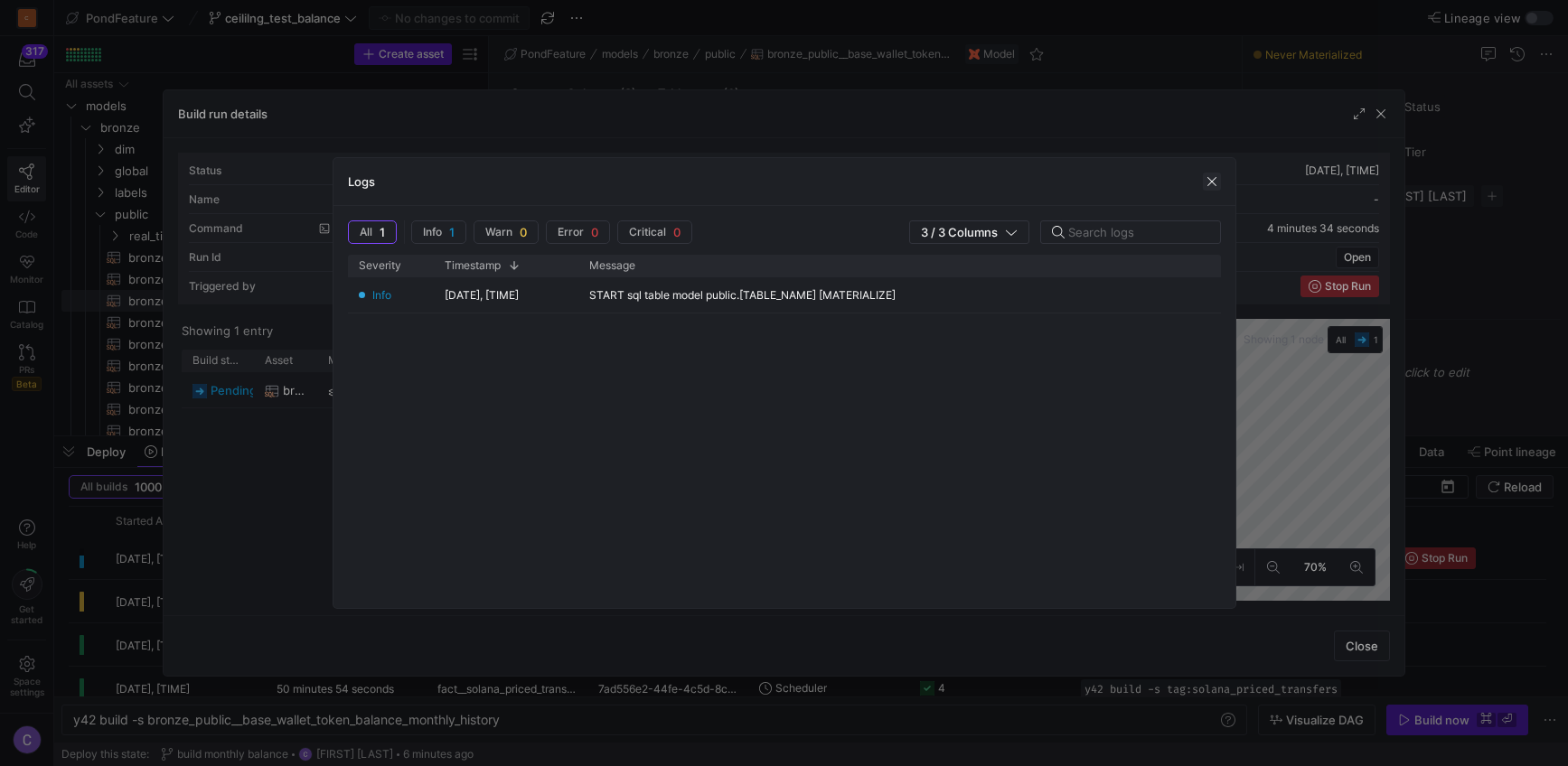 click at bounding box center [1212, 182] 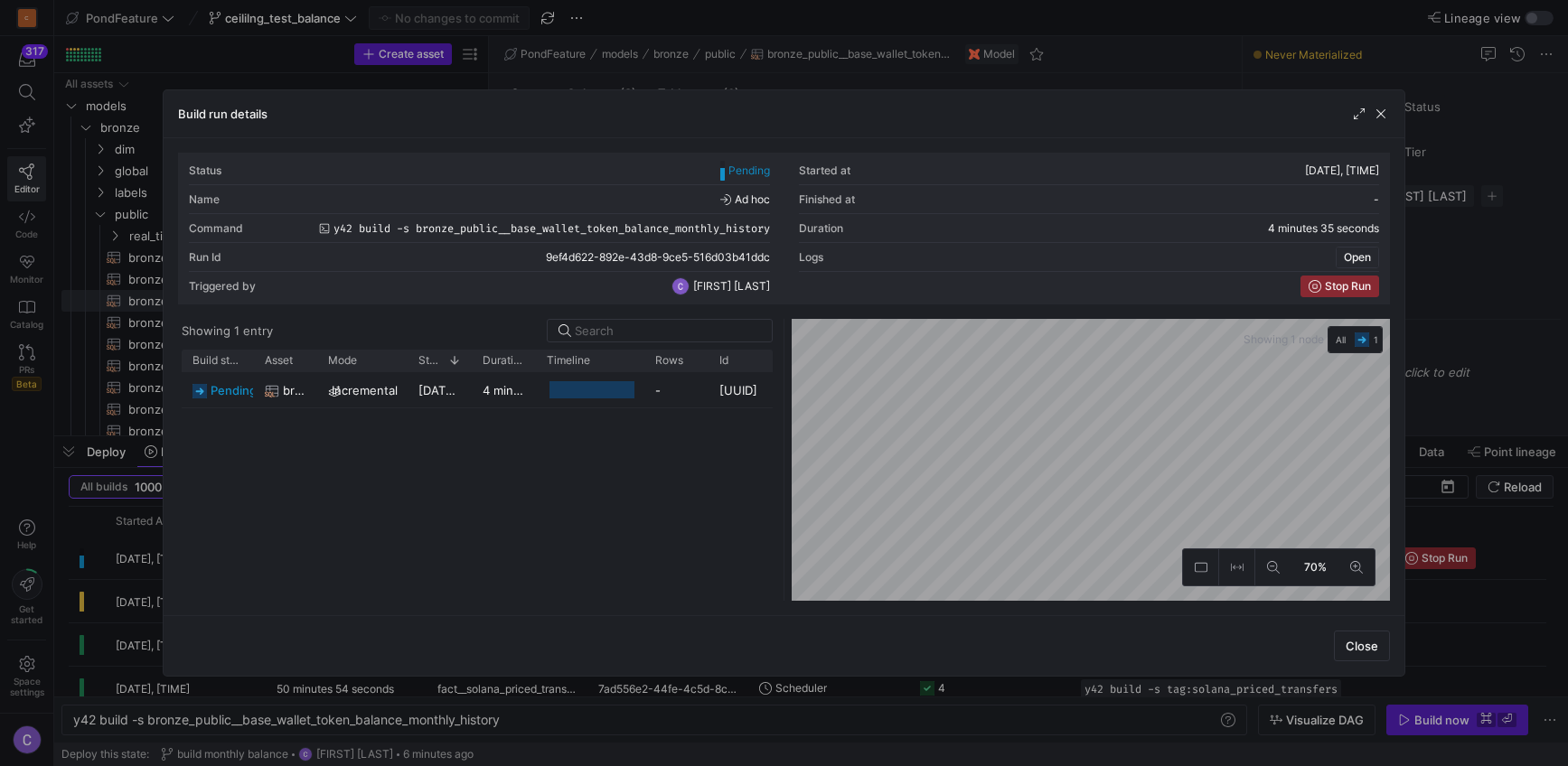 click on "Open" at bounding box center (1357, 257) 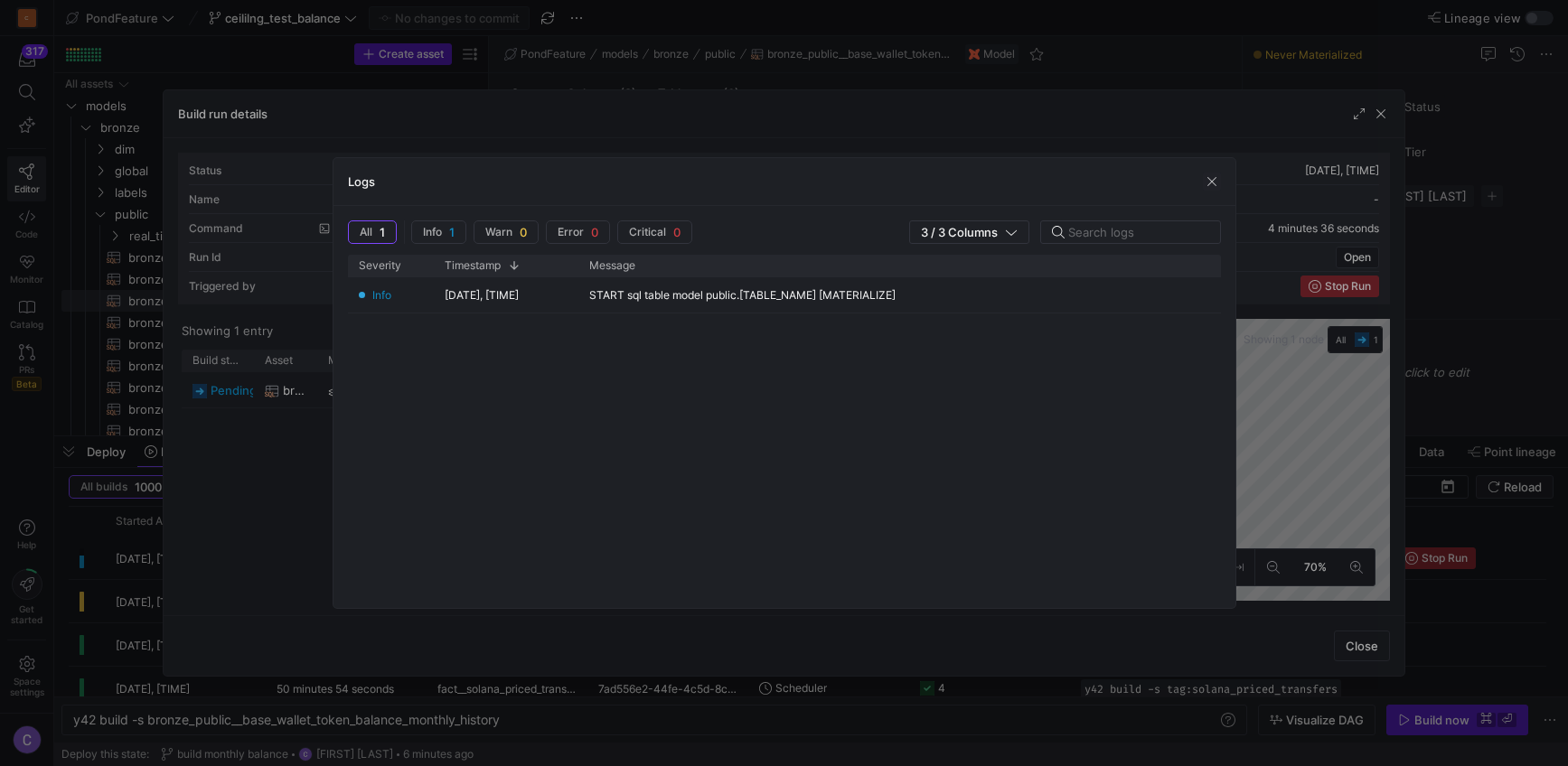 click on "Logs" at bounding box center [784, 182] 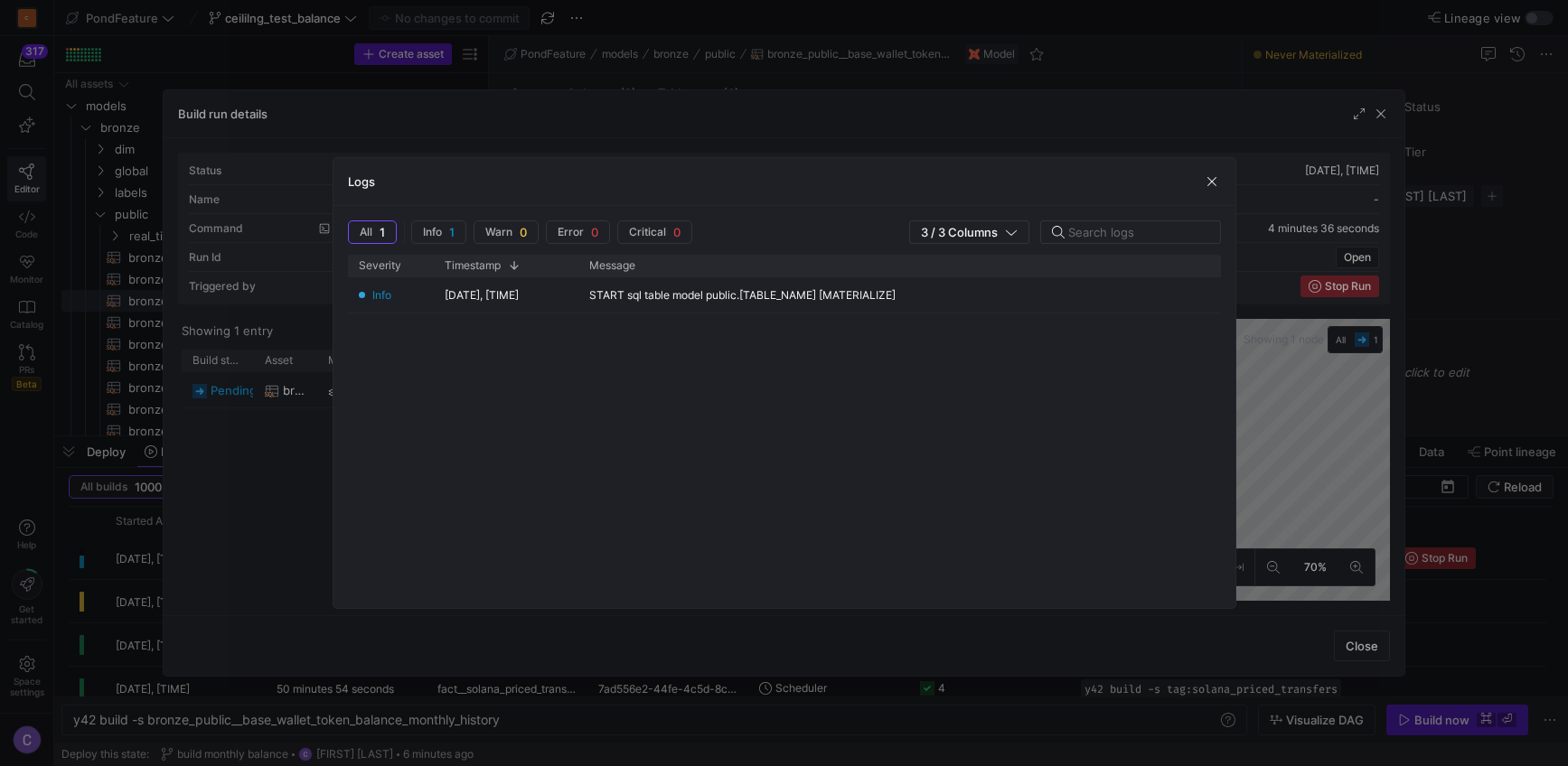 click on "Logs" at bounding box center [784, 182] 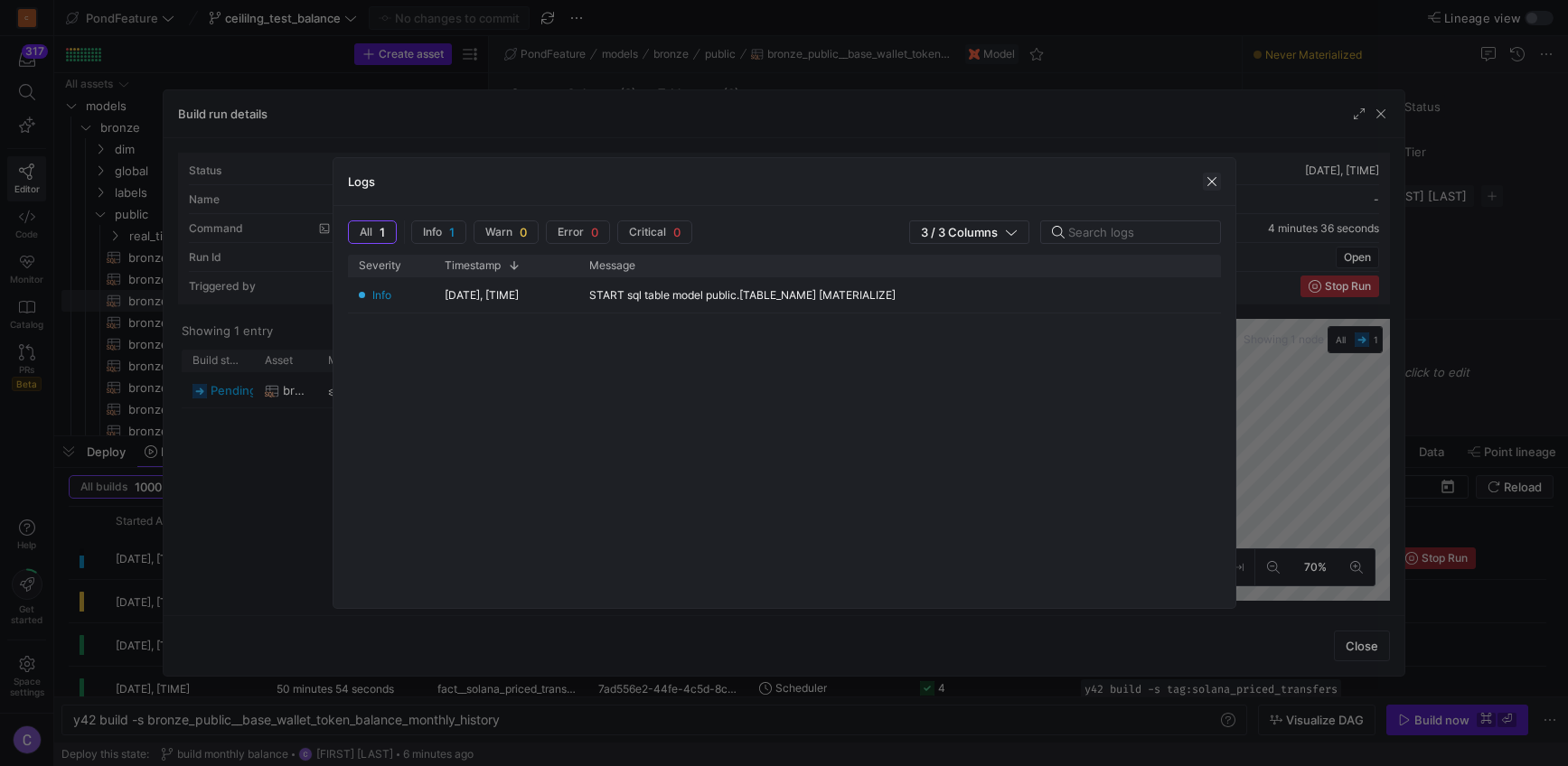 click at bounding box center (1212, 182) 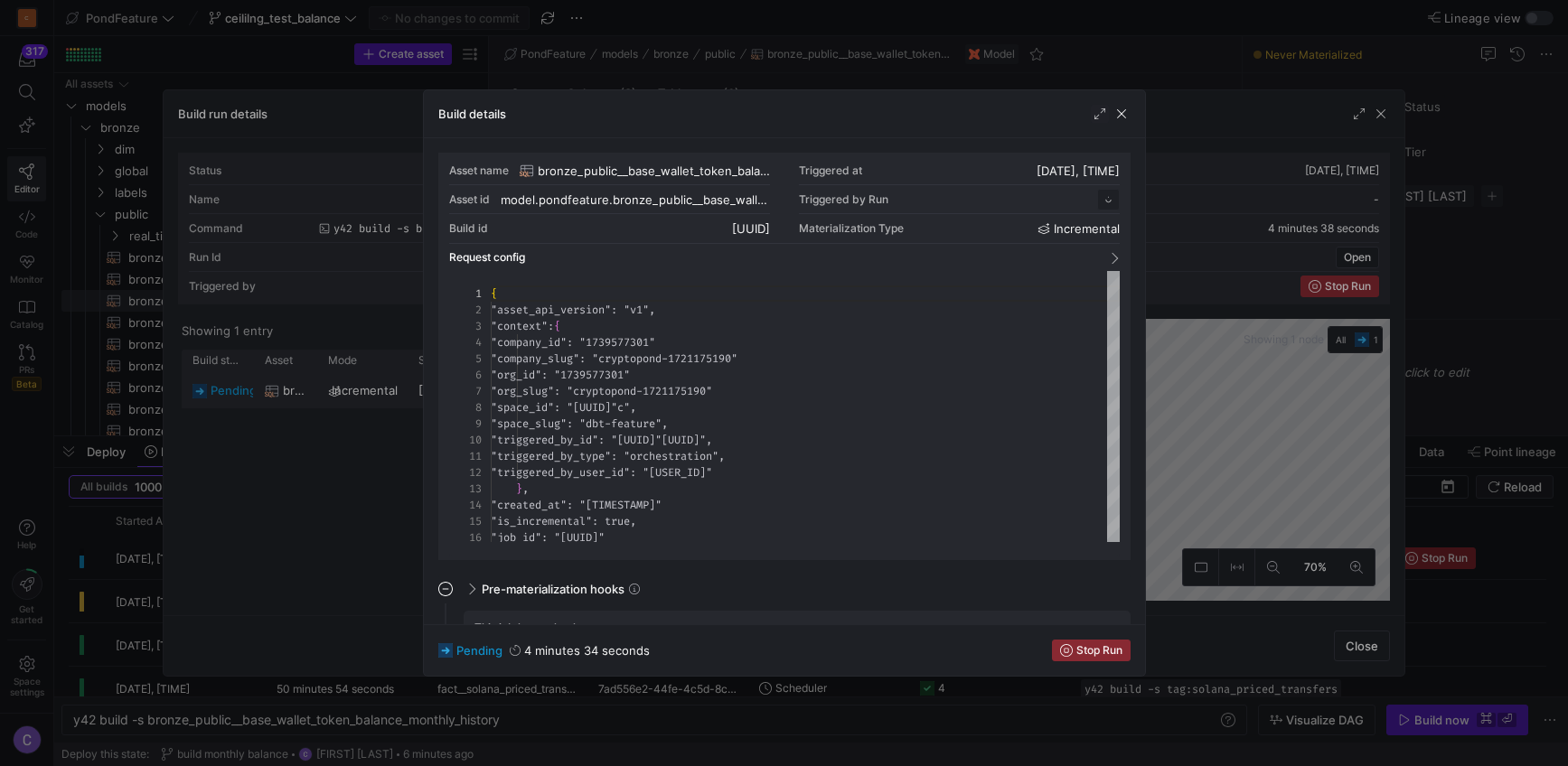 scroll, scrollTop: 163, scrollLeft: 0, axis: vertical 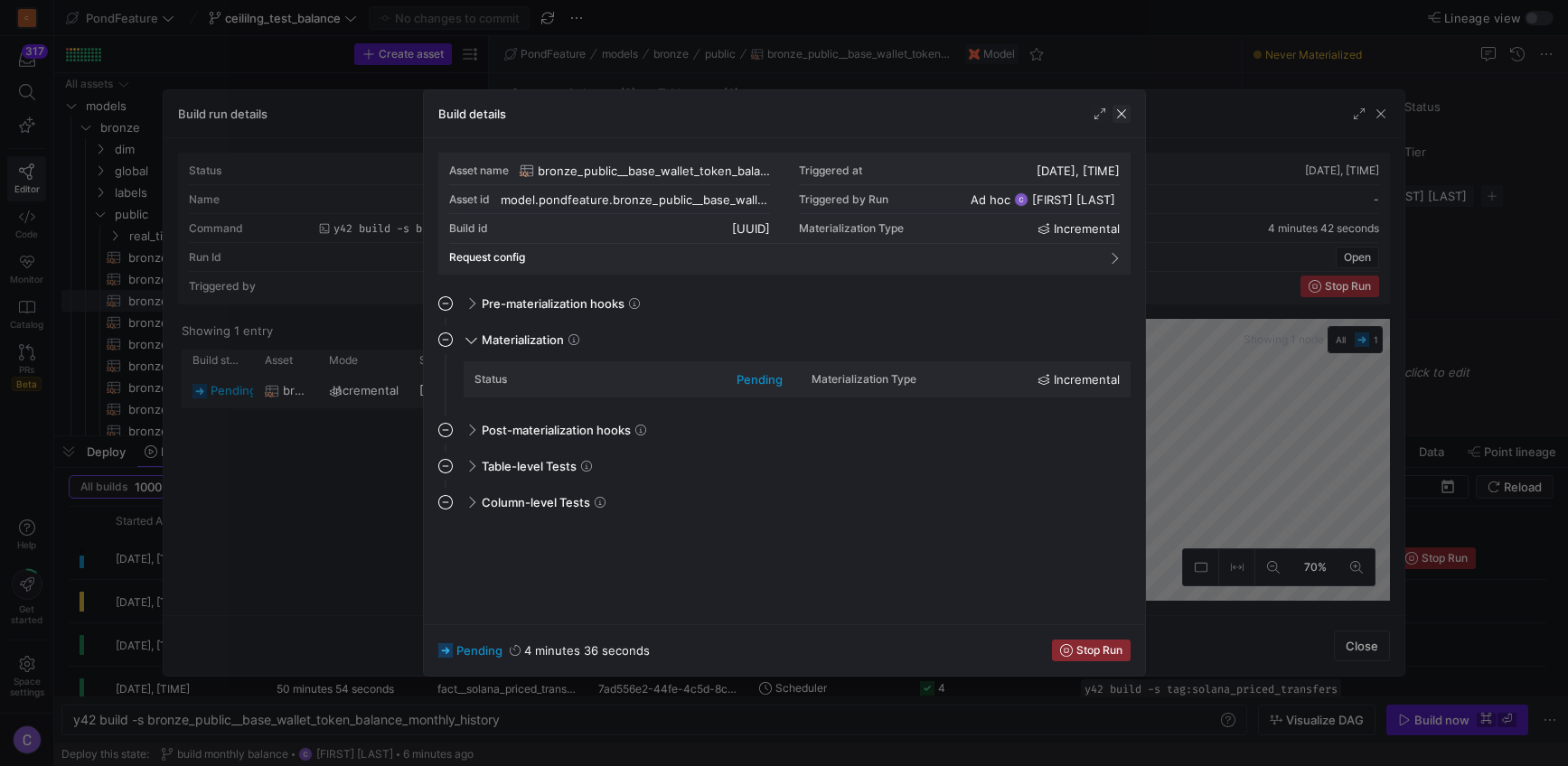 click 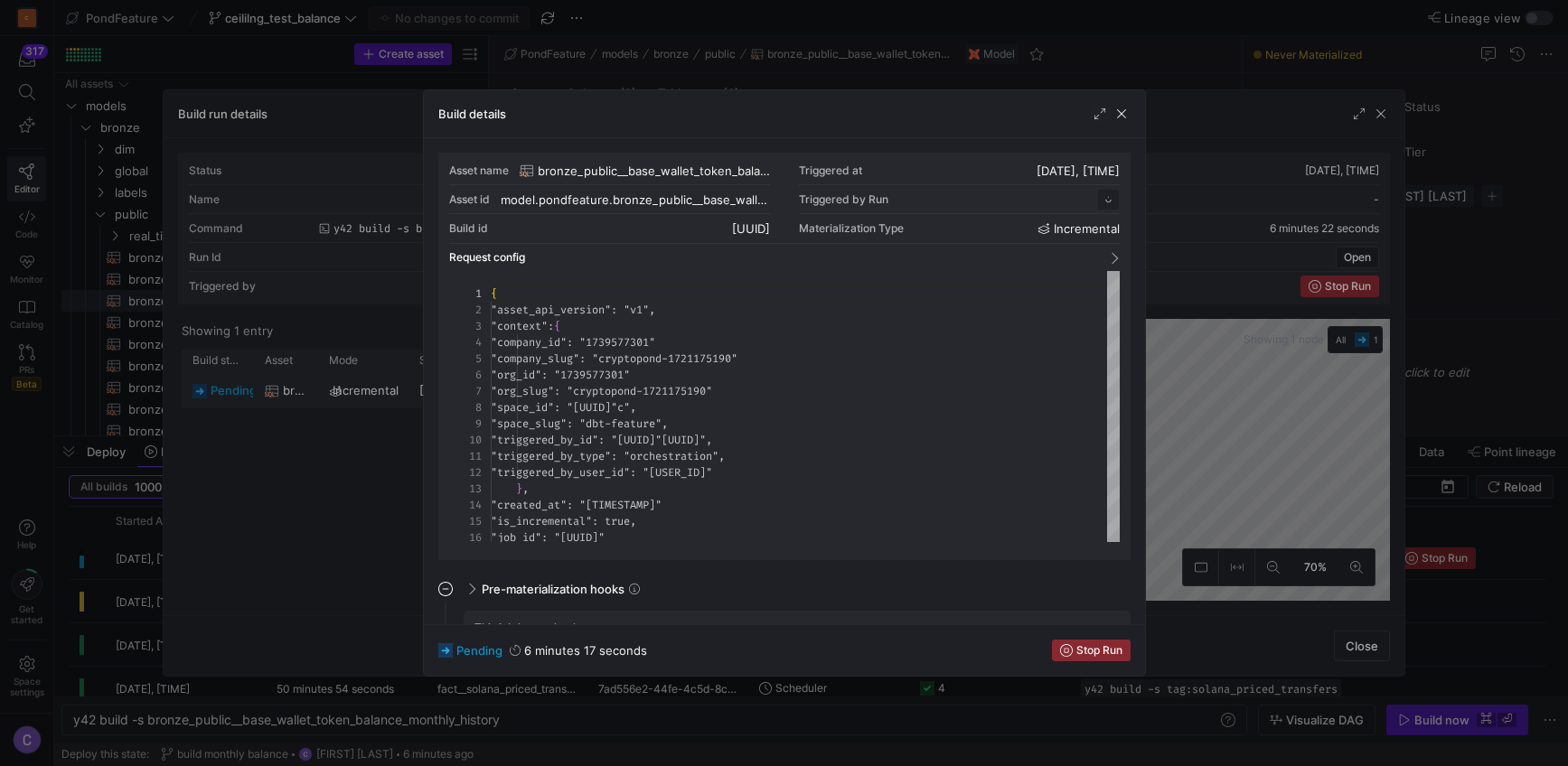scroll, scrollTop: 163, scrollLeft: 0, axis: vertical 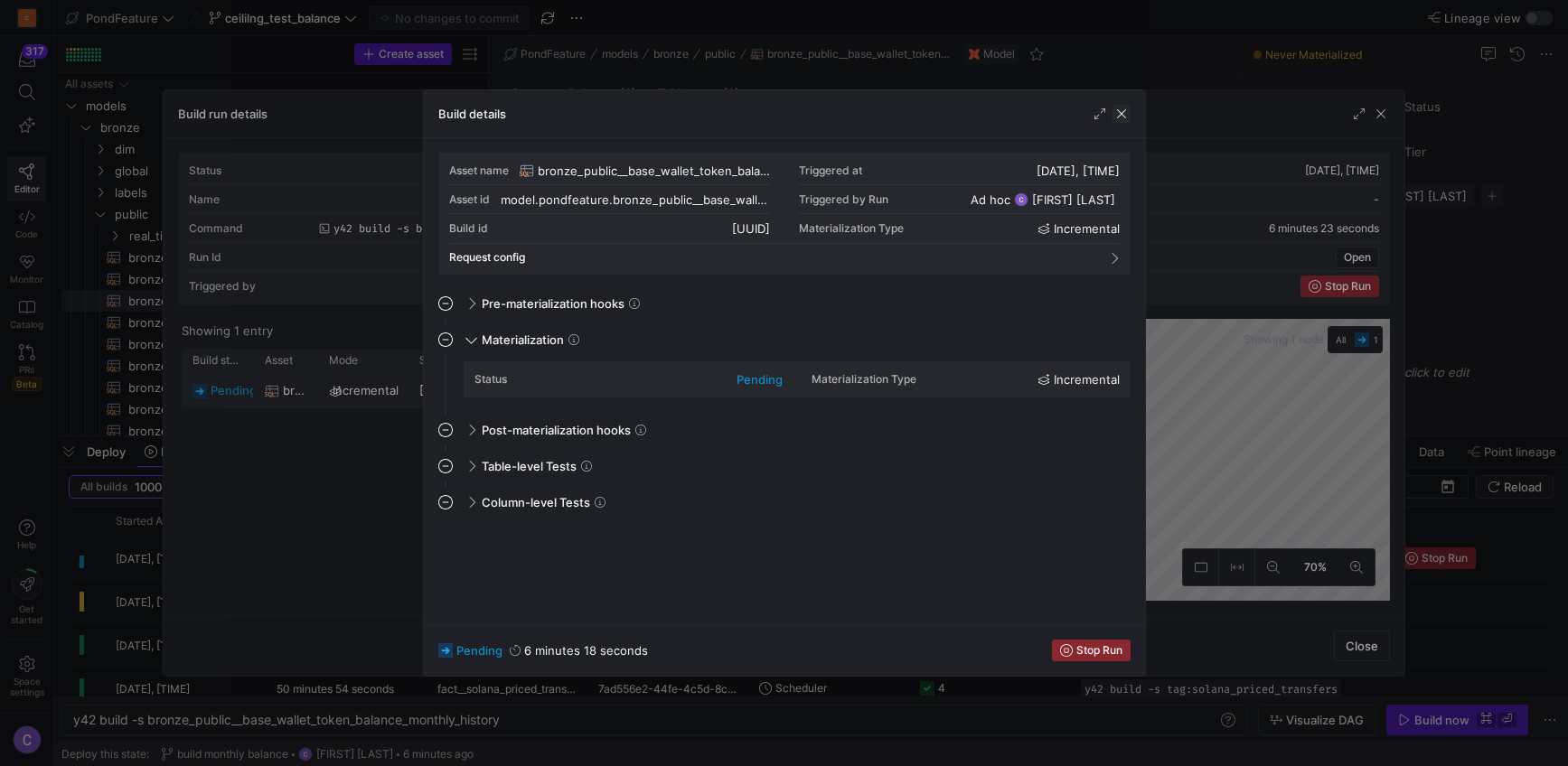 click 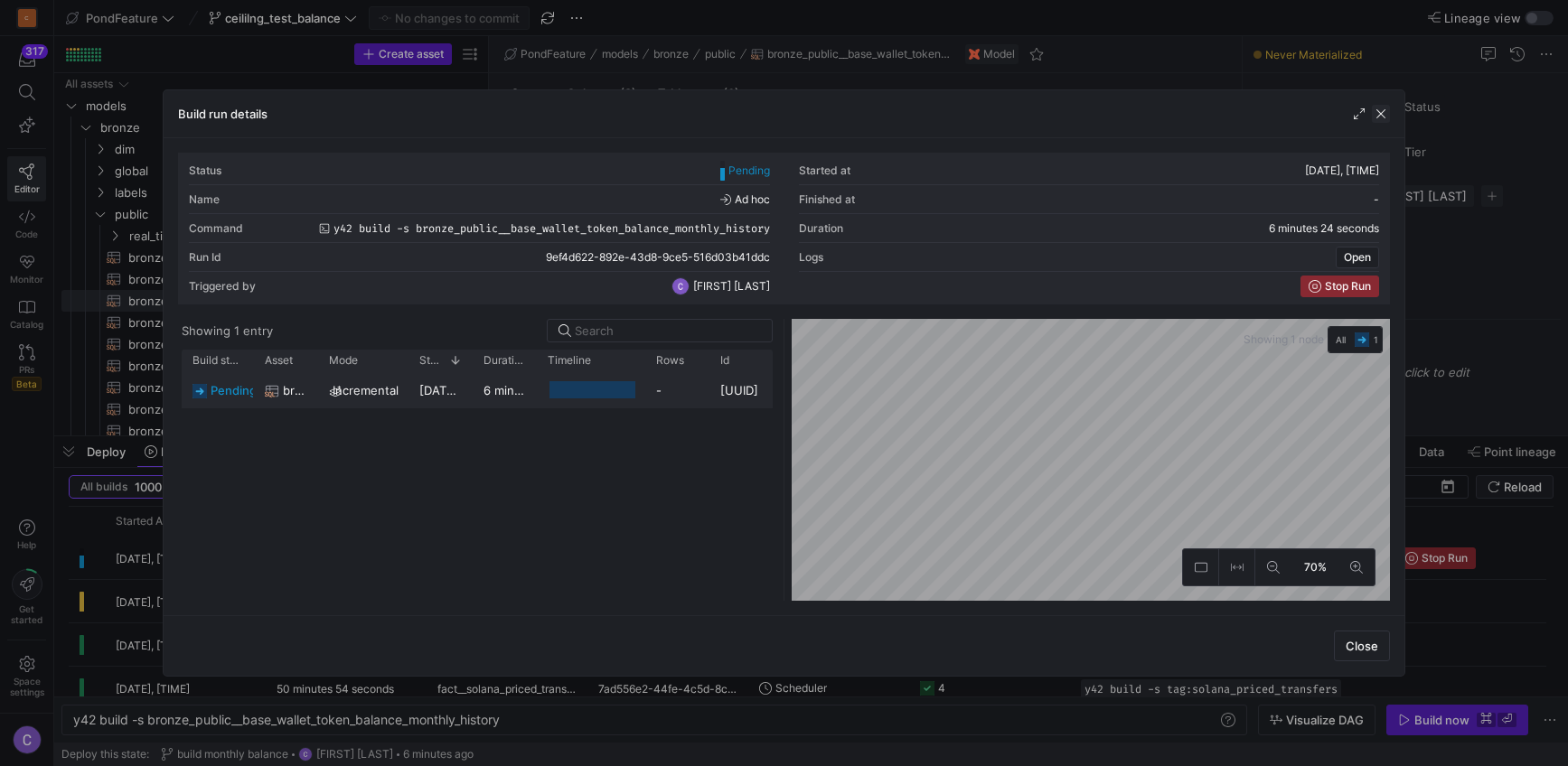 click 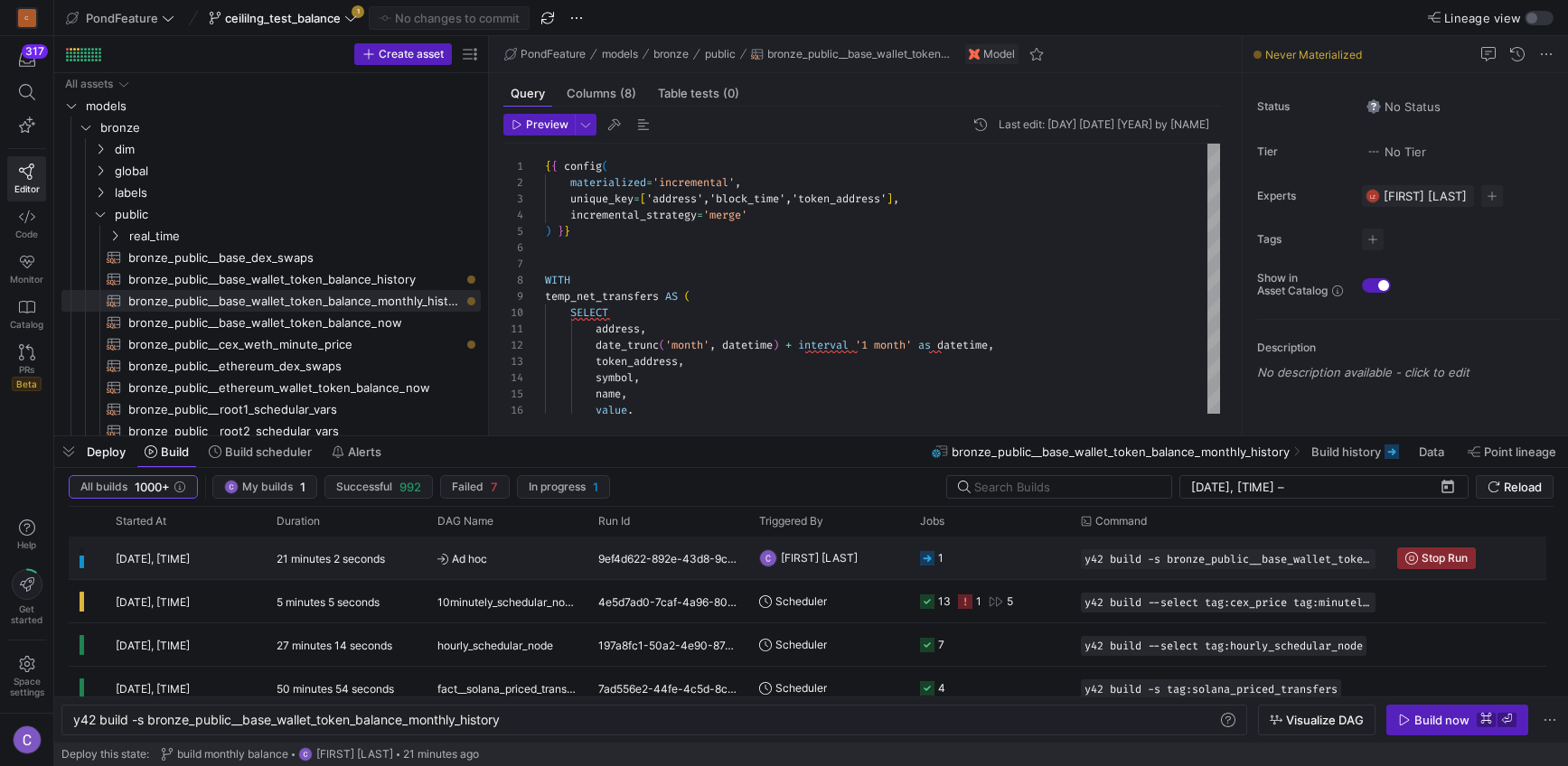 click on "[FIRST] [LAST]" 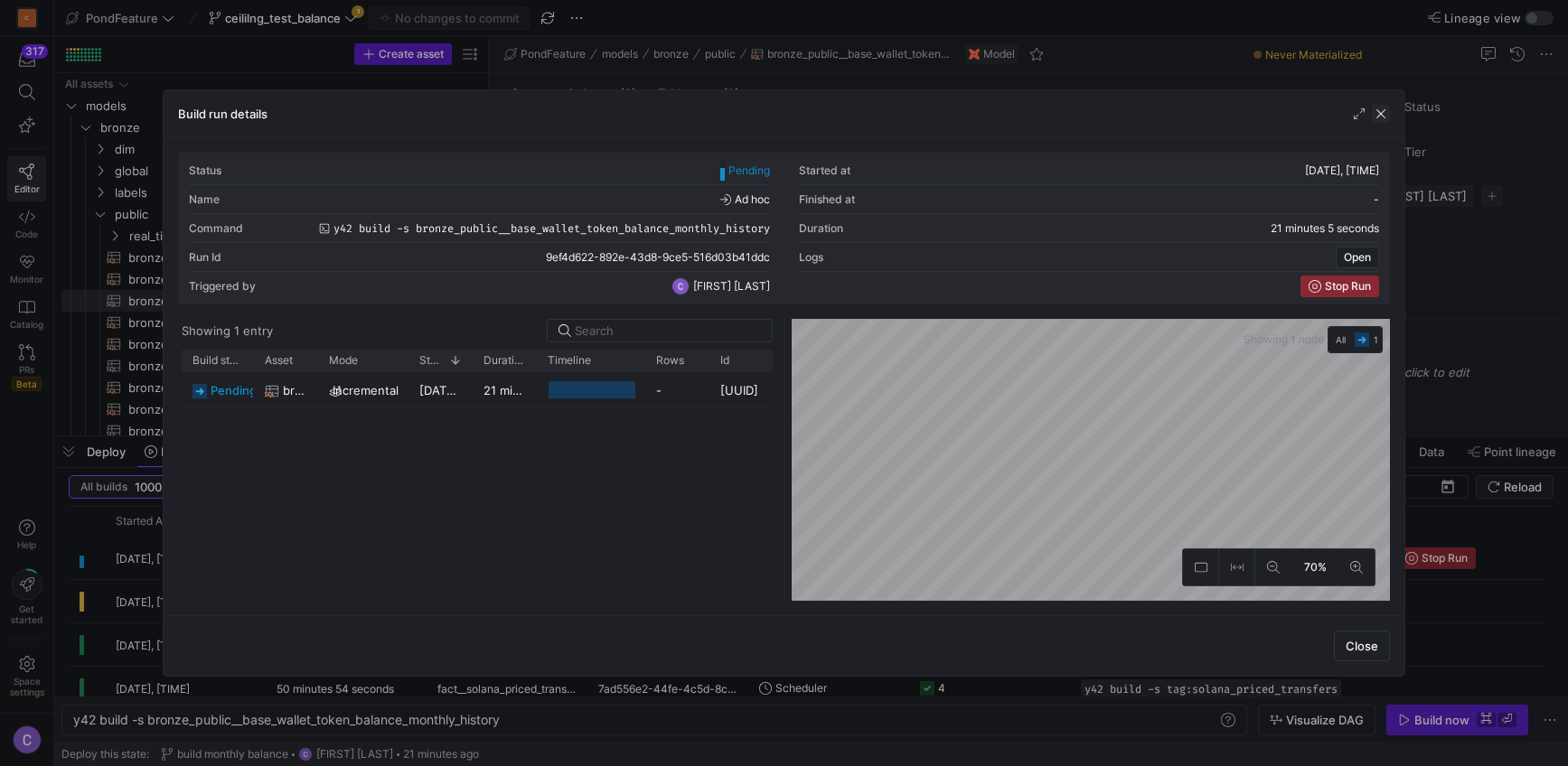 click 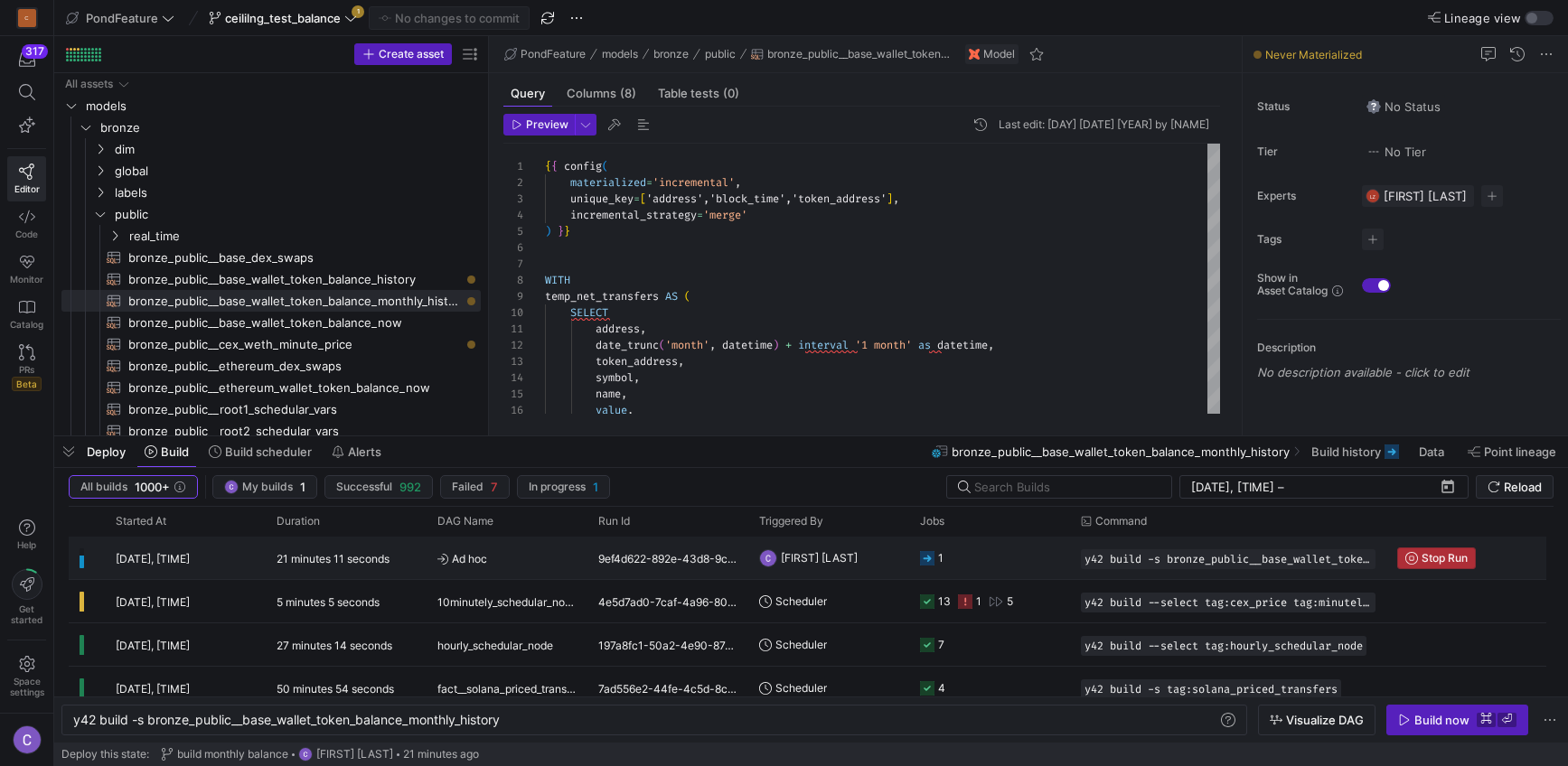 click on "Stop Run" at bounding box center (1436, 558) 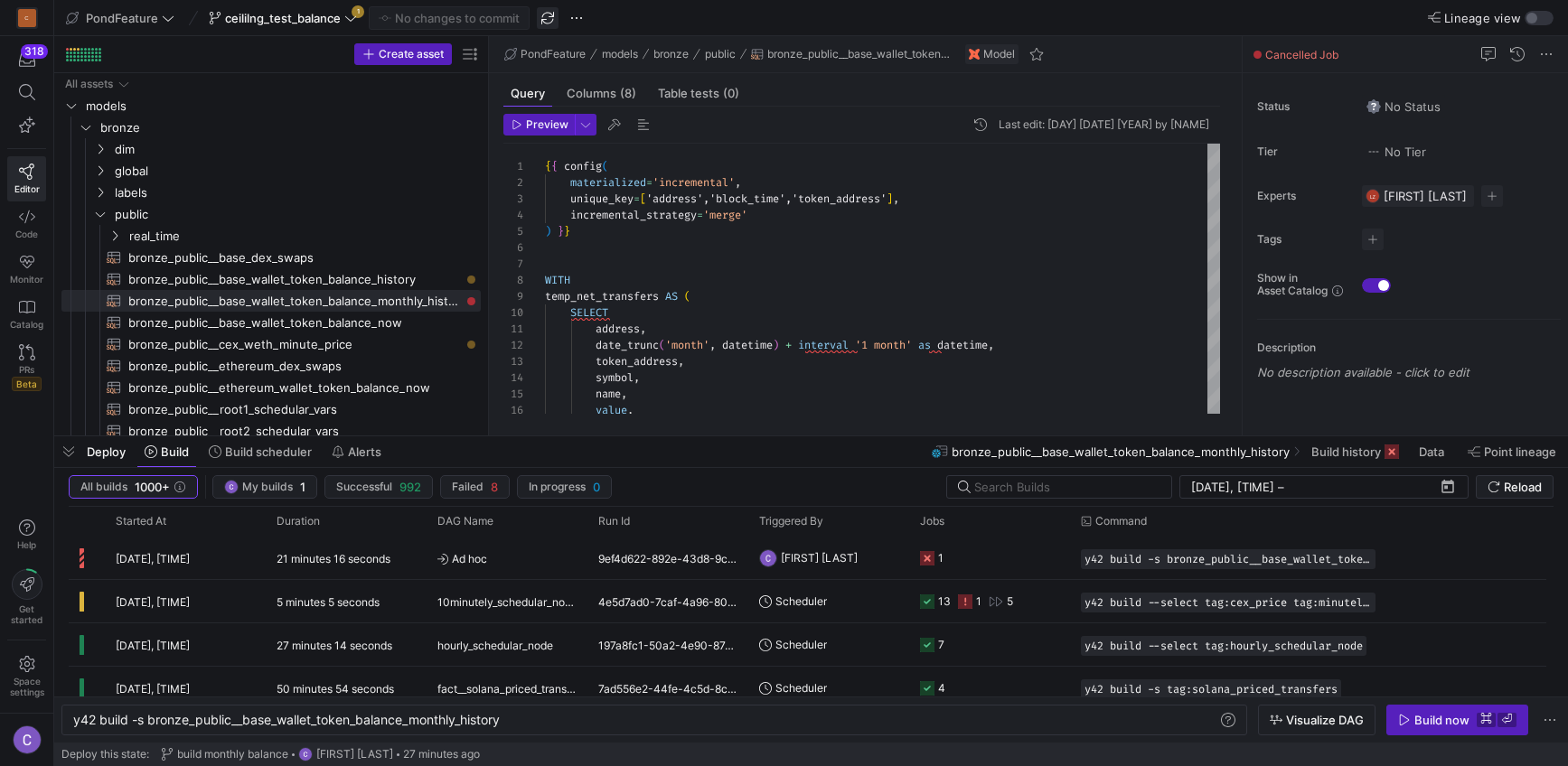 click 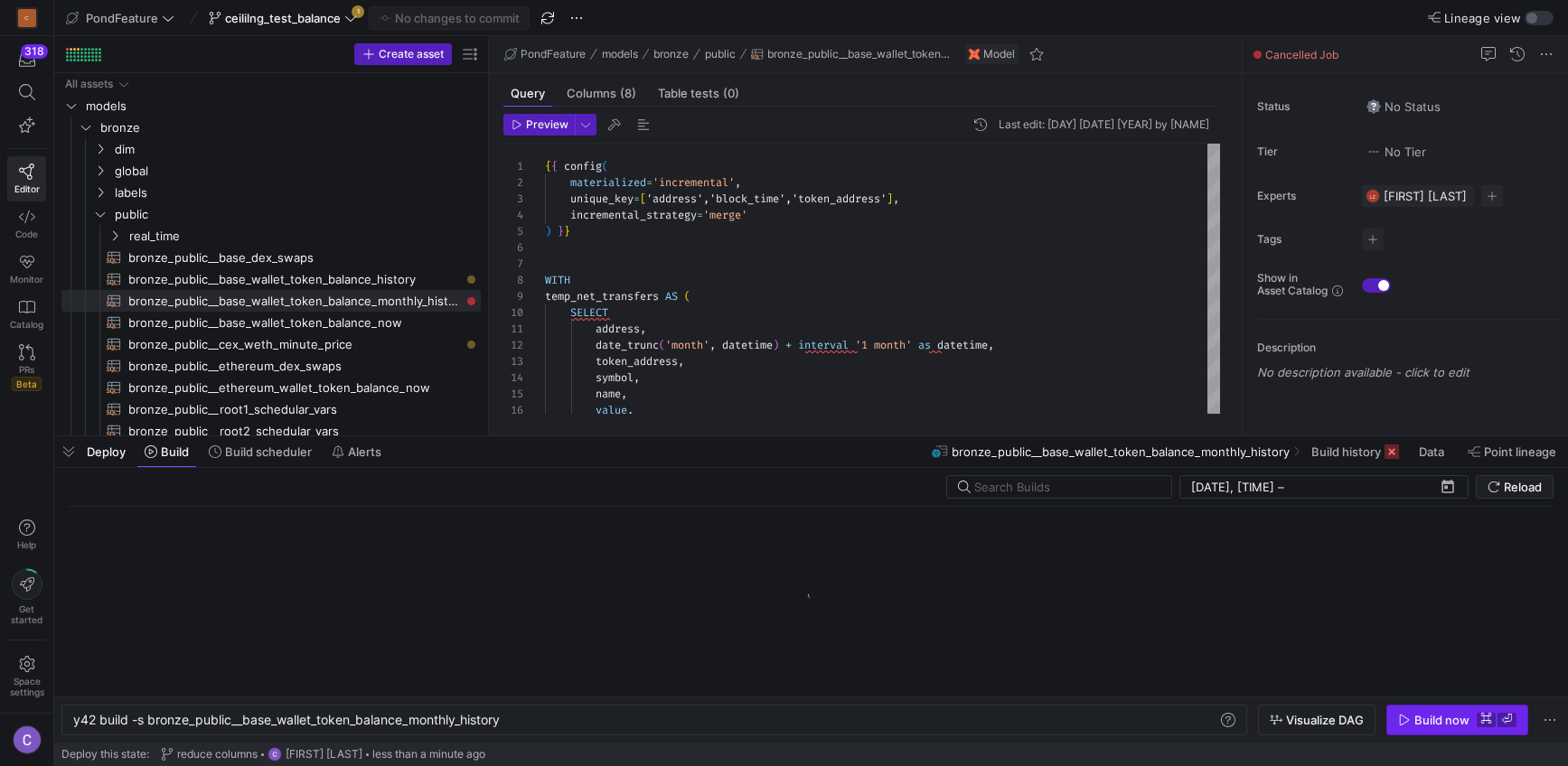 type on "{{ config(
materialized='incremental',
unique_key=['address','block_time','token_address'],
incremental_strategy='merge'
) }}
WITH
temp_net_transfers AS (
SELECT" 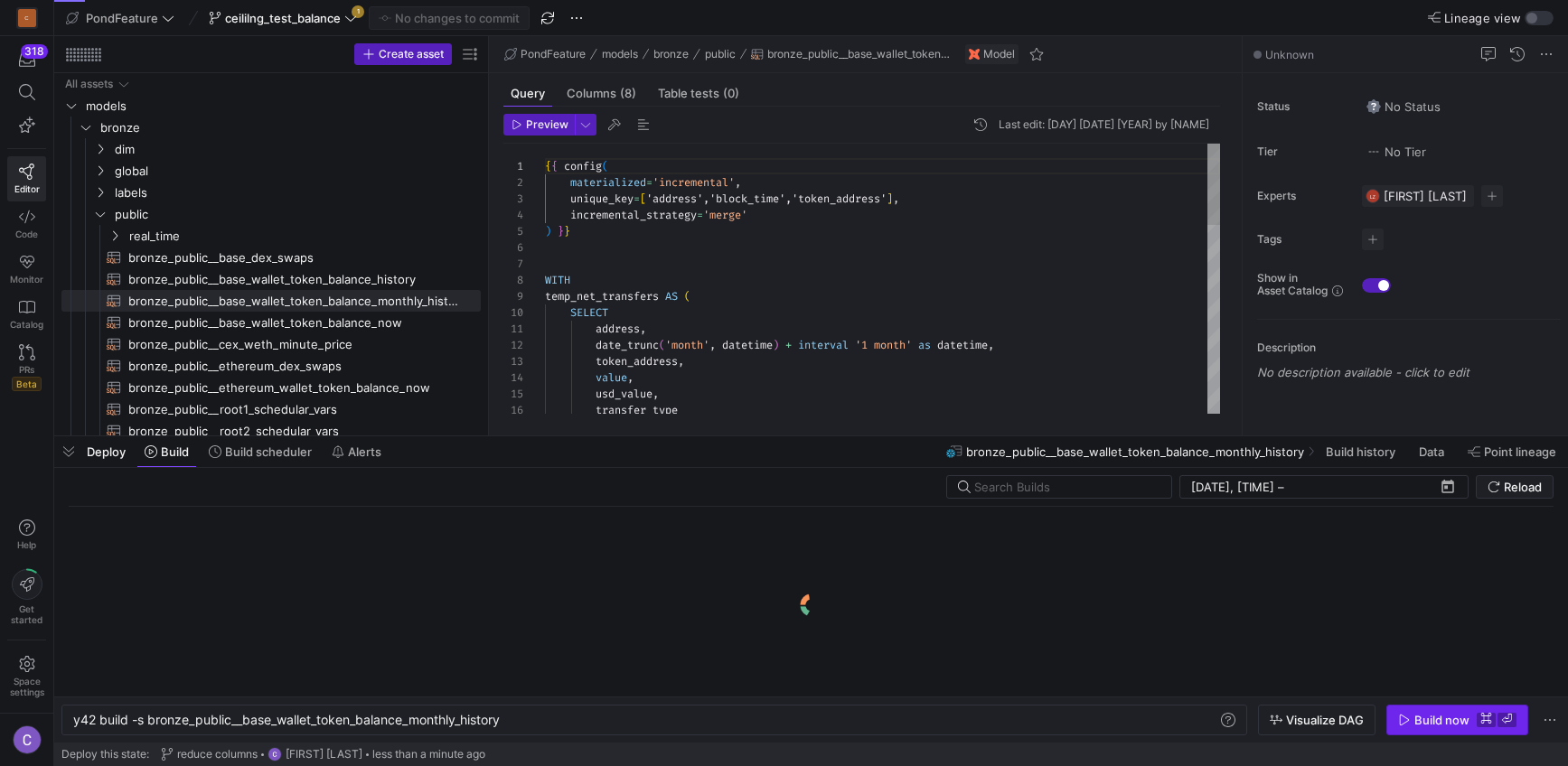 scroll, scrollTop: 163, scrollLeft: 0, axis: vertical 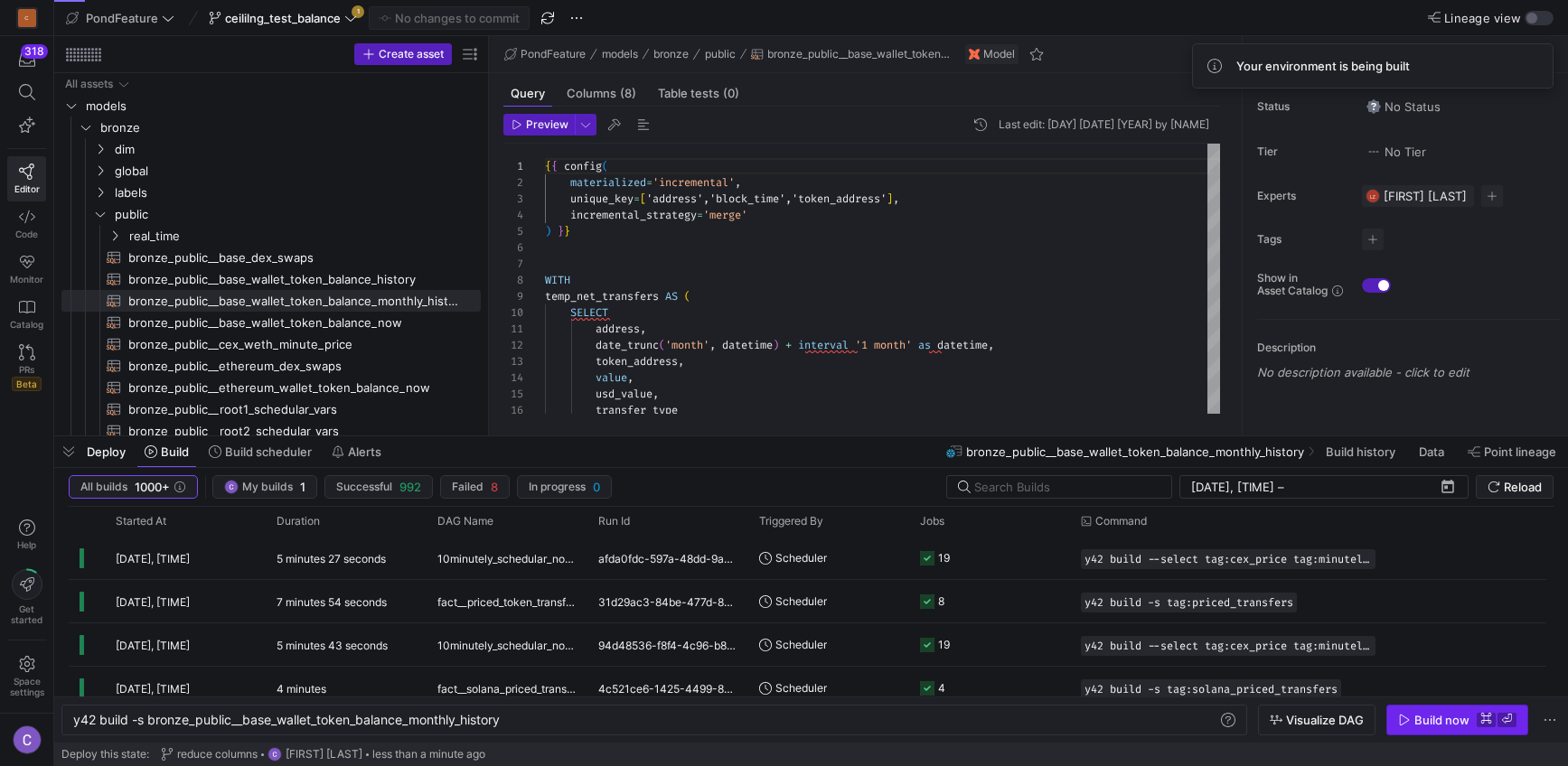 click on "Build now" at bounding box center (1441, 720) 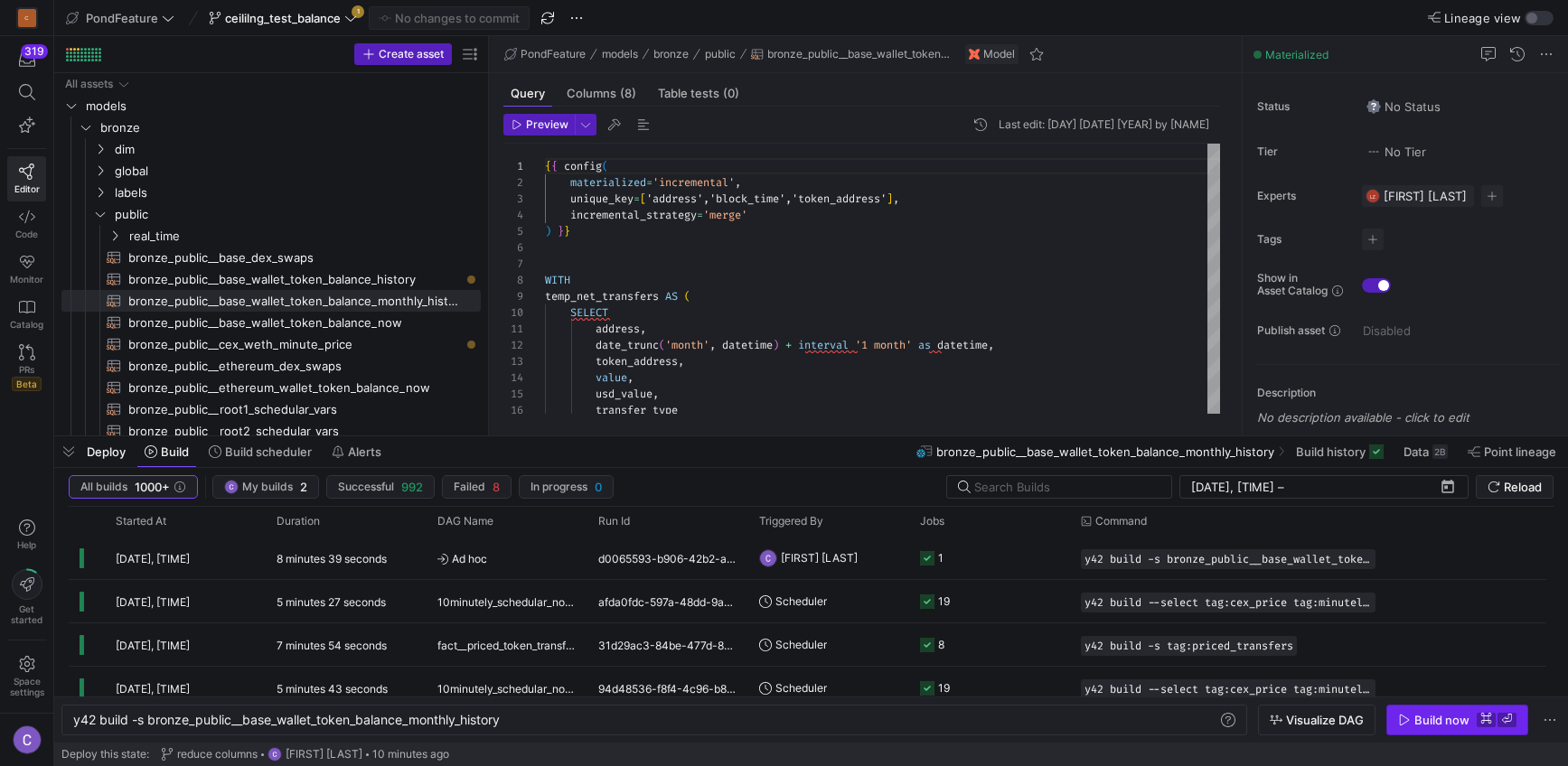 click at bounding box center (1457, 720) 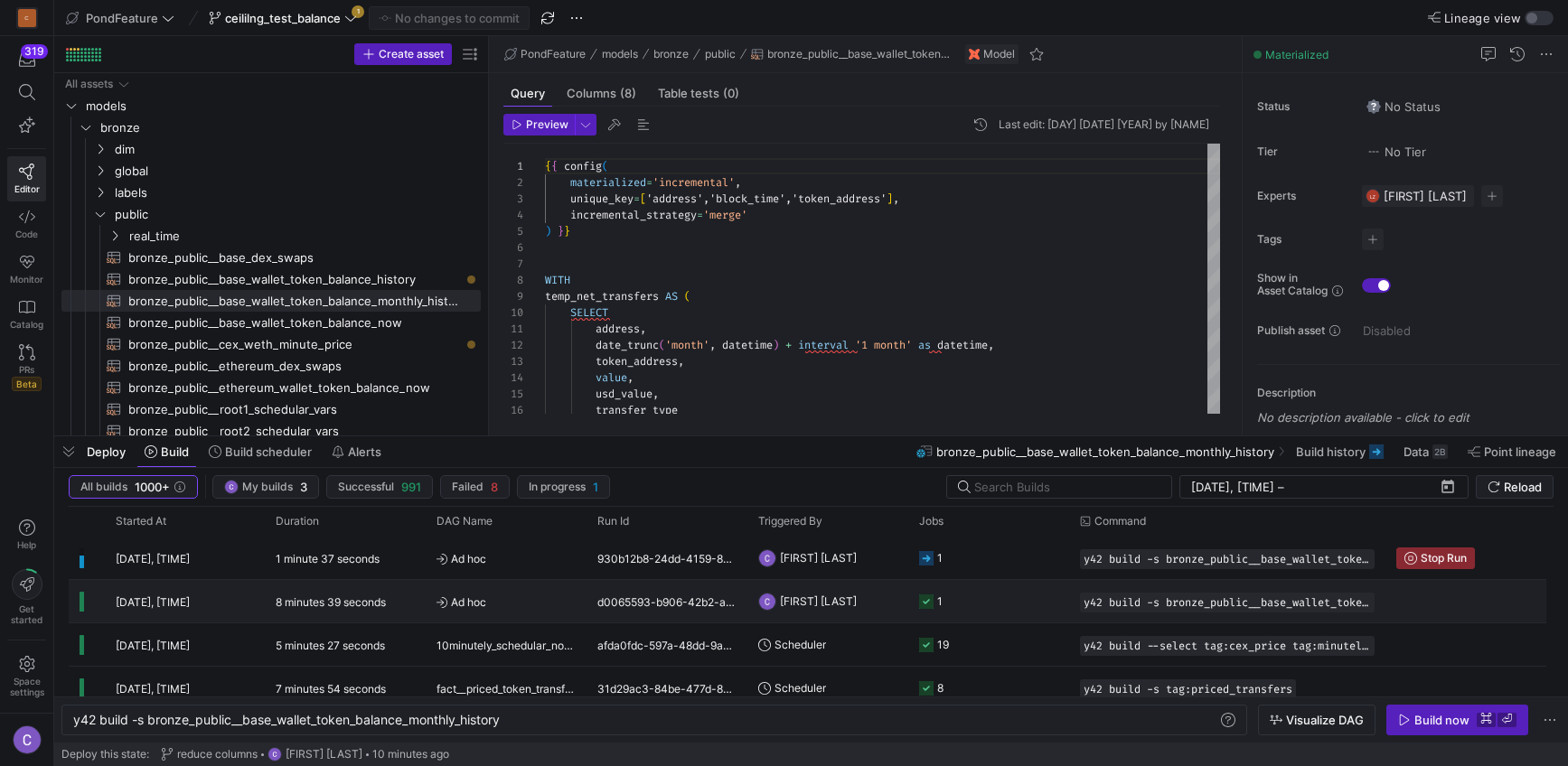 click on "[FIRST] [LAST]" 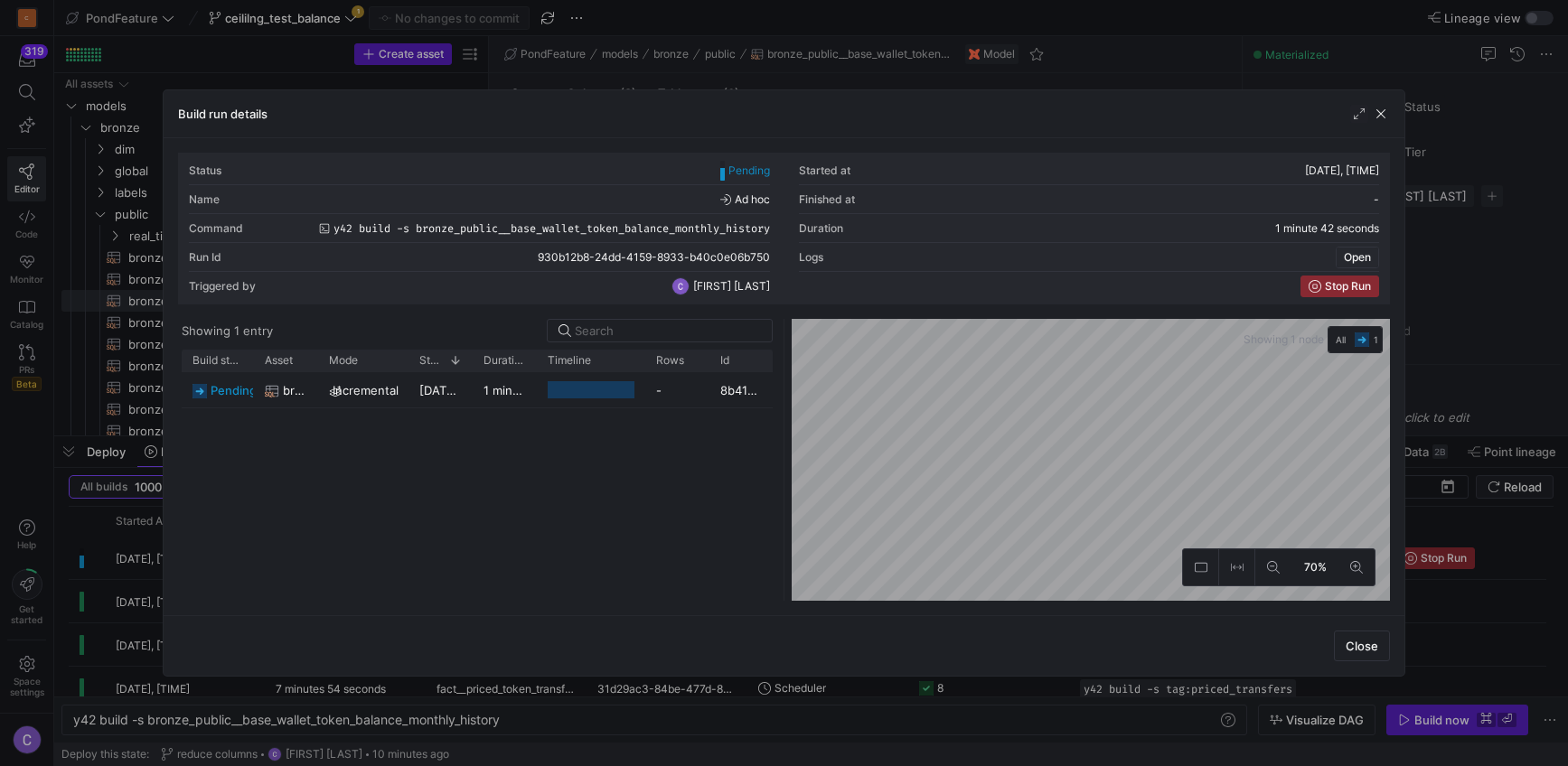 click on "Open" at bounding box center [1357, 257] 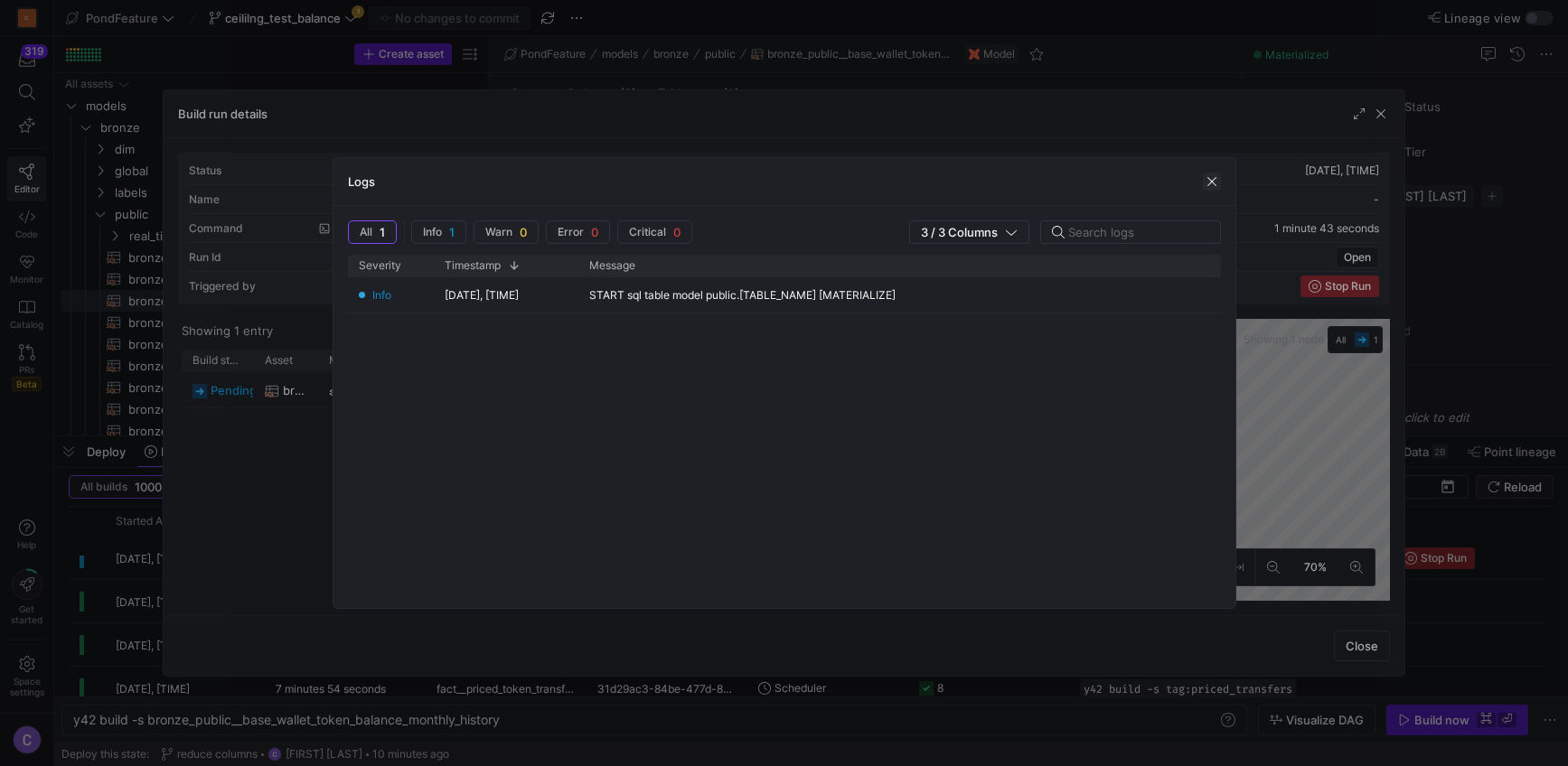 click at bounding box center (1212, 182) 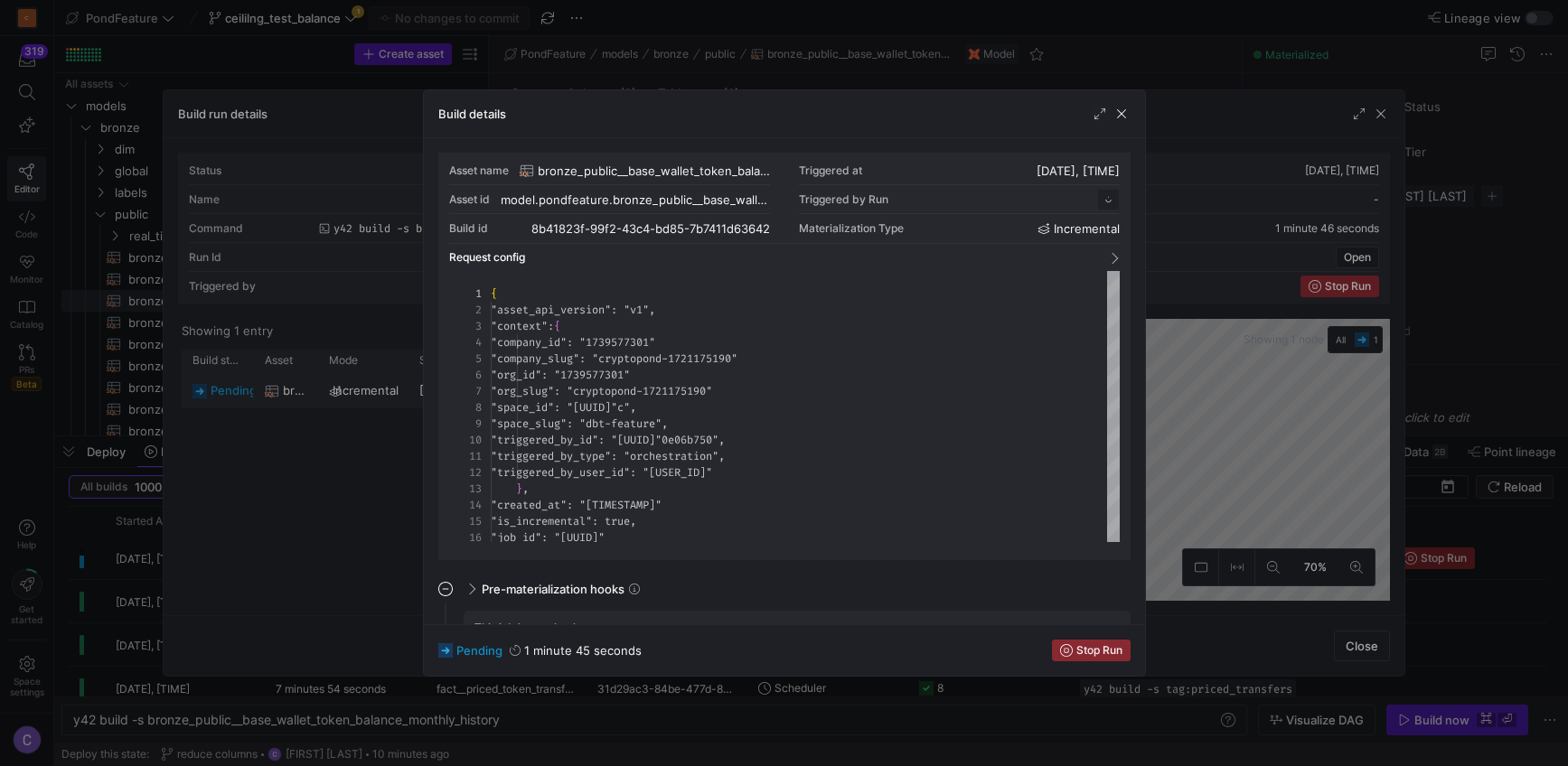 scroll, scrollTop: 163, scrollLeft: 0, axis: vertical 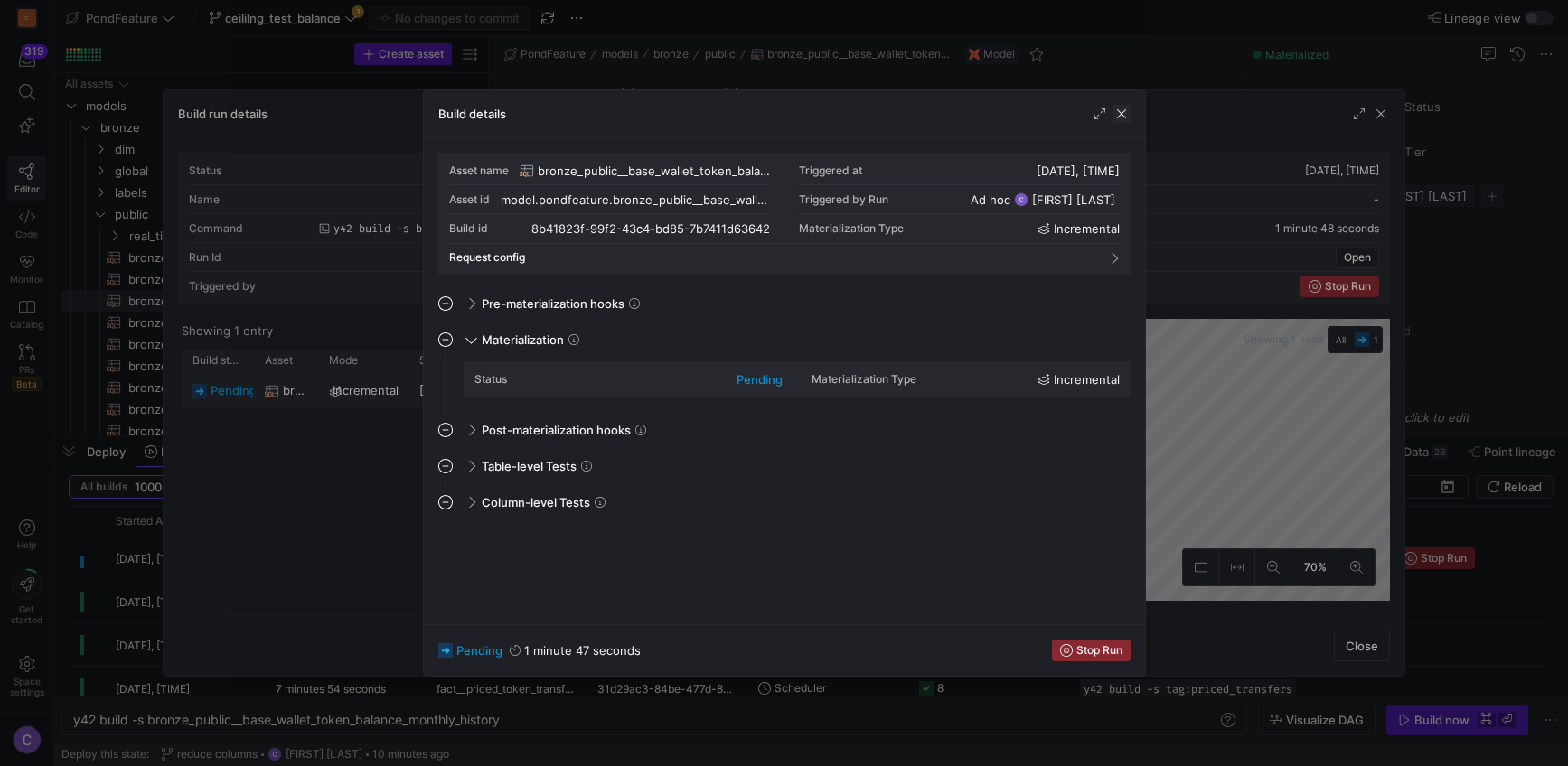 click on "Build details" at bounding box center [784, 114] 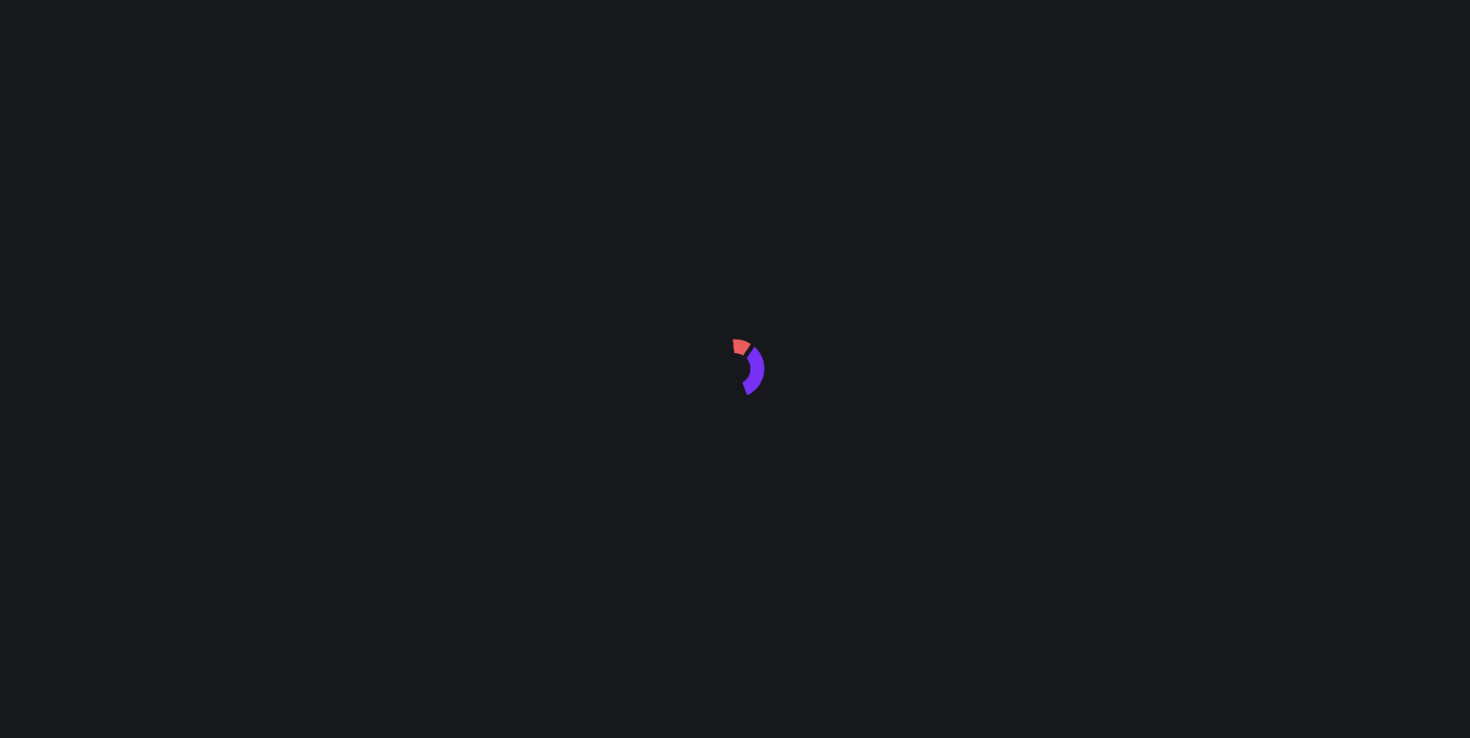 scroll, scrollTop: 0, scrollLeft: 0, axis: both 